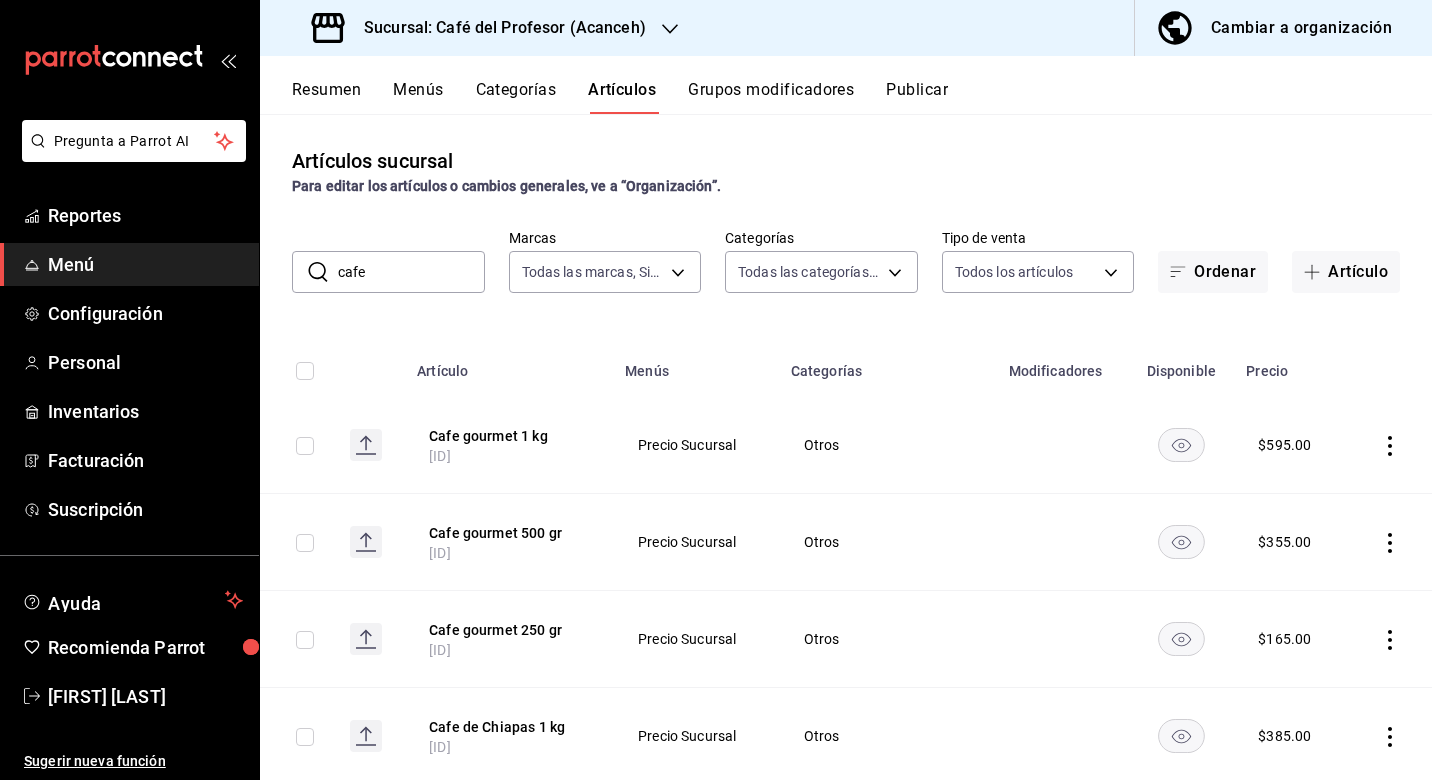 scroll, scrollTop: 0, scrollLeft: 0, axis: both 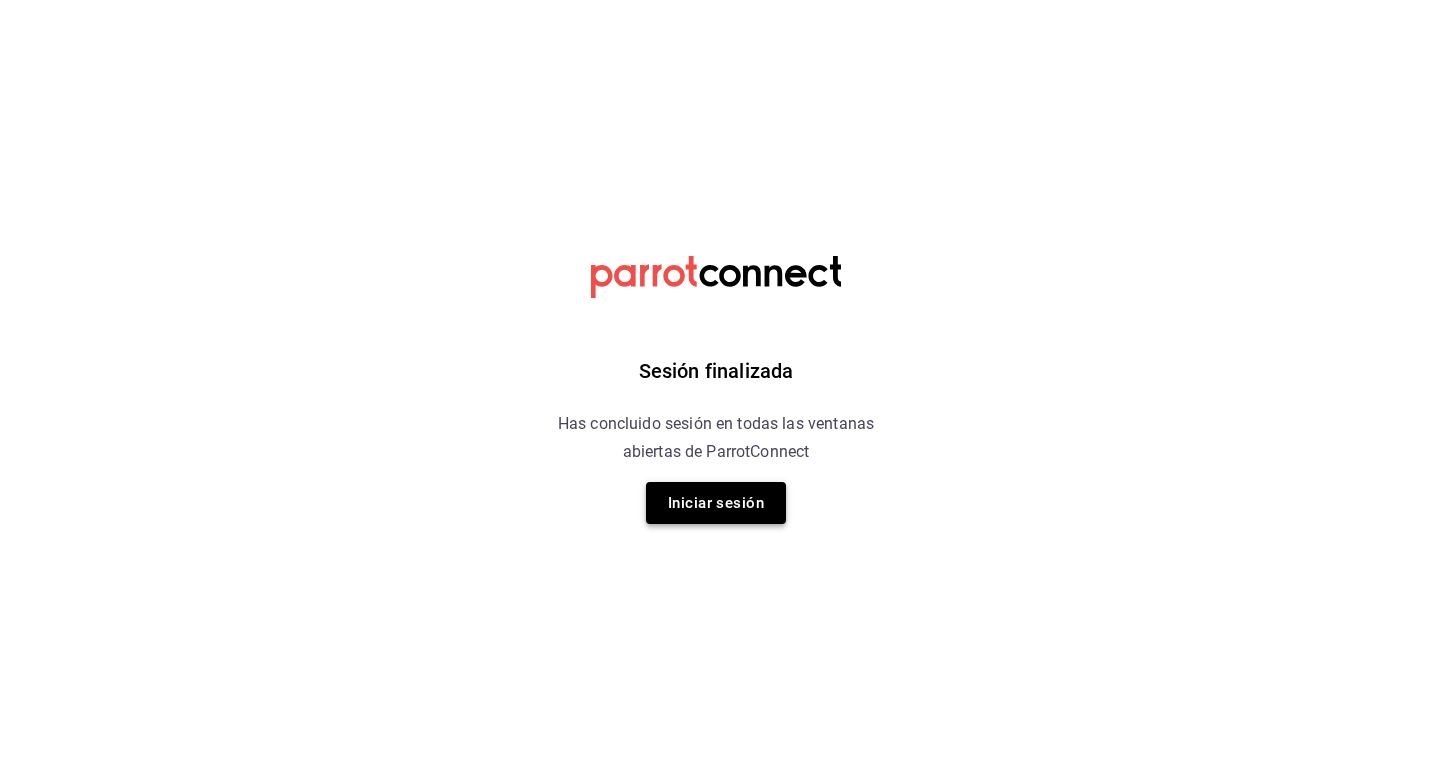 click on "Iniciar sesión" at bounding box center (716, 503) 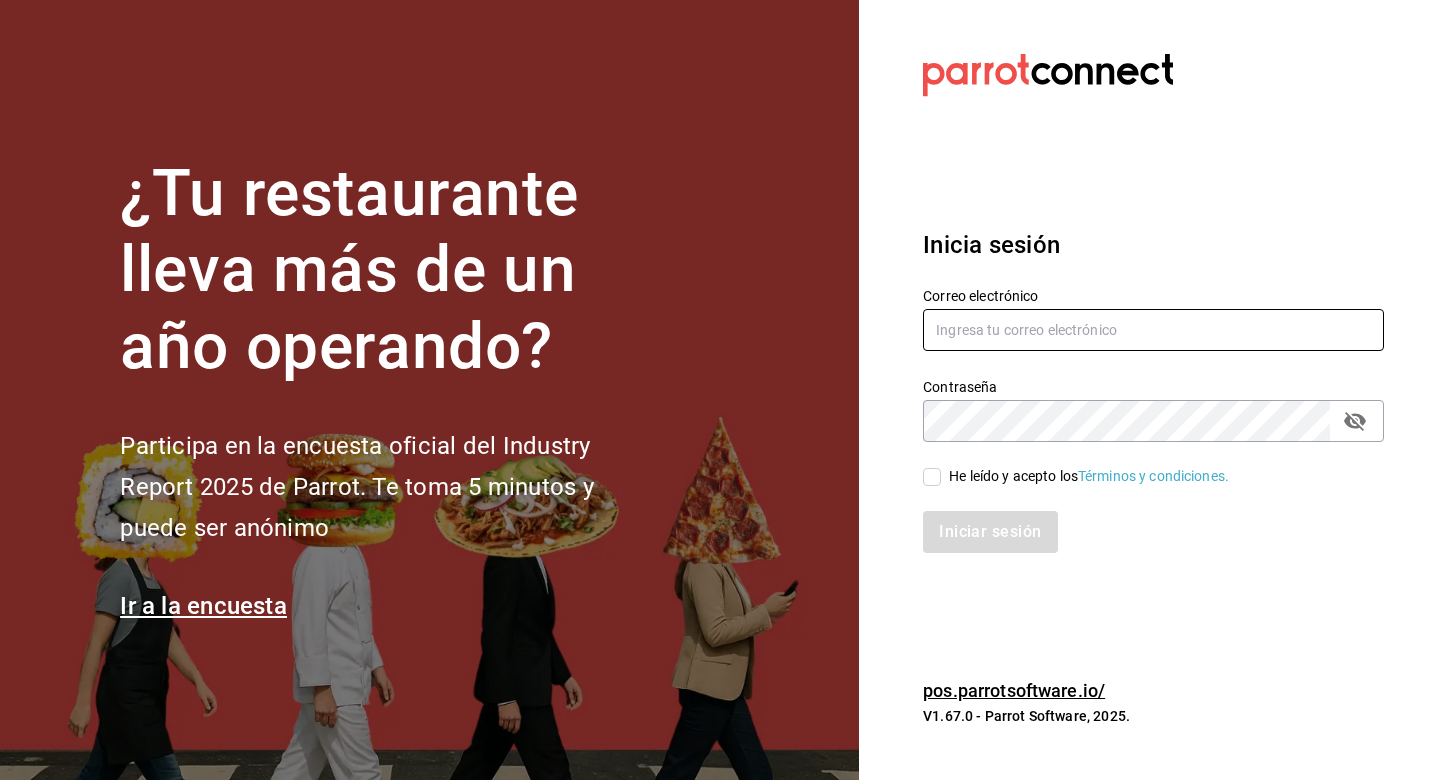 type on "lastrachef@gmail.com" 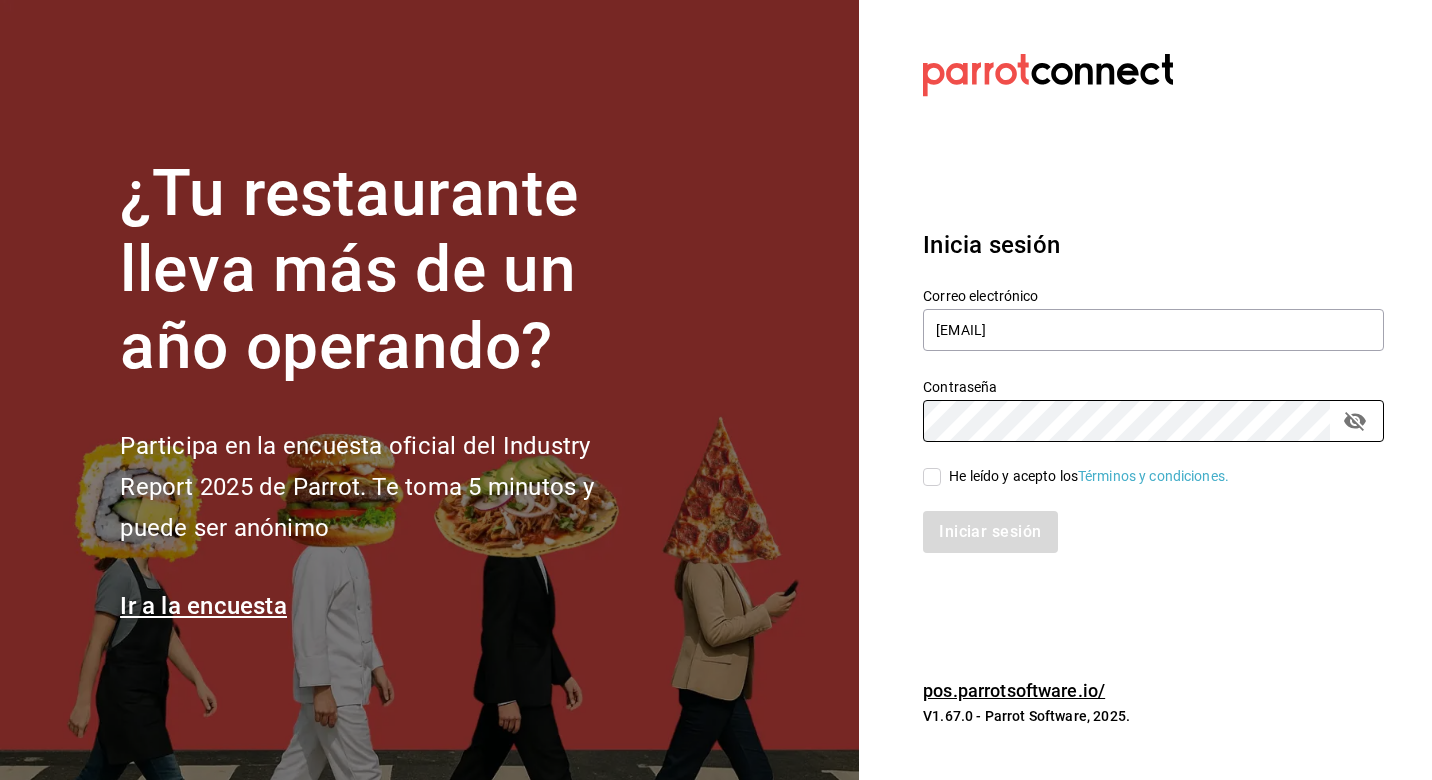 click on "He leído y acepto los  Términos y condiciones." at bounding box center (932, 477) 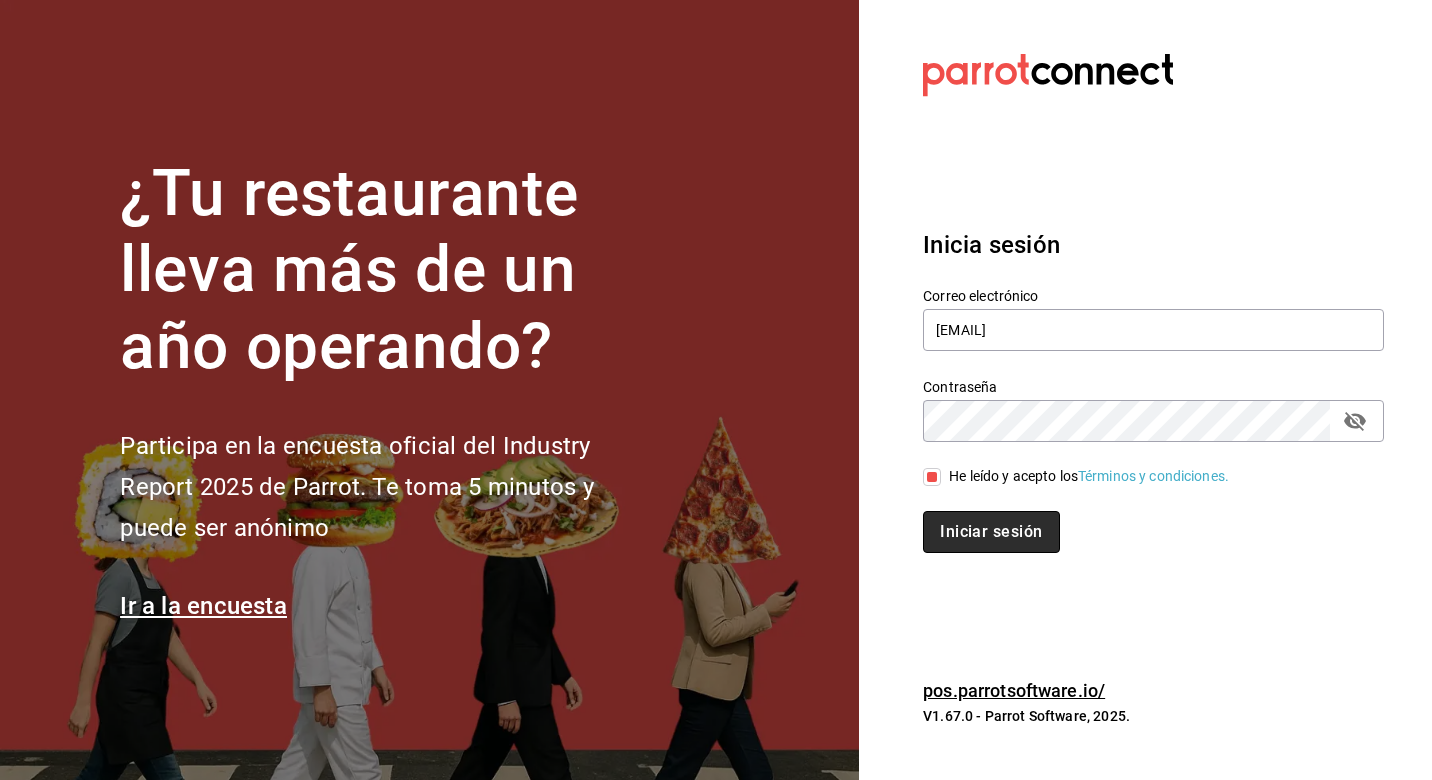 click on "Iniciar sesión" at bounding box center (991, 532) 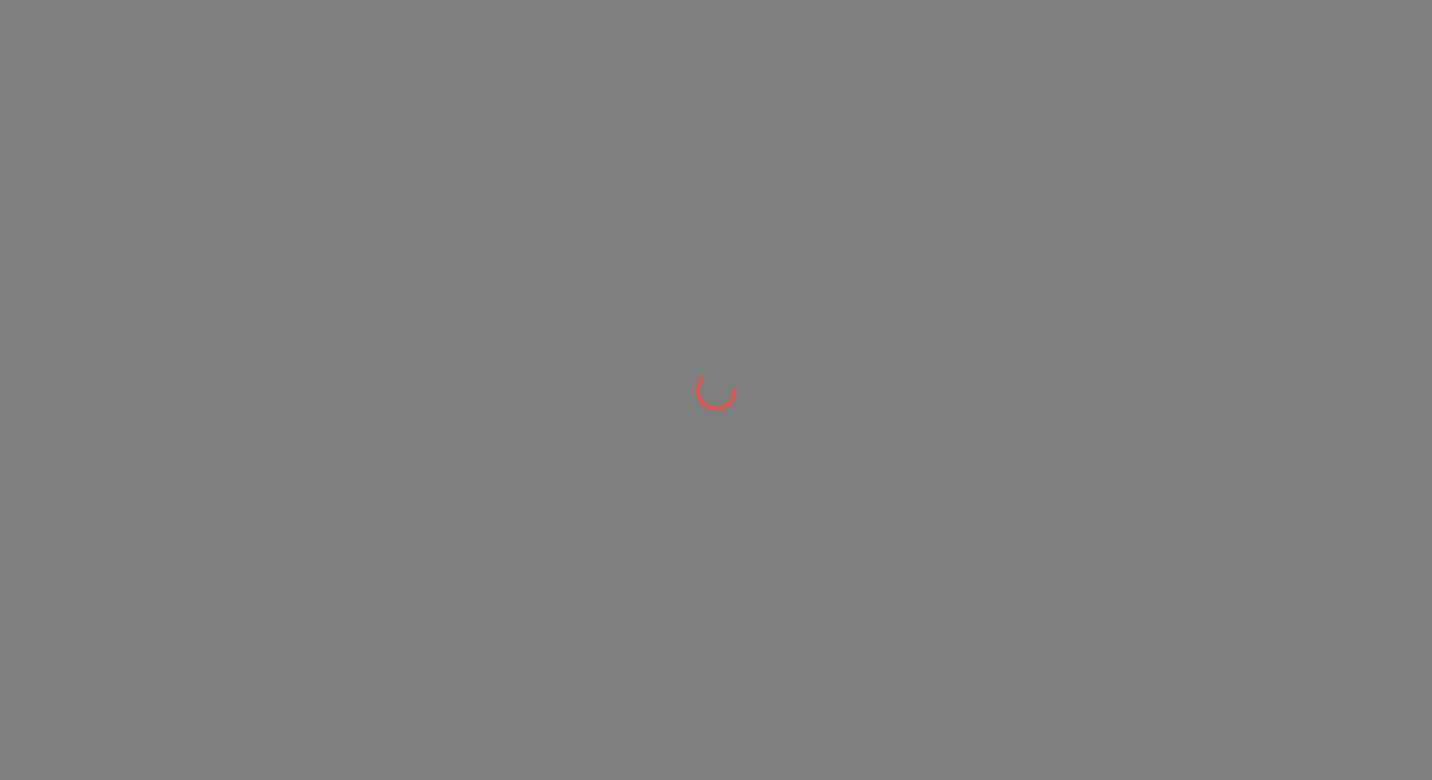 scroll, scrollTop: 0, scrollLeft: 0, axis: both 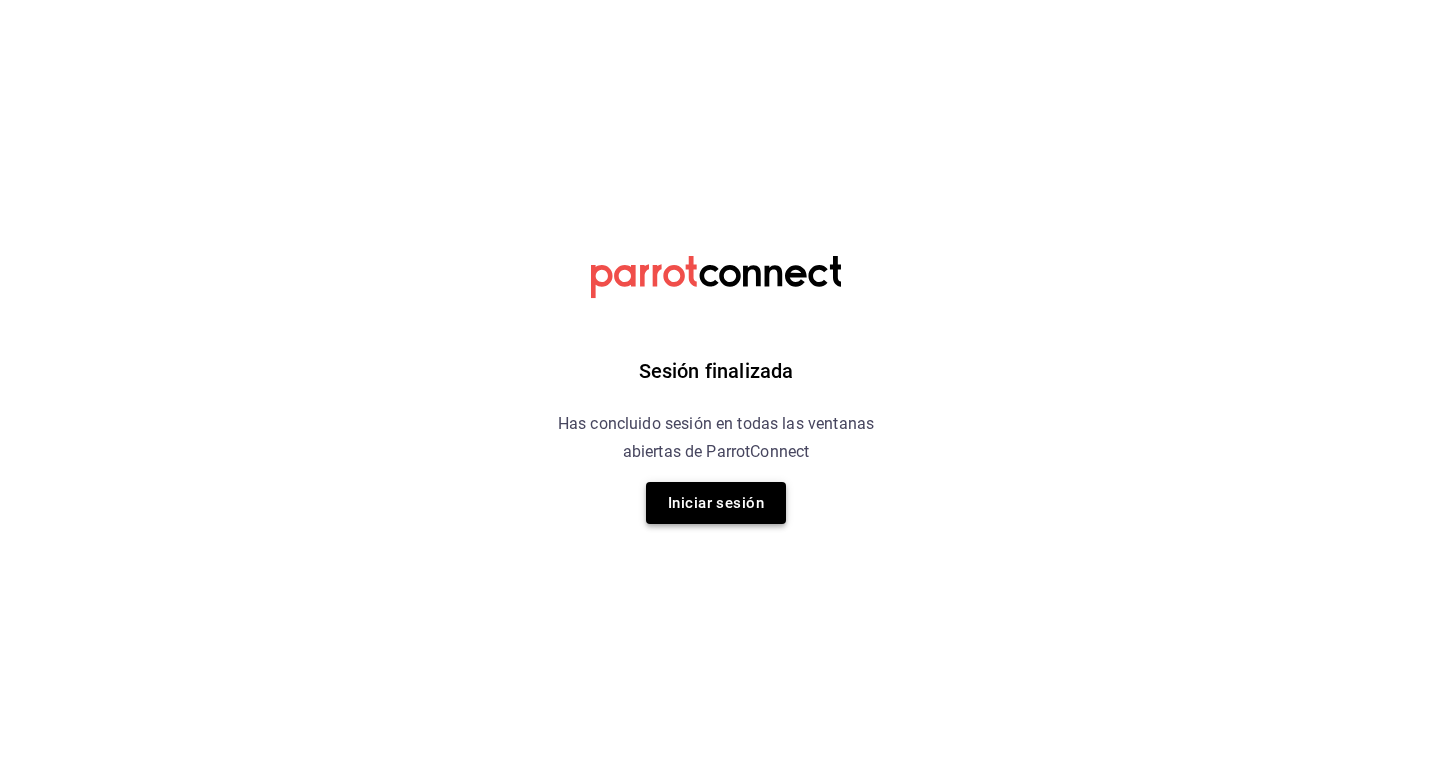 click on "Iniciar sesión" at bounding box center (716, 503) 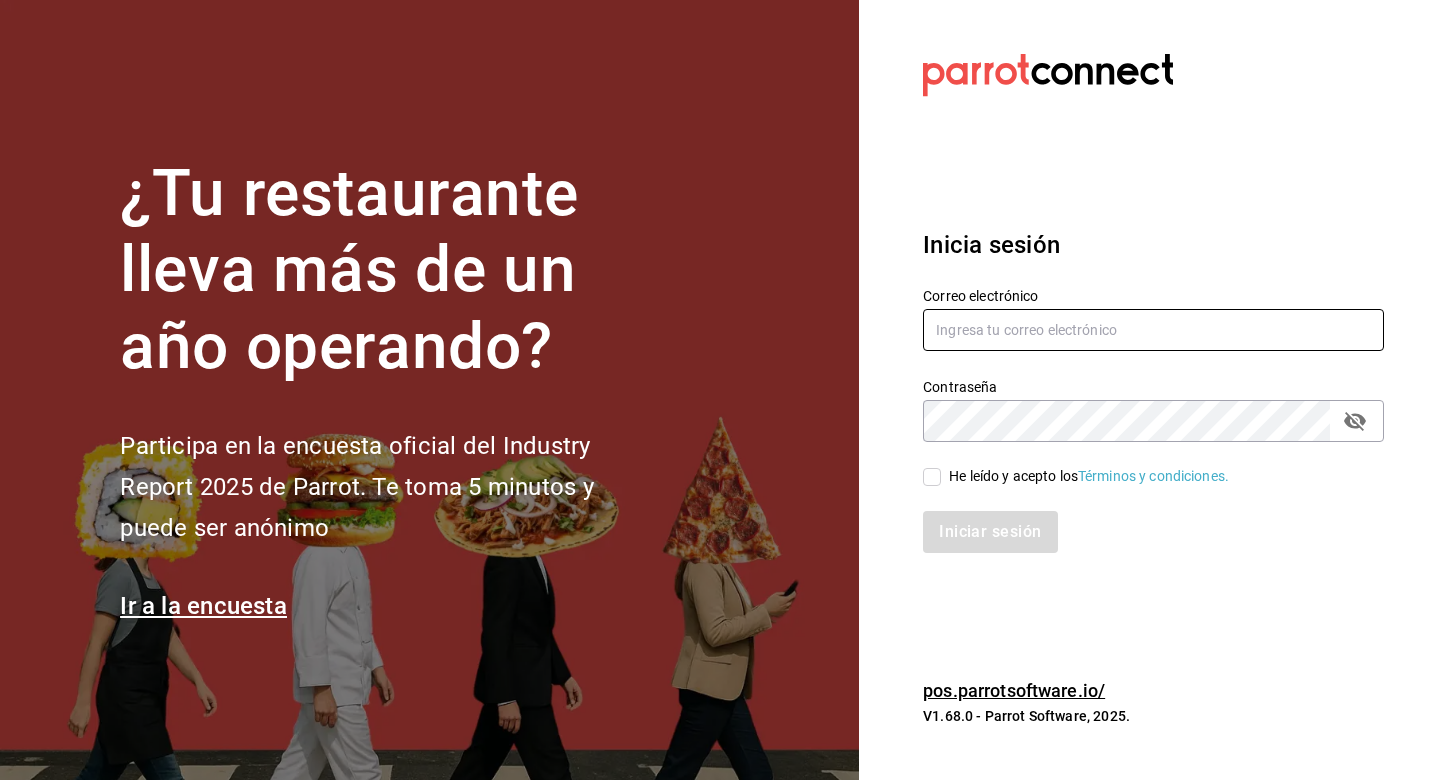 type on "lastrachef@gmail.com" 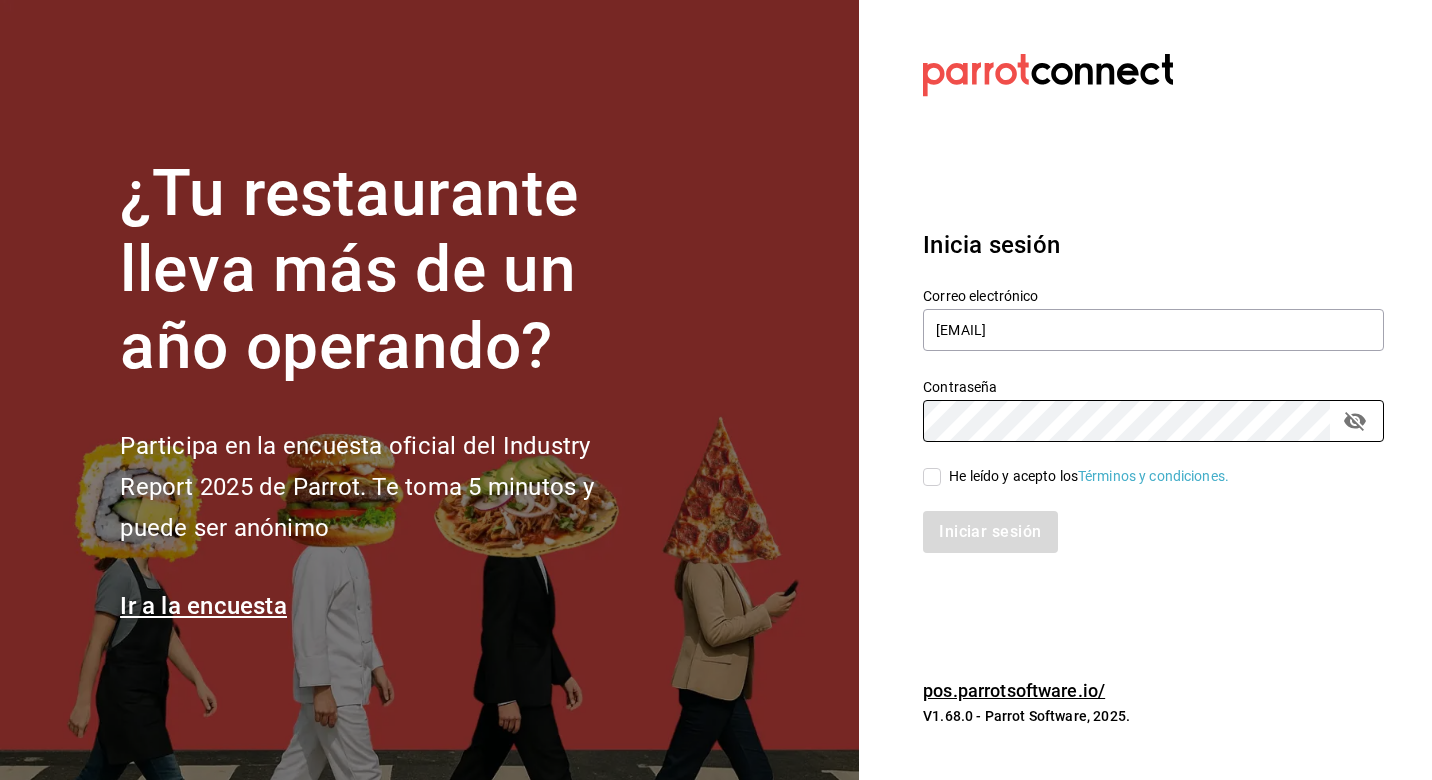 click on "He leído y acepto los  Términos y condiciones." at bounding box center (1085, 476) 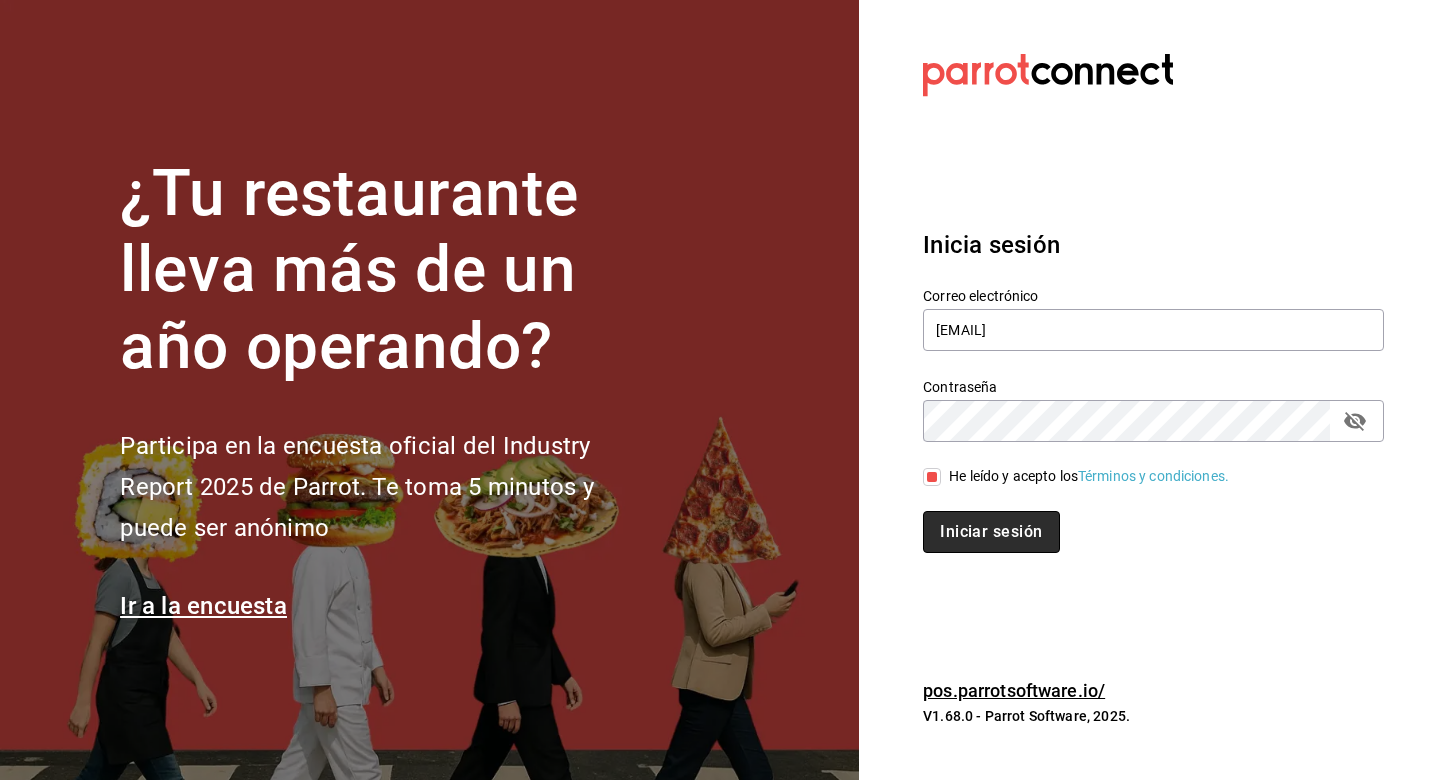click on "Iniciar sesión" at bounding box center [991, 532] 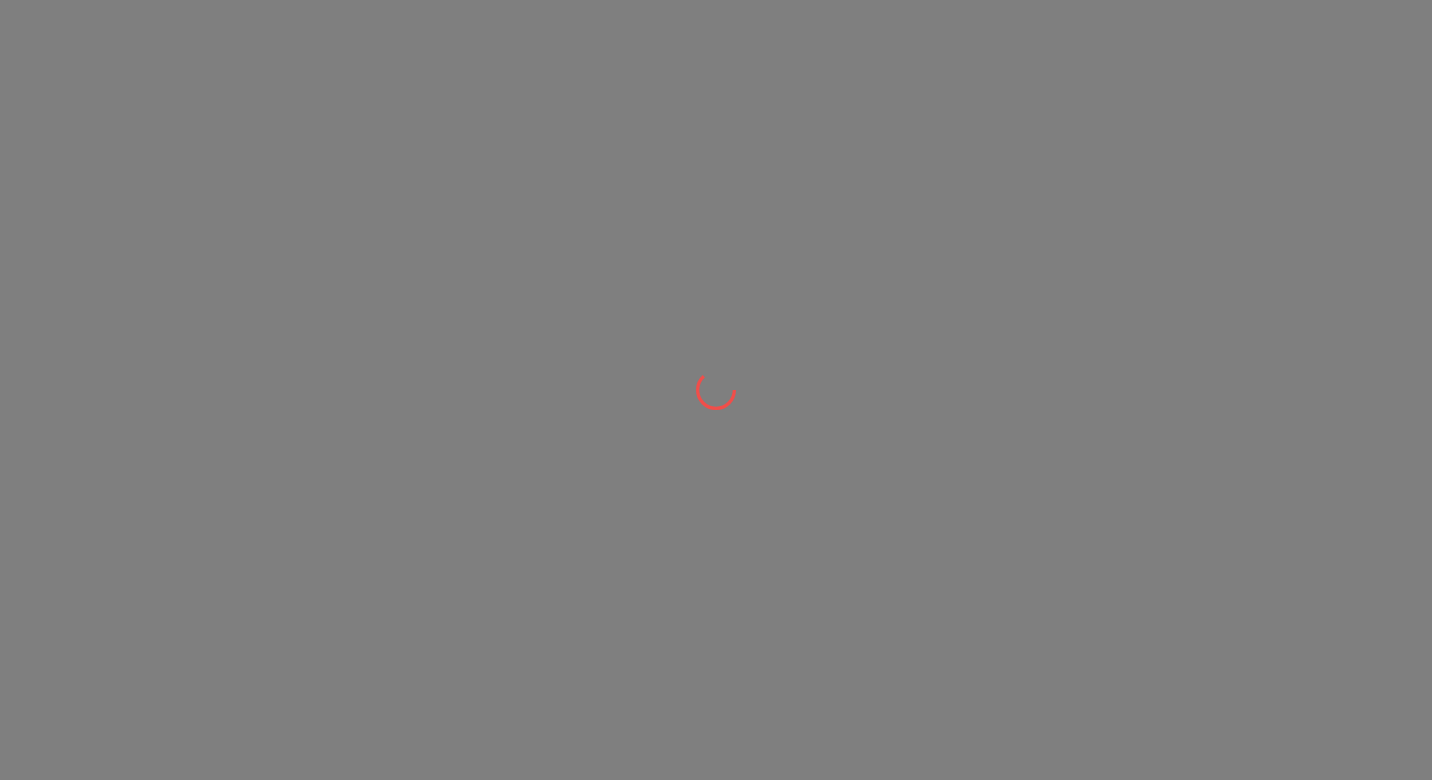scroll, scrollTop: 0, scrollLeft: 0, axis: both 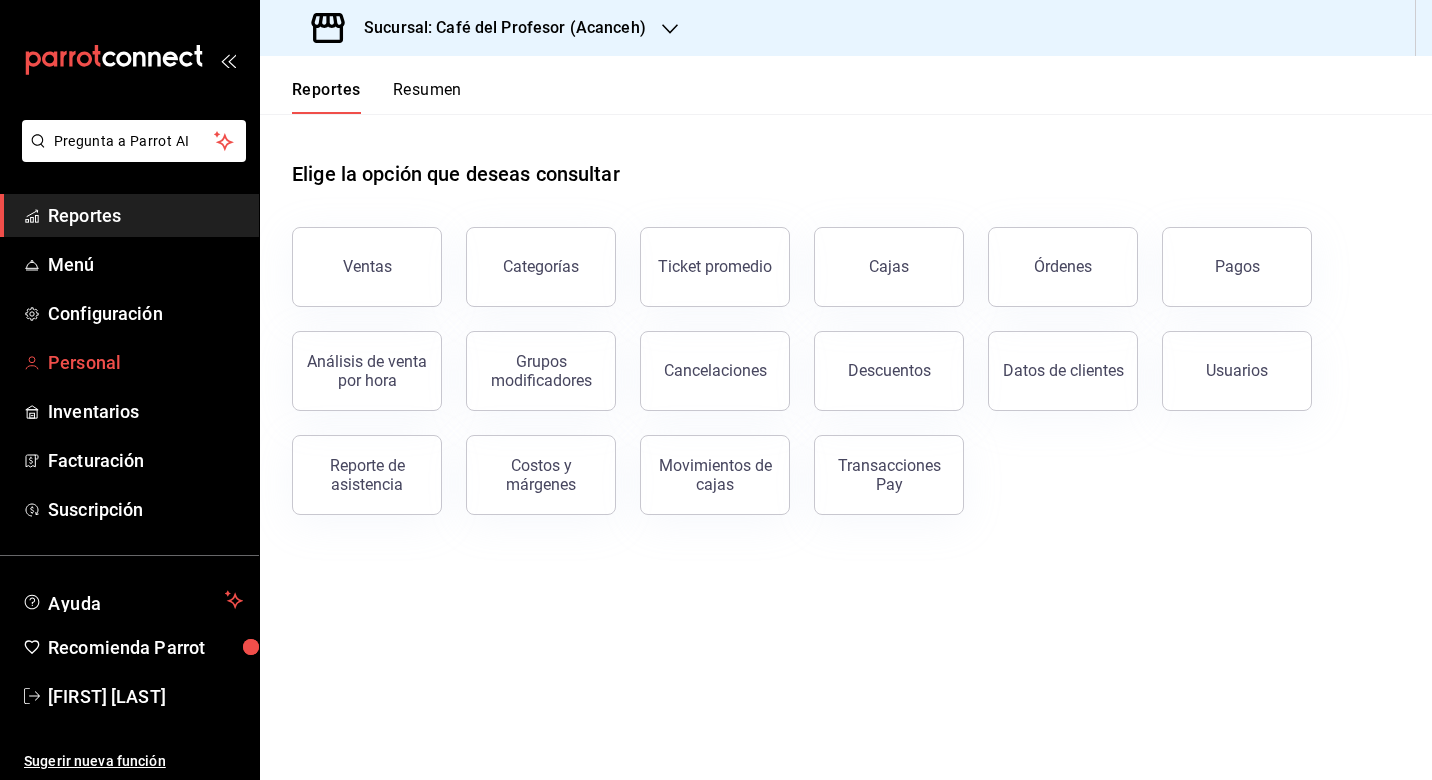 click on "Personal" at bounding box center [145, 362] 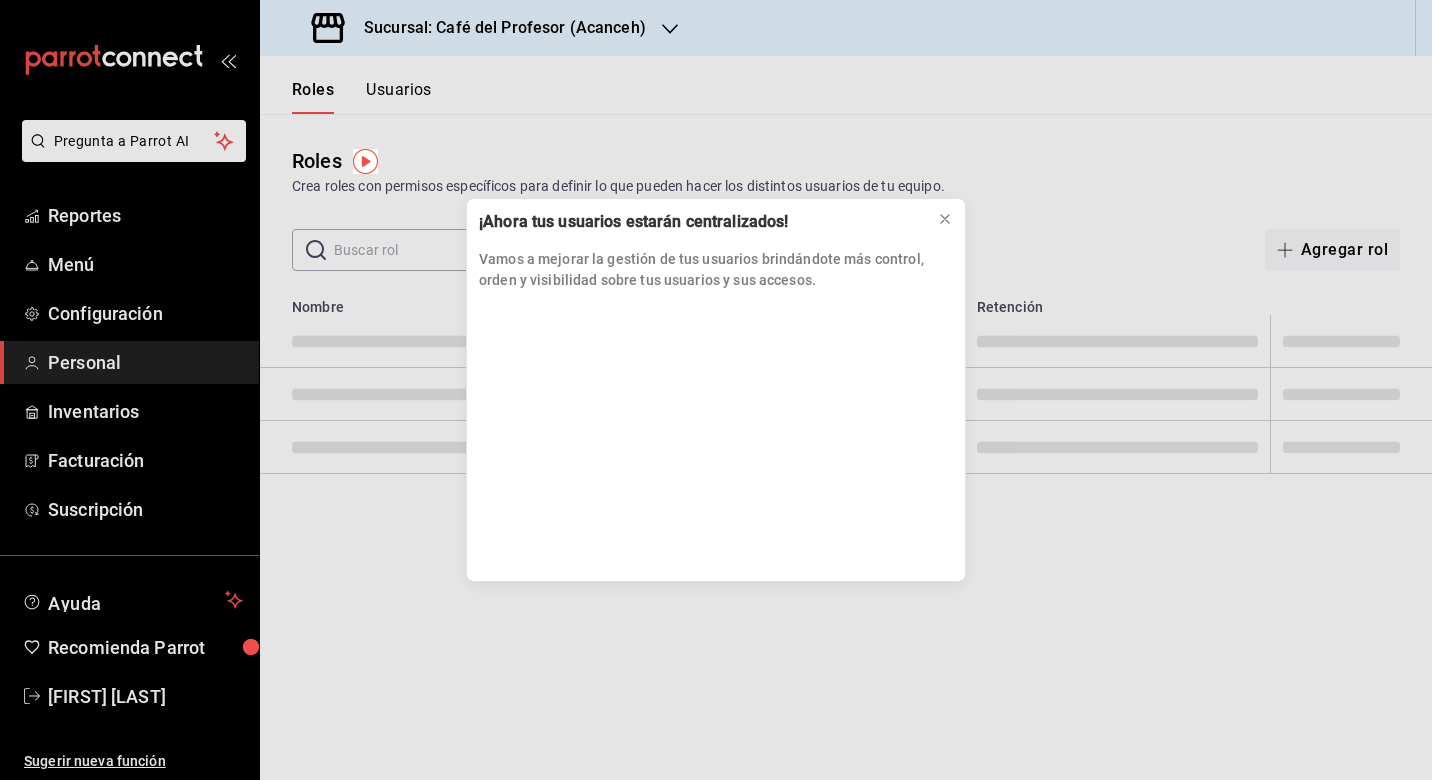 click on "¡Ahora tus usuarios estarán centralizados! Vamos a mejorar la gestión de tus usuarios brindándote más control, orden y visibilidad sobre tus usuarios y sus accesos." at bounding box center (716, 390) 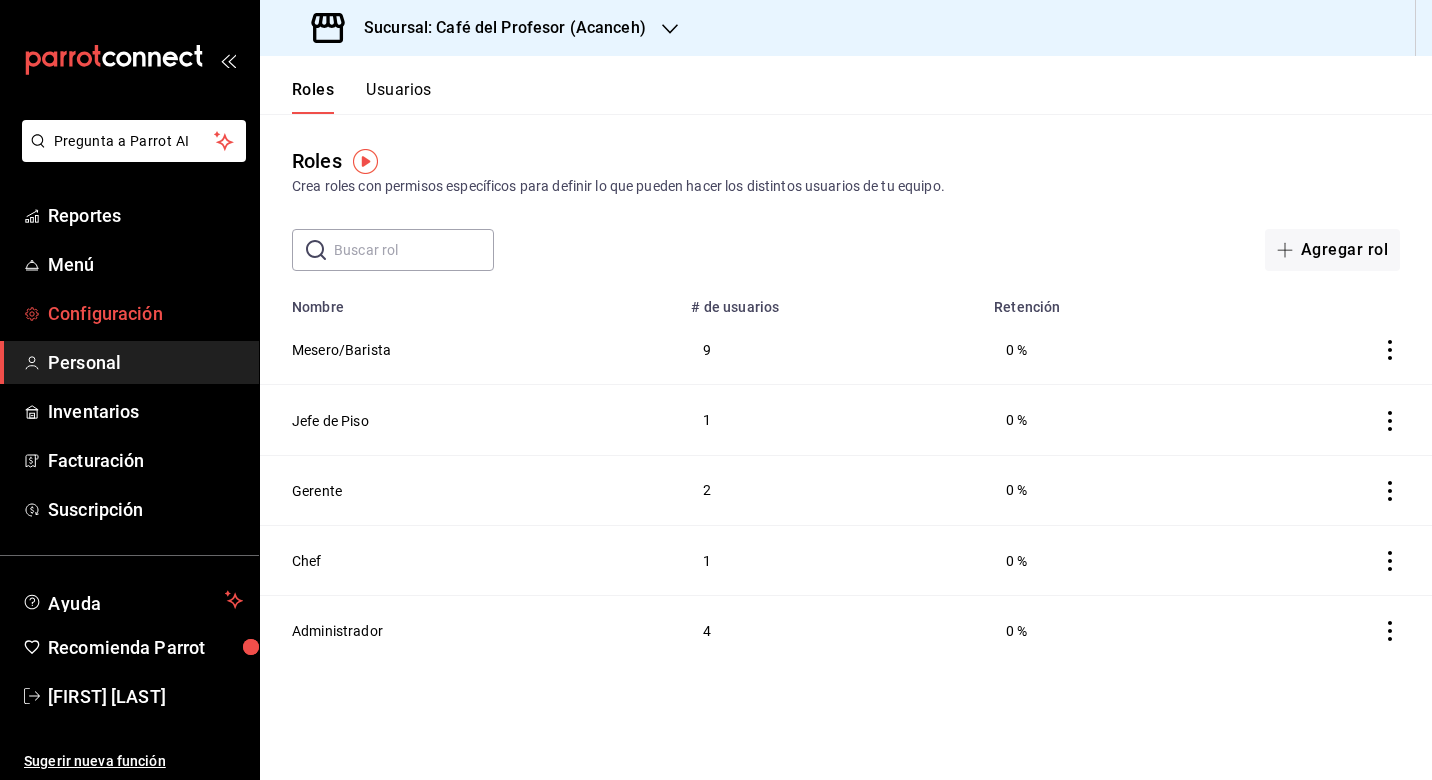 click on "Configuración" at bounding box center (129, 313) 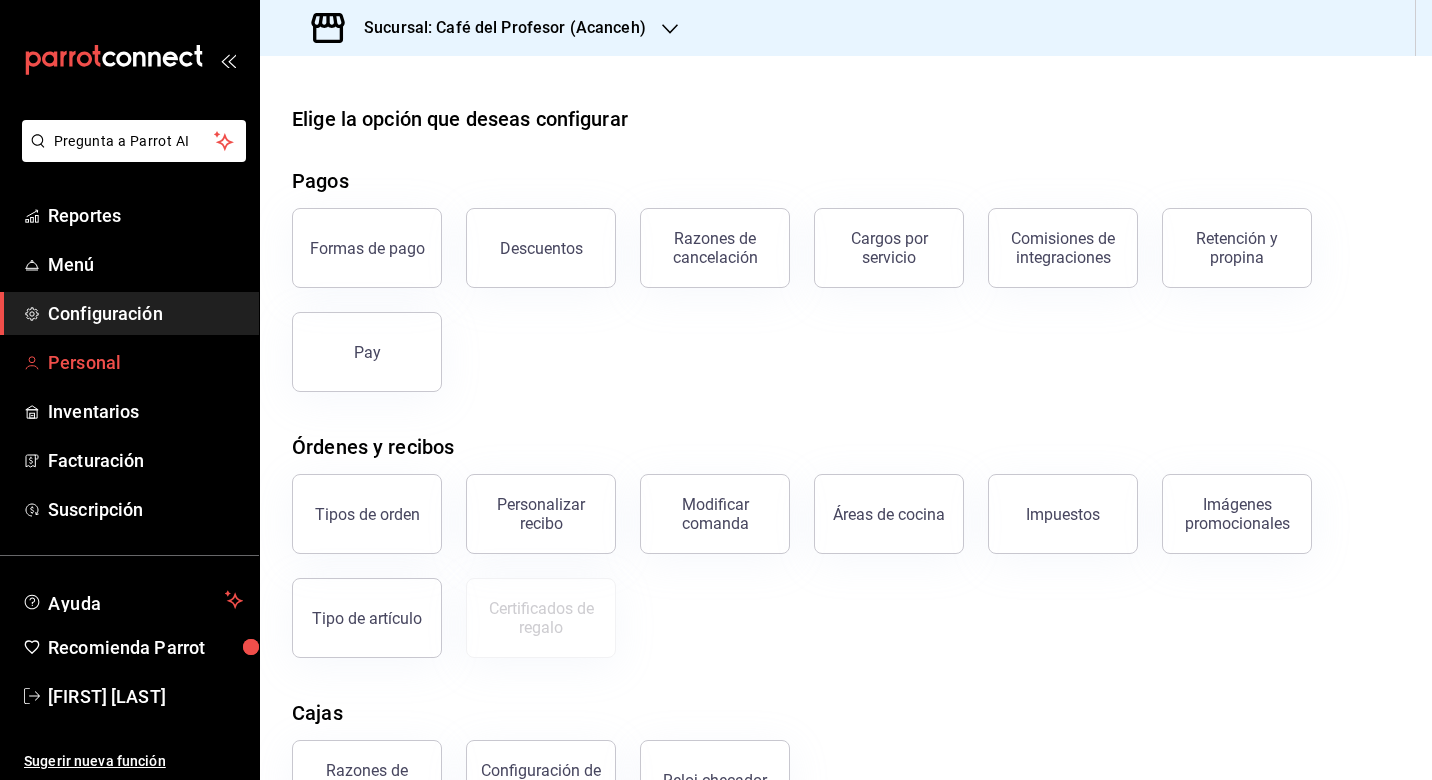 click on "Personal" at bounding box center (145, 362) 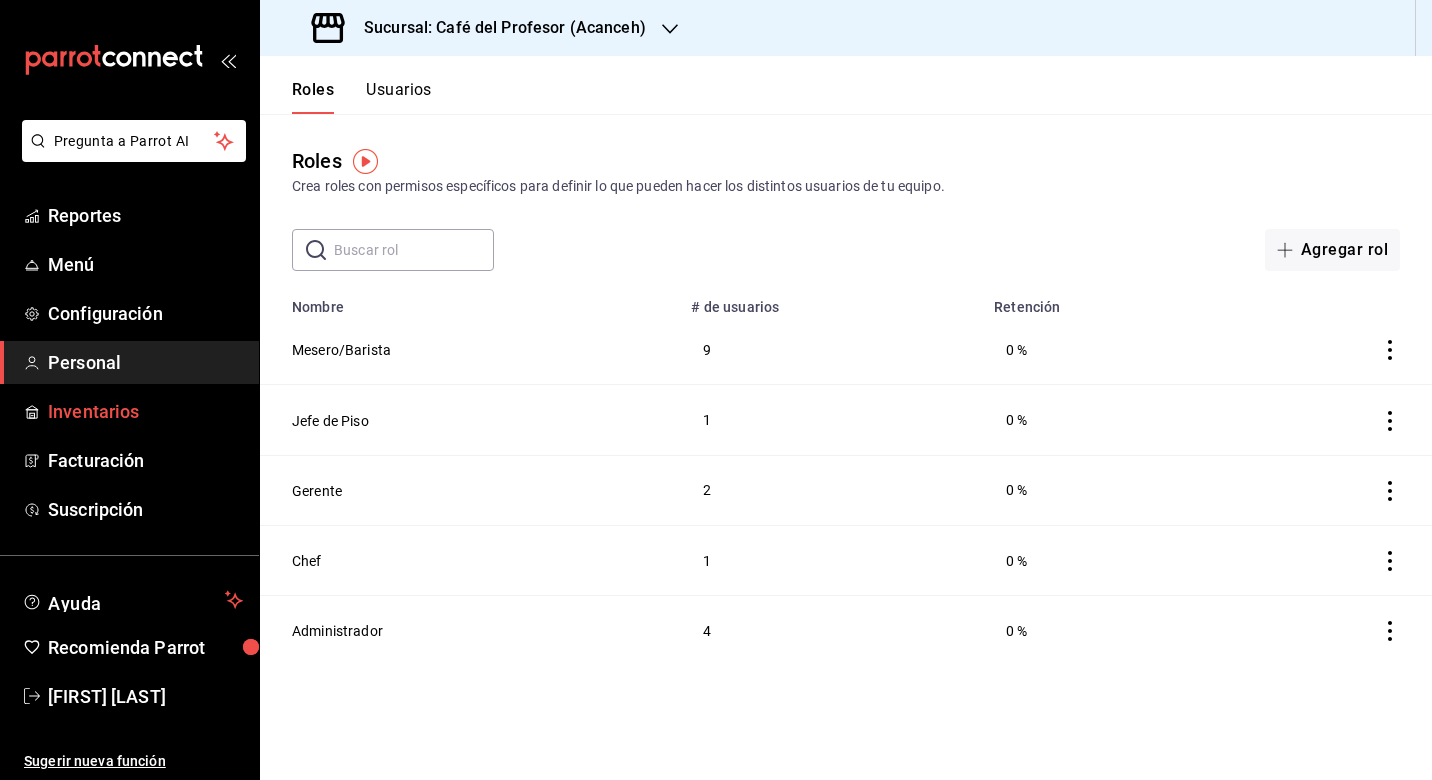 scroll, scrollTop: 0, scrollLeft: 0, axis: both 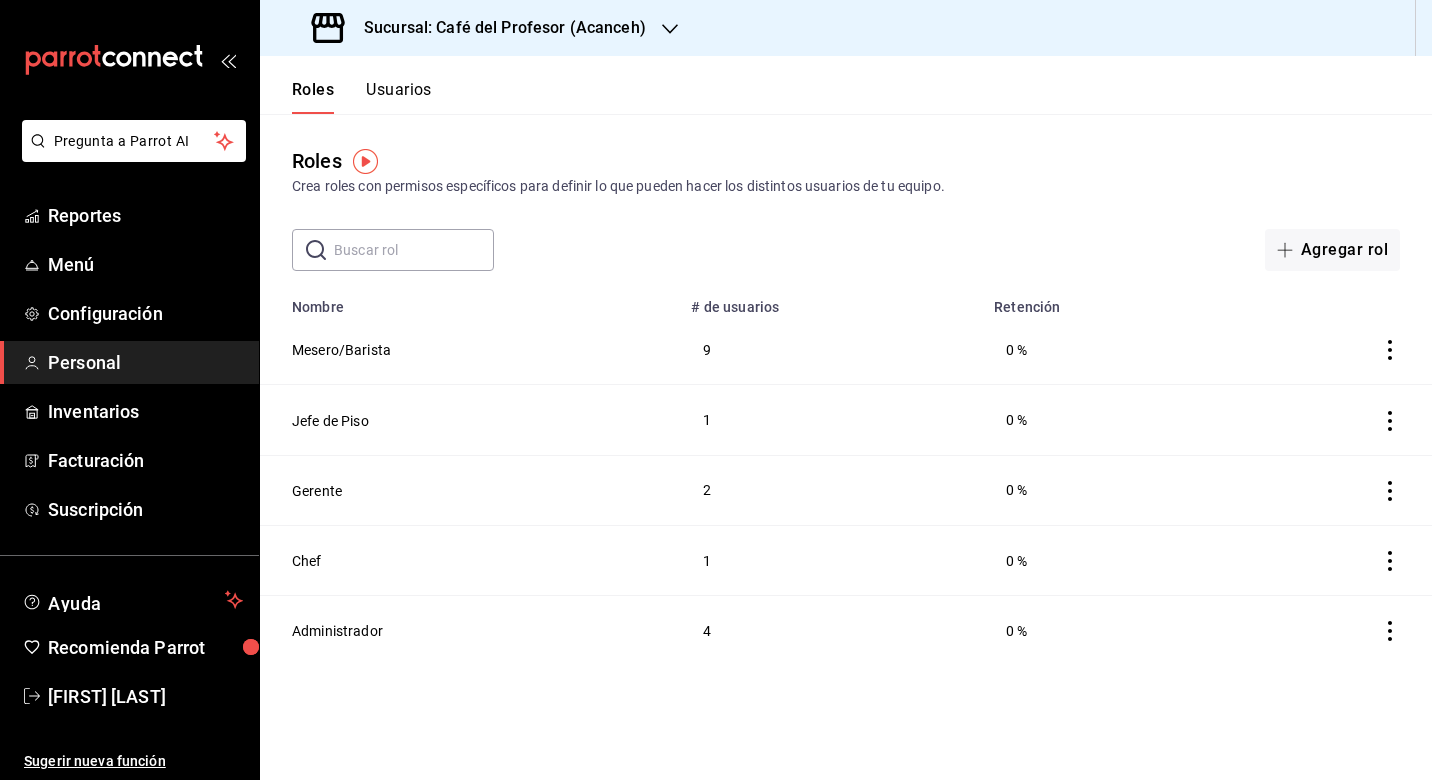 click on "Personal" at bounding box center (129, 362) 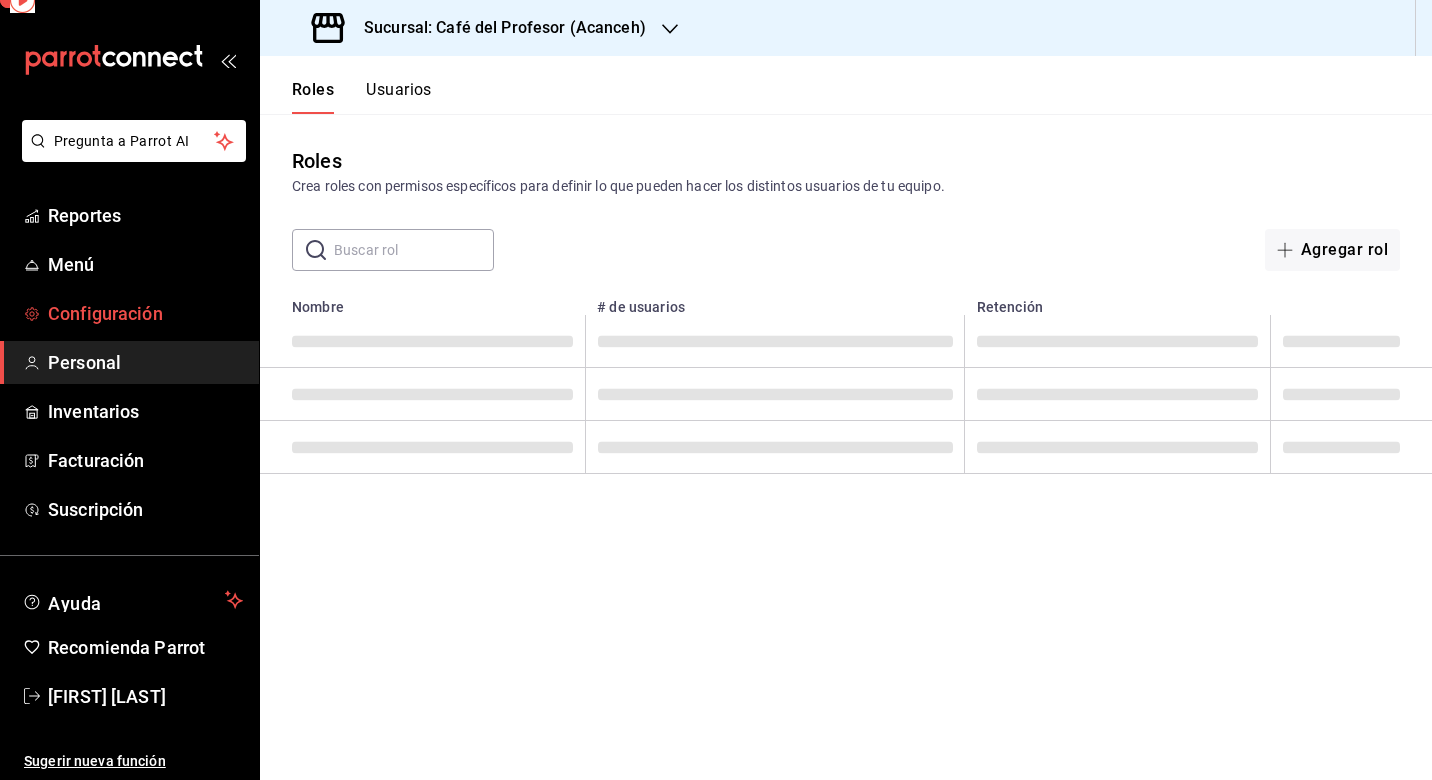 click on "Configuración" at bounding box center [145, 313] 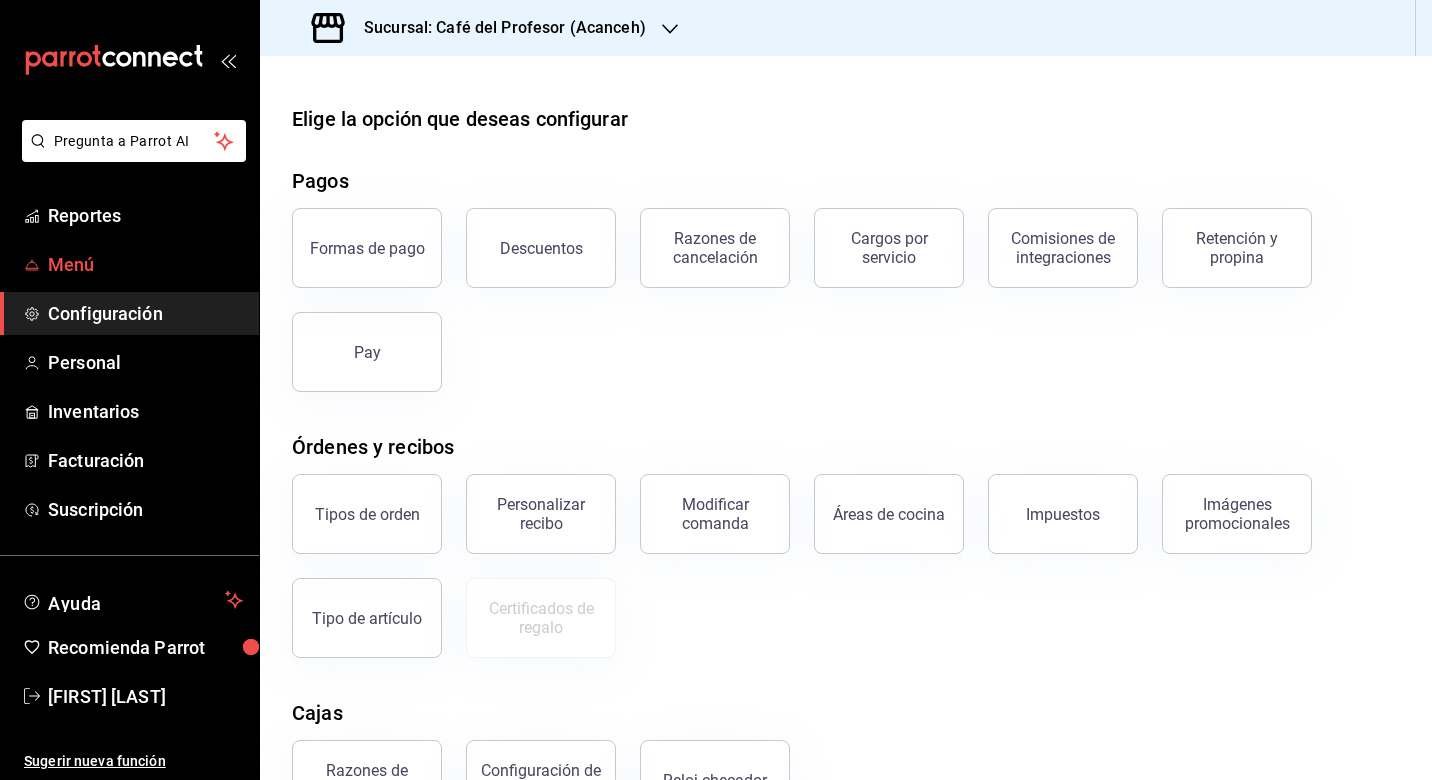 click on "Menú" at bounding box center [145, 264] 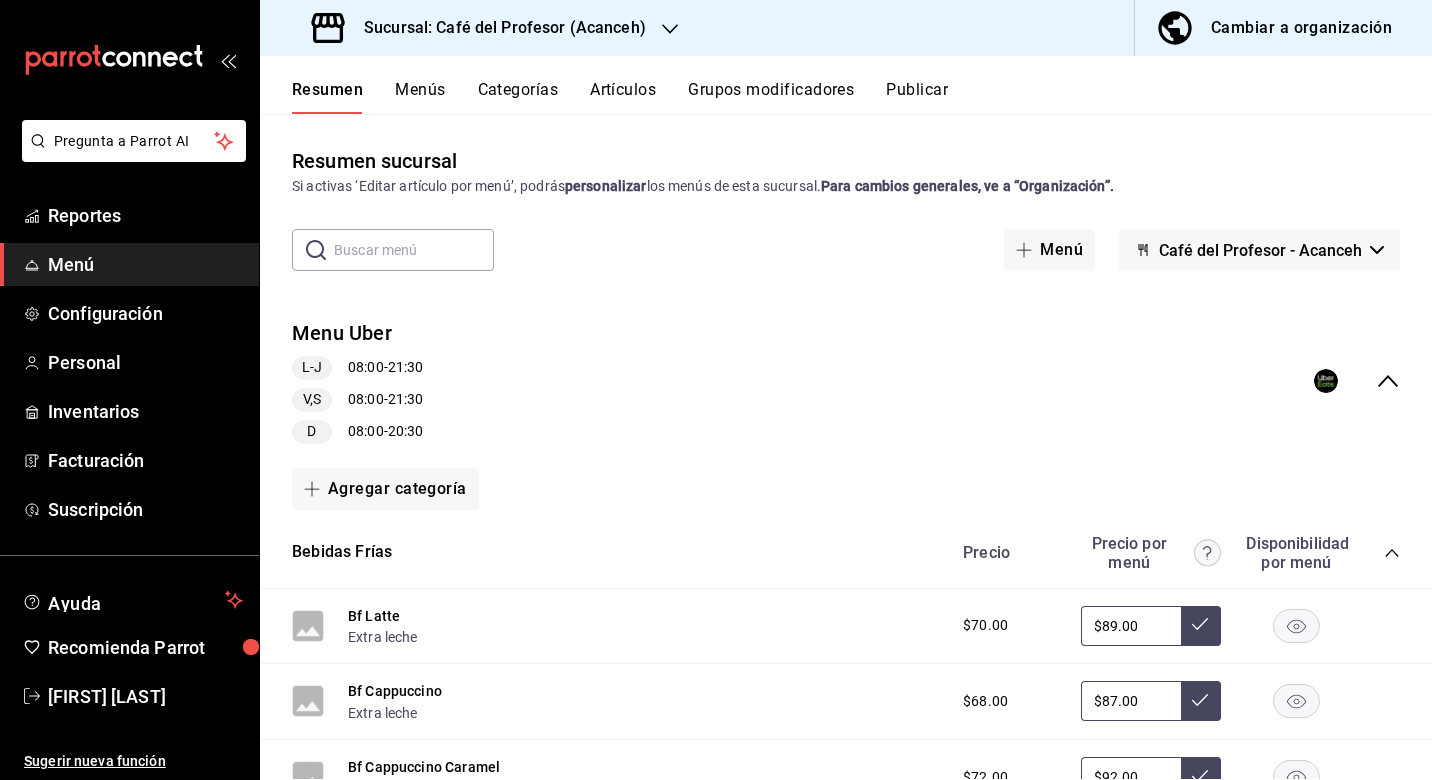 click on "Categorías" at bounding box center (518, 97) 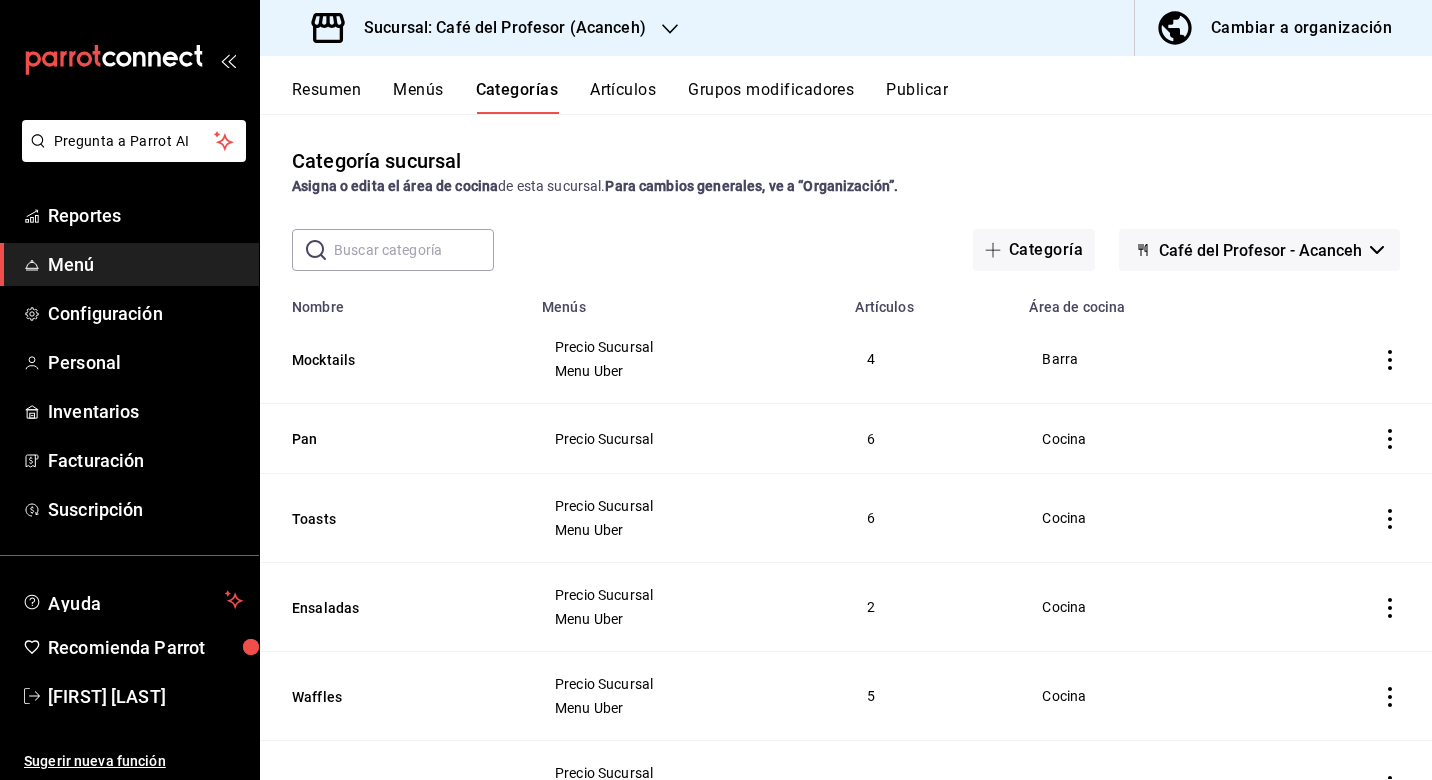 click on "Artículos" at bounding box center (623, 97) 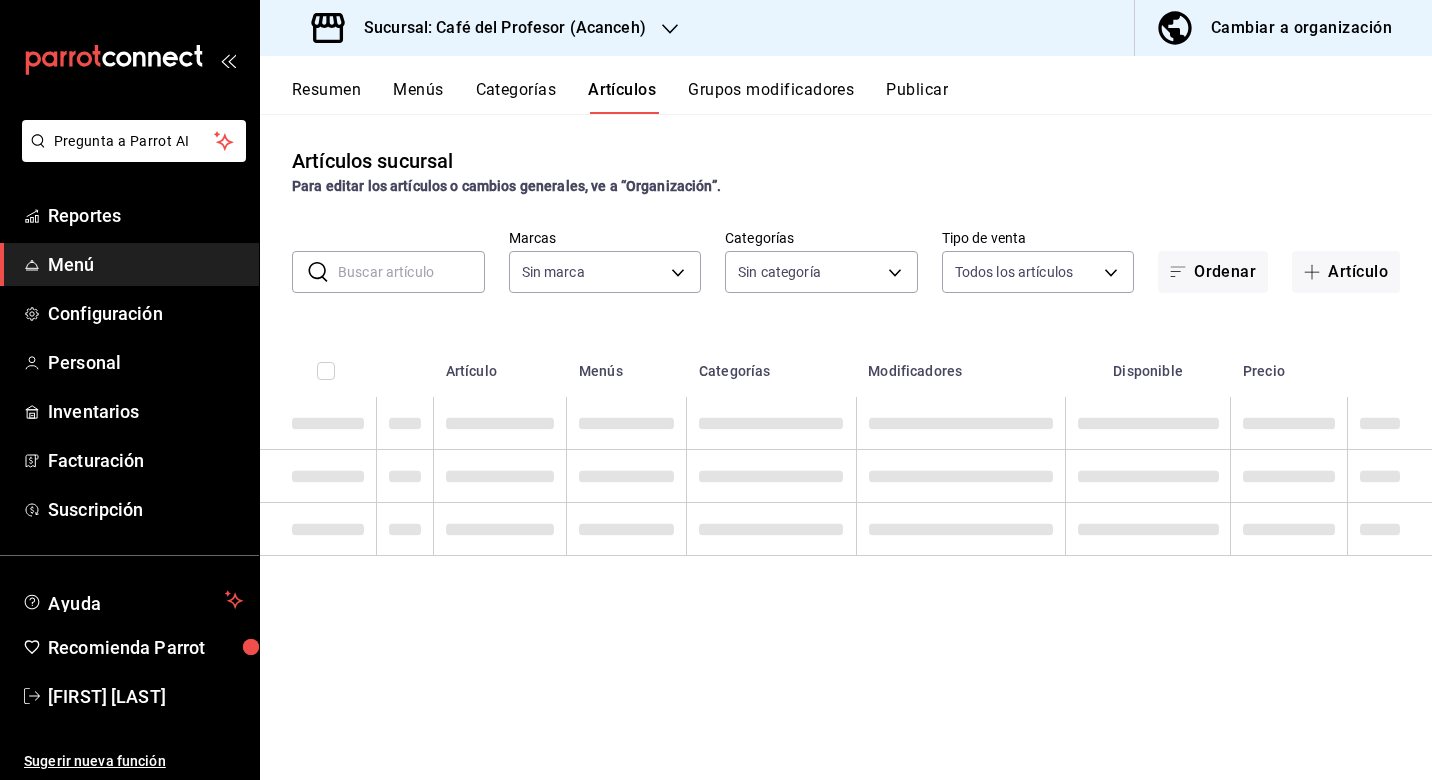 type on "c1a8b8e6-187f-497f-b24d-8667d510d931" 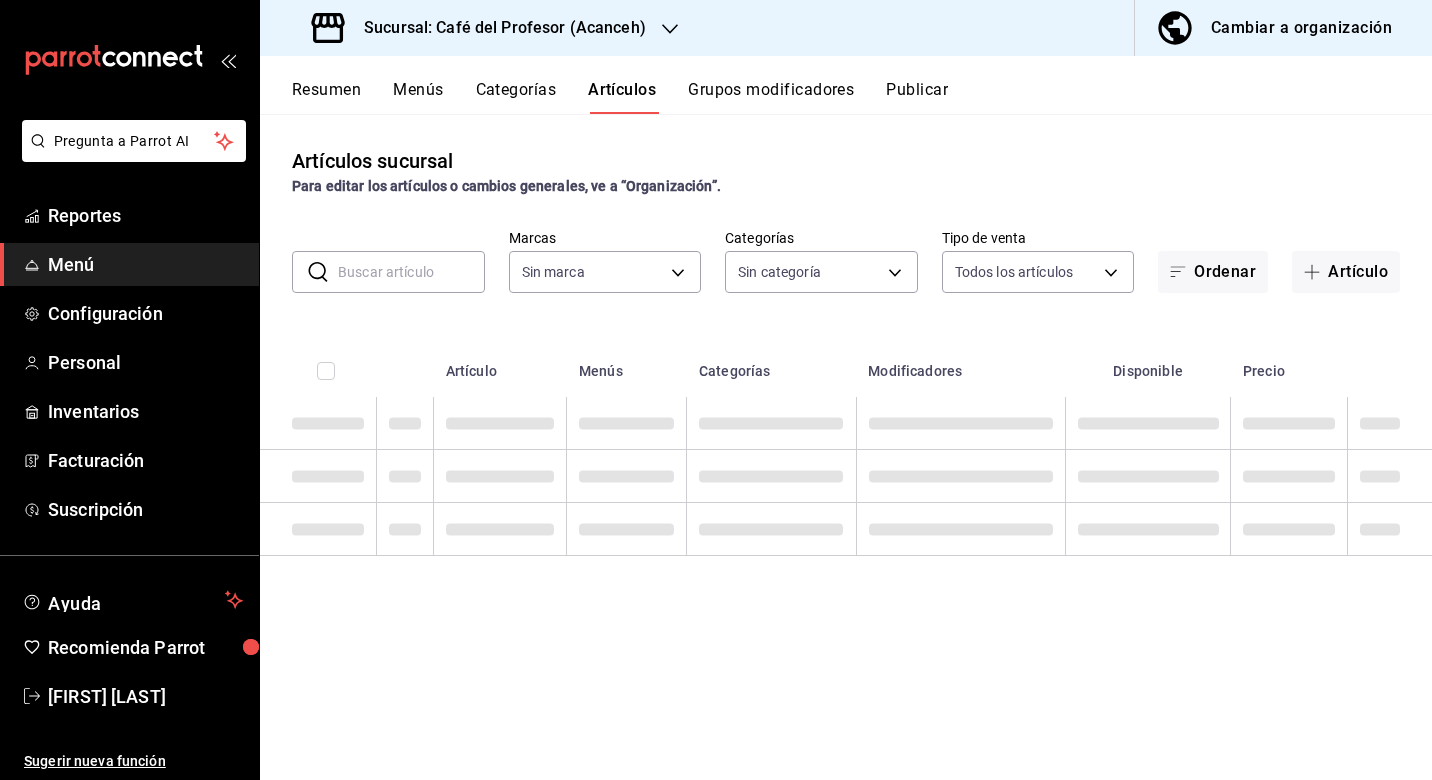 type on "287941b6-0598-490c-9fb6-63fb84a2c712,be1aaab9-5d27-4a8f-bb00-7802963417c0,4d75f2ef-23e5-42eb-ab6f-e8676a5e310e,d305af8b-c01f-461f-abe2-c0e82f5334ee,0bcc8fee-800e-453b-9284-1bf1be50f510,e4b1fcef-853a-4e9d-8519-1020a3b8af62,81319382-3149-46a2-aa64-334438d854f4,43ebf264-99c7-4184-bb93-8fbd366d835e,26404cb9-75b8-4245-a162-5844f252ad8f,4e368ec5-2bd3-4c00-860d-78f60d77d024,4de3f1fd-a34a-4740-b0b2-e0338a46271e,fd0d645d-7f25-4124-834d-48cc8faf6b65,47f37728-8cdc-4dab-b52b-69794905330c,3c97d168-292d-4b03-94f5-005cb9287efb,df67c5d8-11fc-492f-acde-c04499b2f76b,9352f27a-e54c-4303-b903-6b3d123fa10e,241bdf42-12dc-49c3-a211-3ca85d083ada,47e96a62-28cd-48e7-b747-3d3b33d6154a,b99d93c2-f6e8-4b7d-8aa5-dfd35fc75e58,f76e647f-92e5-4eee-bfe6-7905db36131b" 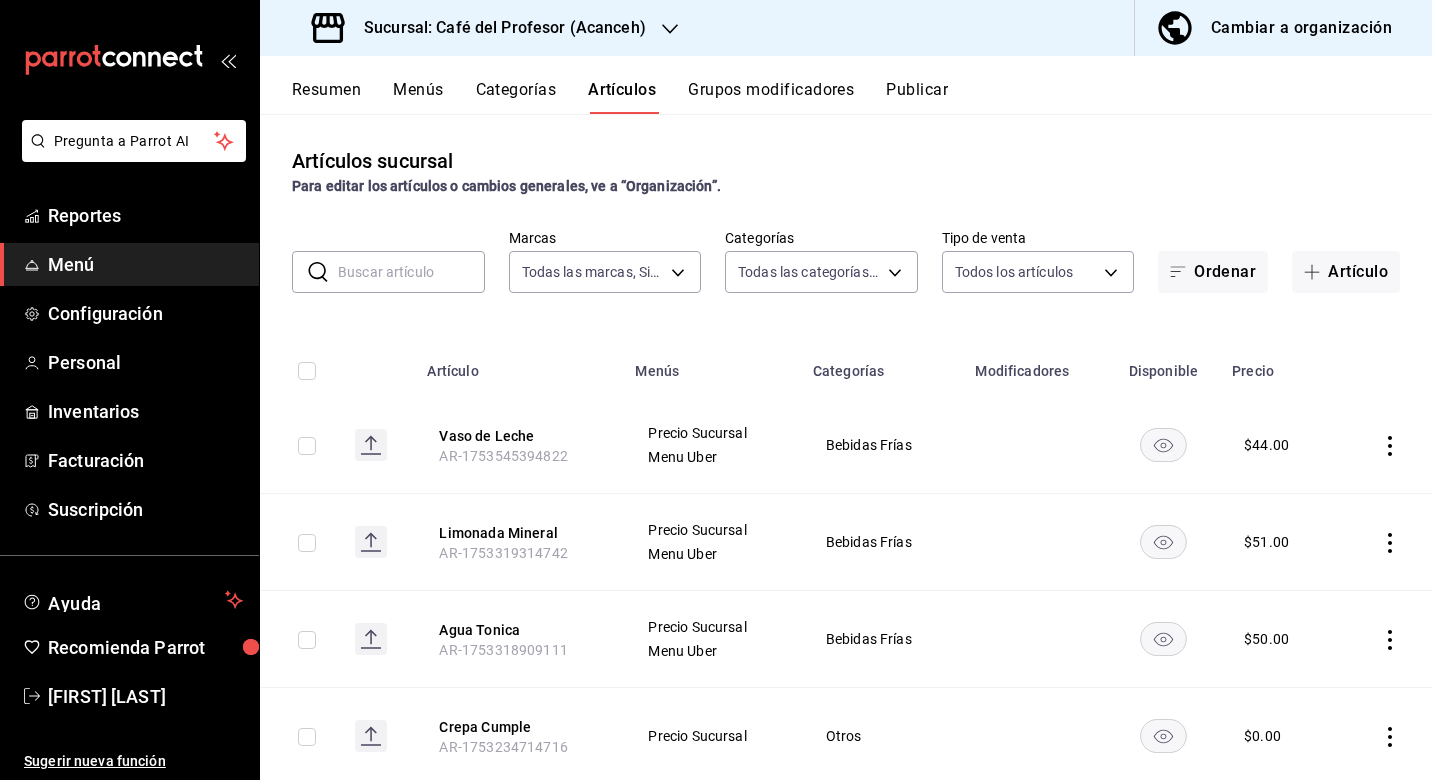 click on "Categorías" at bounding box center [516, 97] 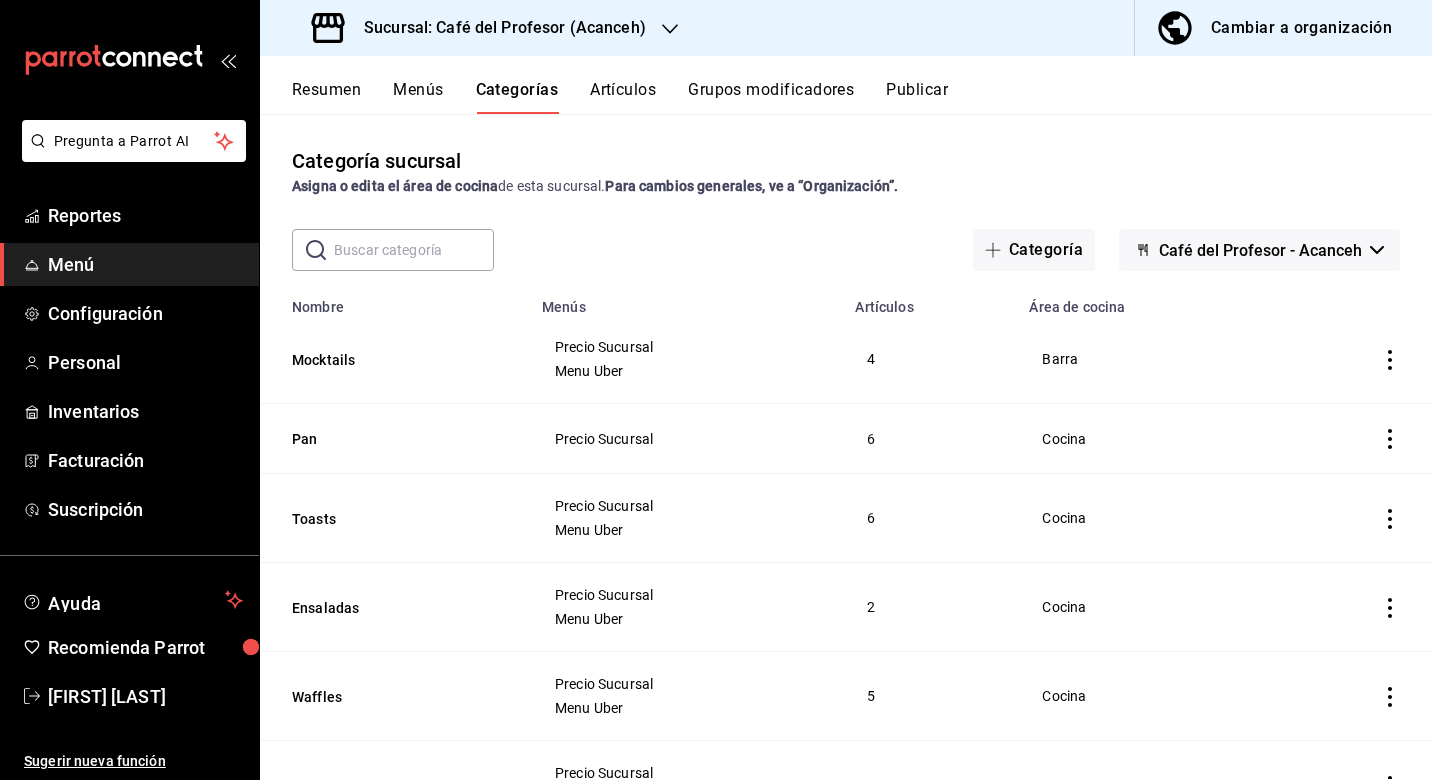 click on "Artículos" at bounding box center (623, 97) 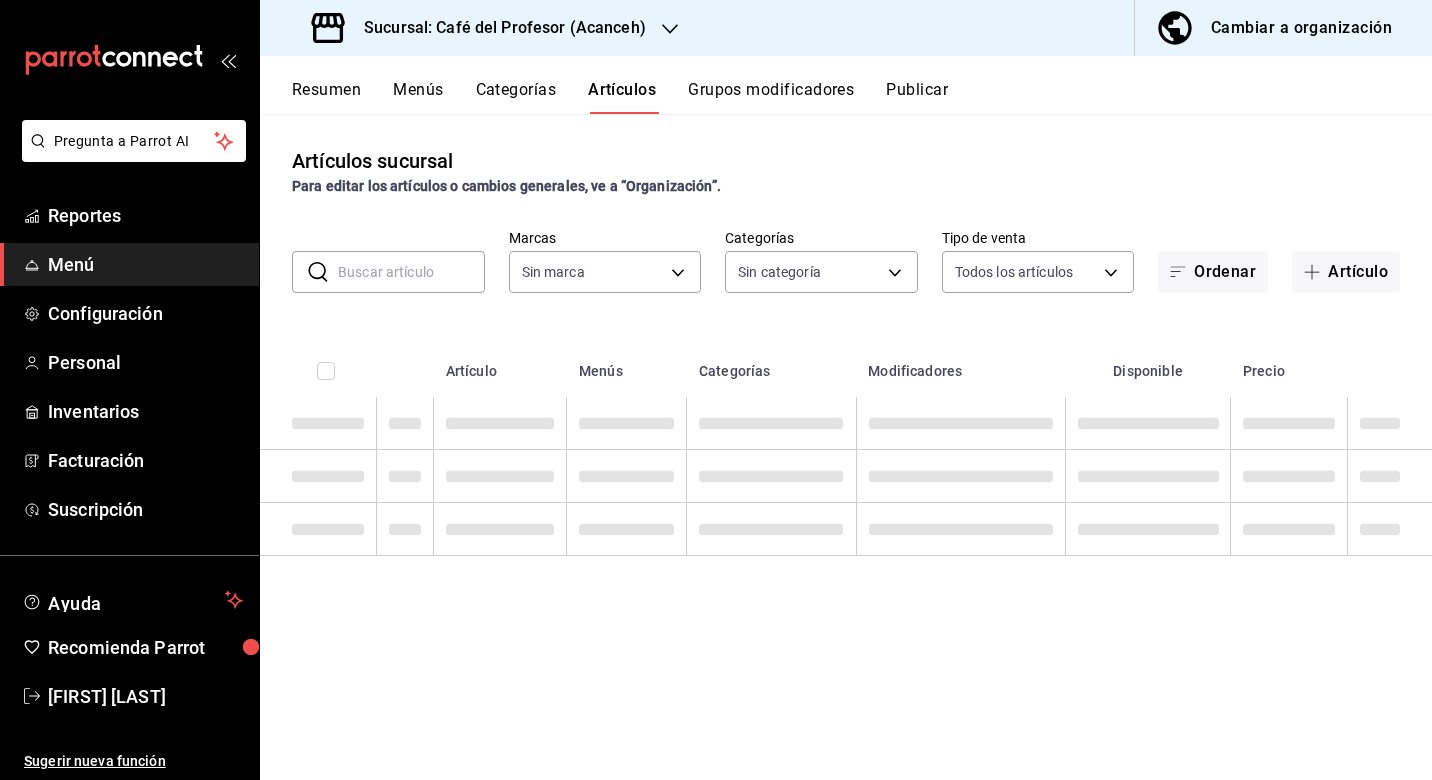 type on "c1a8b8e6-187f-497f-b24d-8667d510d931" 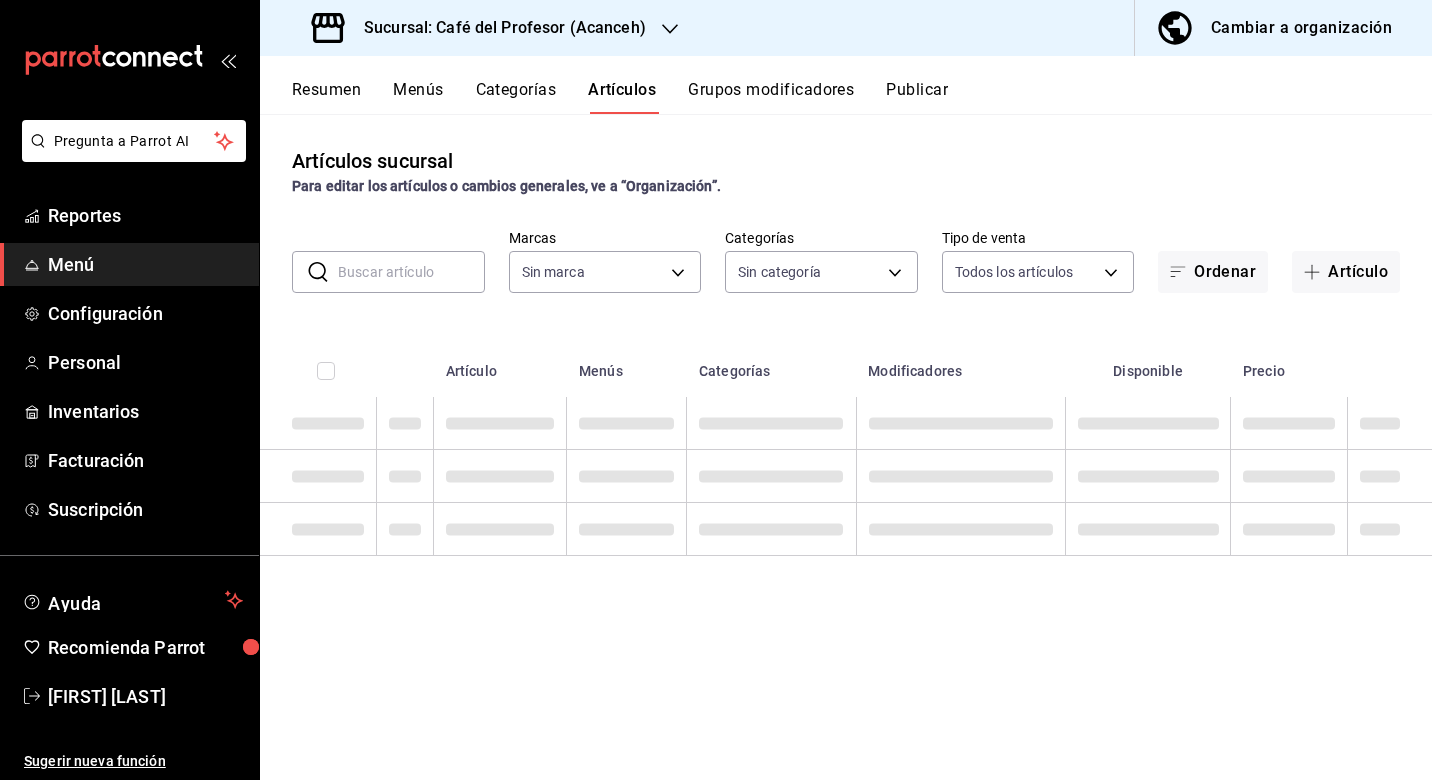 type on "287941b6-0598-490c-9fb6-63fb84a2c712,be1aaab9-5d27-4a8f-bb00-7802963417c0,4d75f2ef-23e5-42eb-ab6f-e8676a5e310e,d305af8b-c01f-461f-abe2-c0e82f5334ee,0bcc8fee-800e-453b-9284-1bf1be50f510,e4b1fcef-853a-4e9d-8519-1020a3b8af62,81319382-3149-46a2-aa64-334438d854f4,43ebf264-99c7-4184-bb93-8fbd366d835e,26404cb9-75b8-4245-a162-5844f252ad8f,4e368ec5-2bd3-4c00-860d-78f60d77d024,4de3f1fd-a34a-4740-b0b2-e0338a46271e,fd0d645d-7f25-4124-834d-48cc8faf6b65,47f37728-8cdc-4dab-b52b-69794905330c,3c97d168-292d-4b03-94f5-005cb9287efb,df67c5d8-11fc-492f-acde-c04499b2f76b,9352f27a-e54c-4303-b903-6b3d123fa10e,241bdf42-12dc-49c3-a211-3ca85d083ada,47e96a62-28cd-48e7-b747-3d3b33d6154a,b99d93c2-f6e8-4b7d-8aa5-dfd35fc75e58,f76e647f-92e5-4eee-bfe6-7905db36131b" 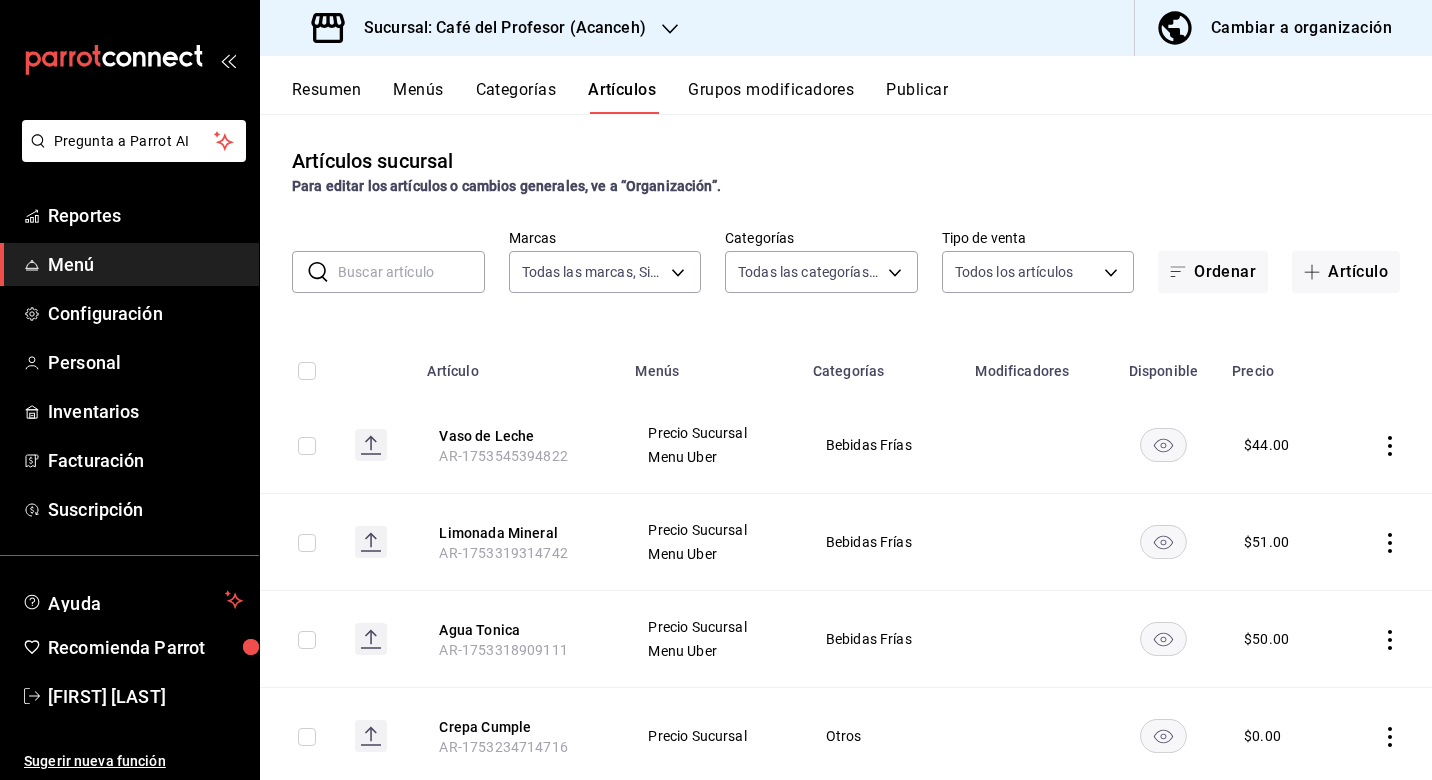 click at bounding box center (411, 272) 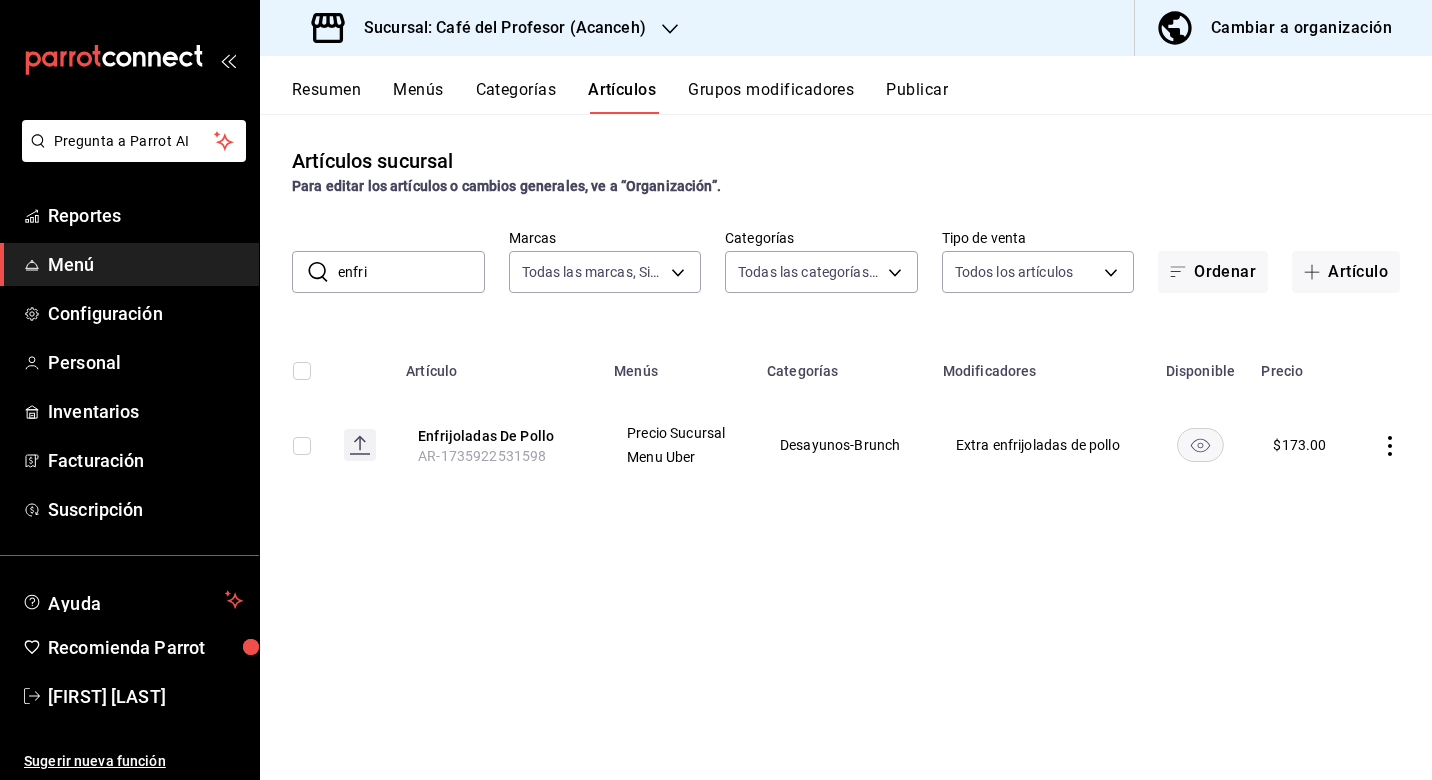 type on "enfri" 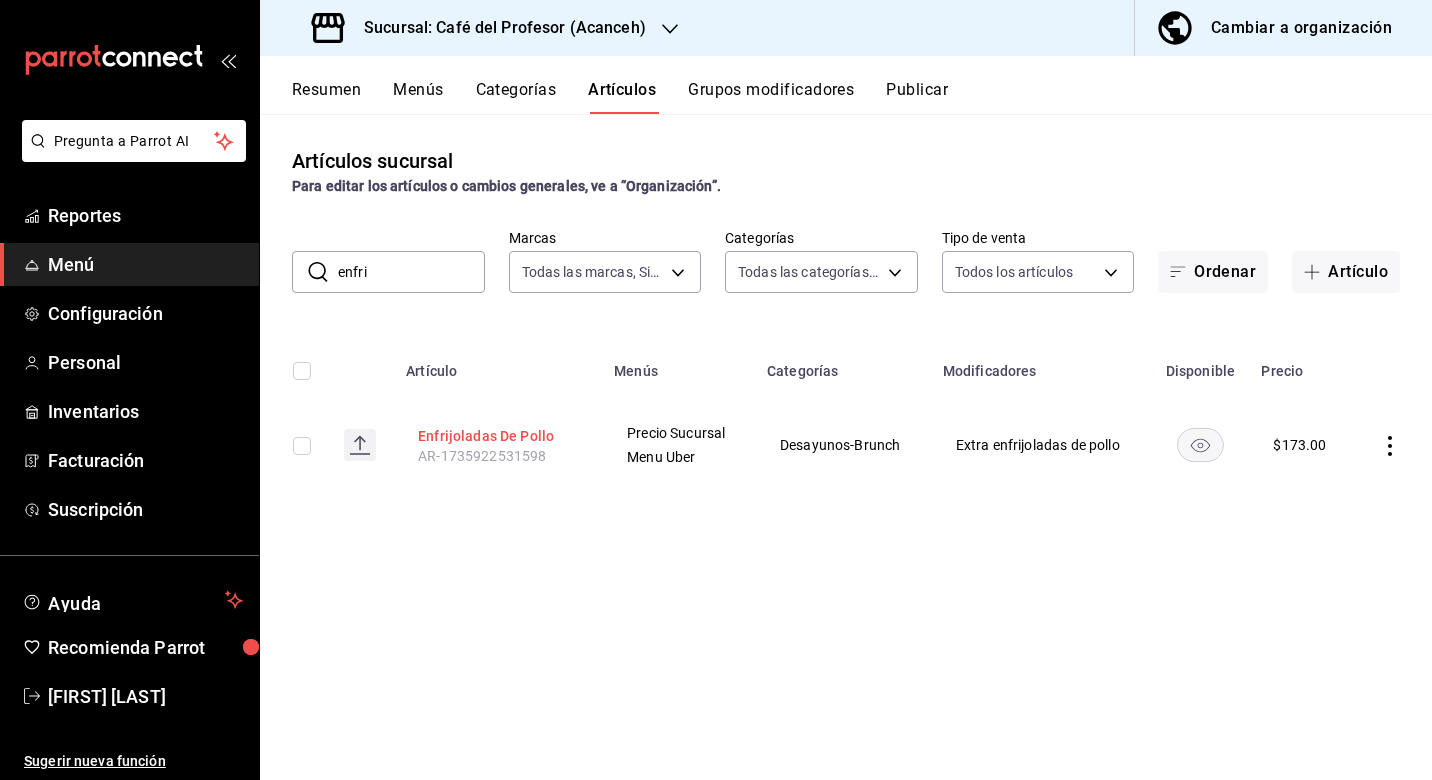 drag, startPoint x: 470, startPoint y: 269, endPoint x: 524, endPoint y: 434, distance: 173.61163 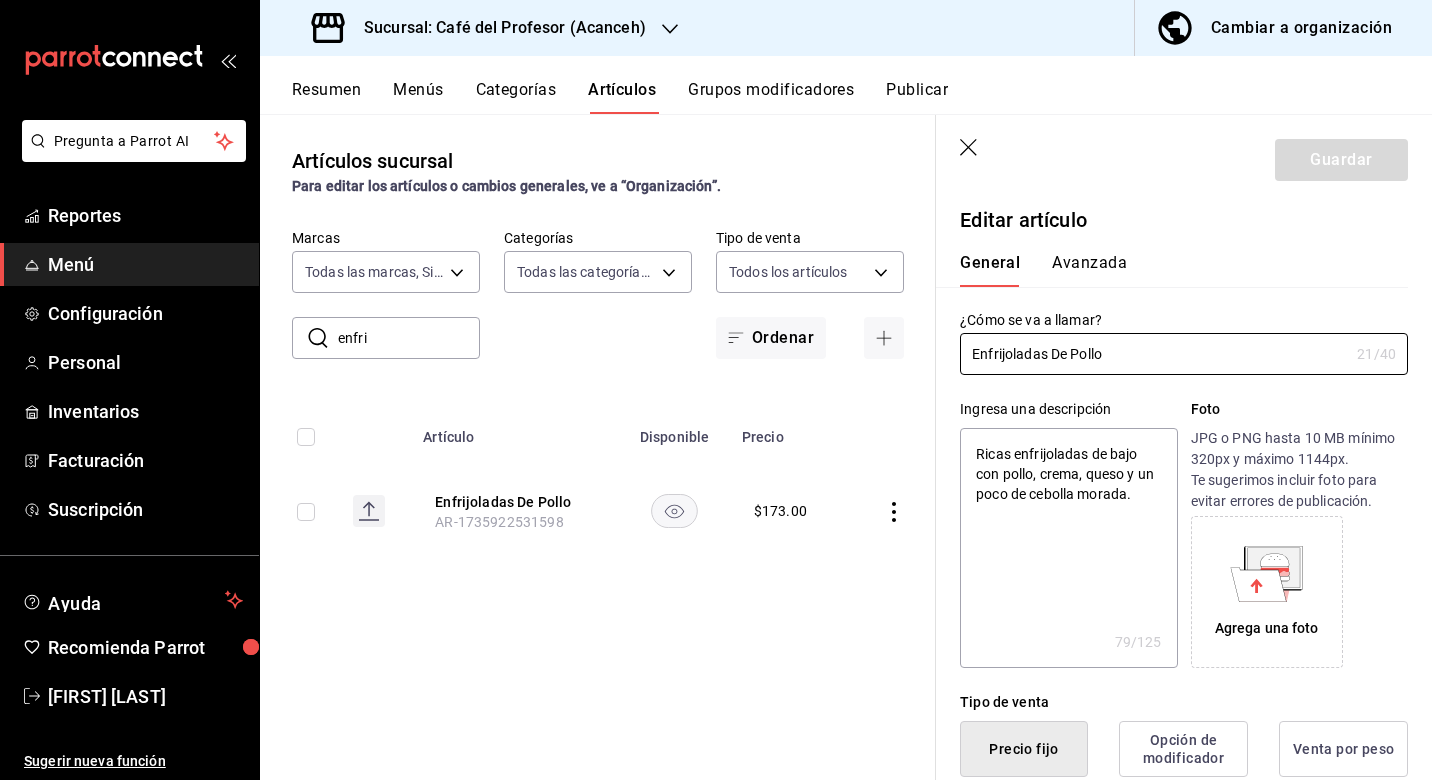 type on "x" 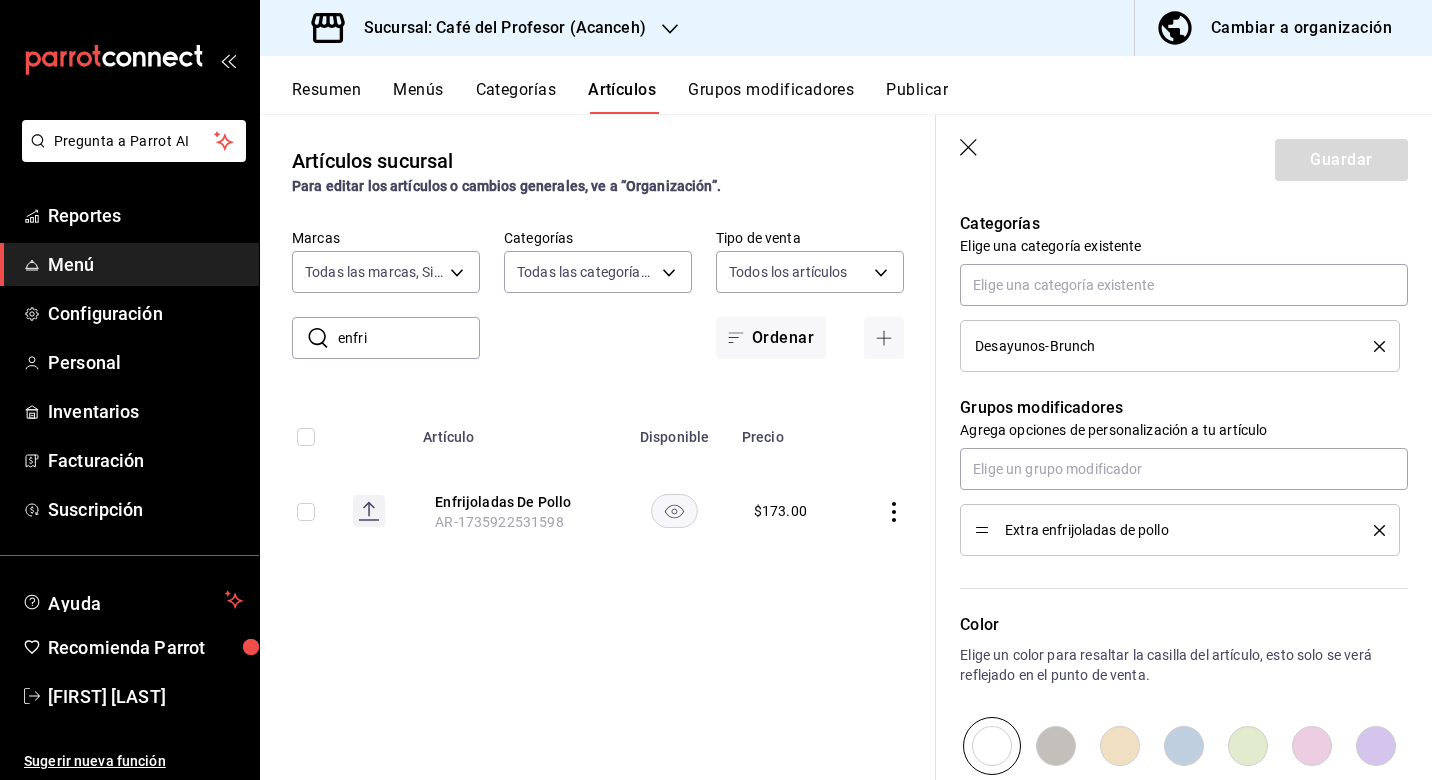 scroll, scrollTop: 846, scrollLeft: 0, axis: vertical 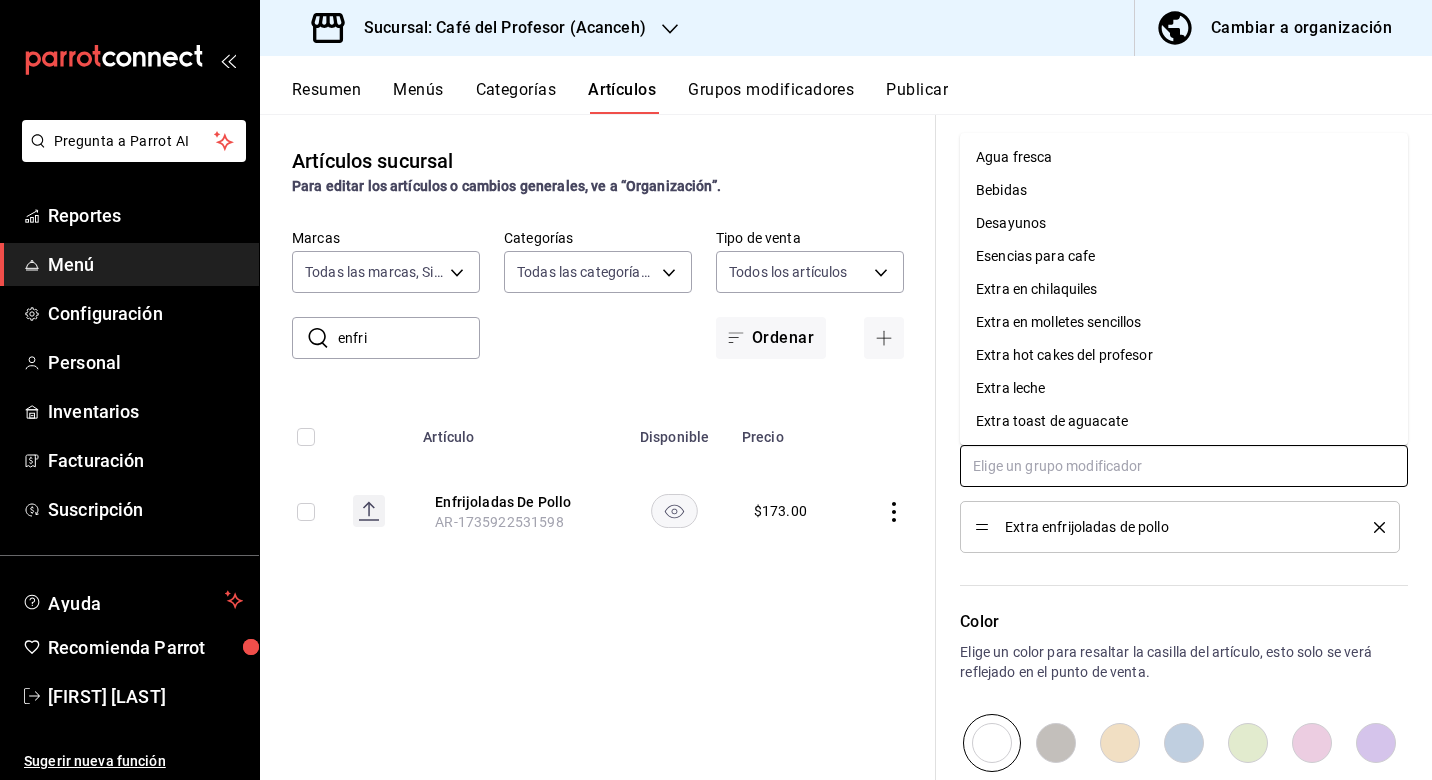 click at bounding box center [1184, 466] 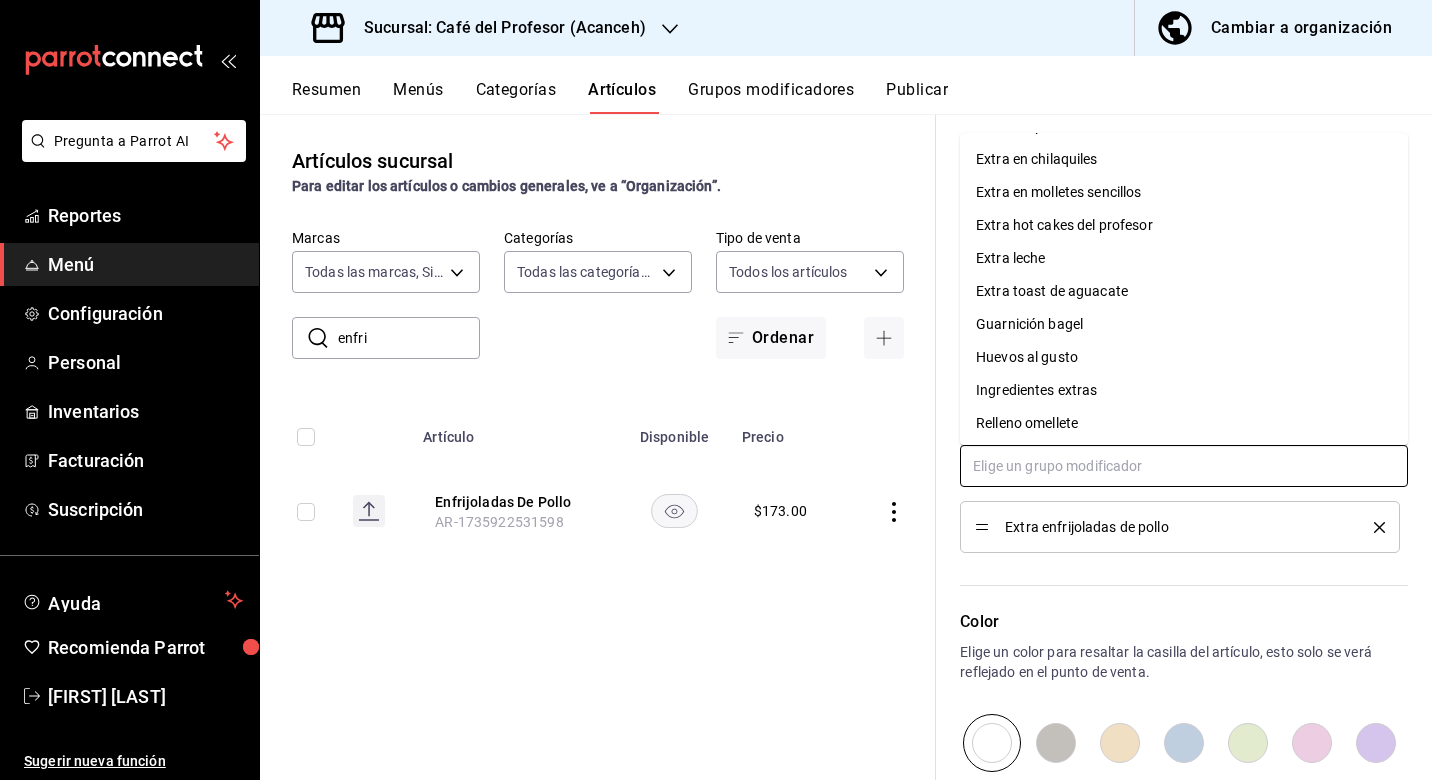 scroll, scrollTop: 136, scrollLeft: 0, axis: vertical 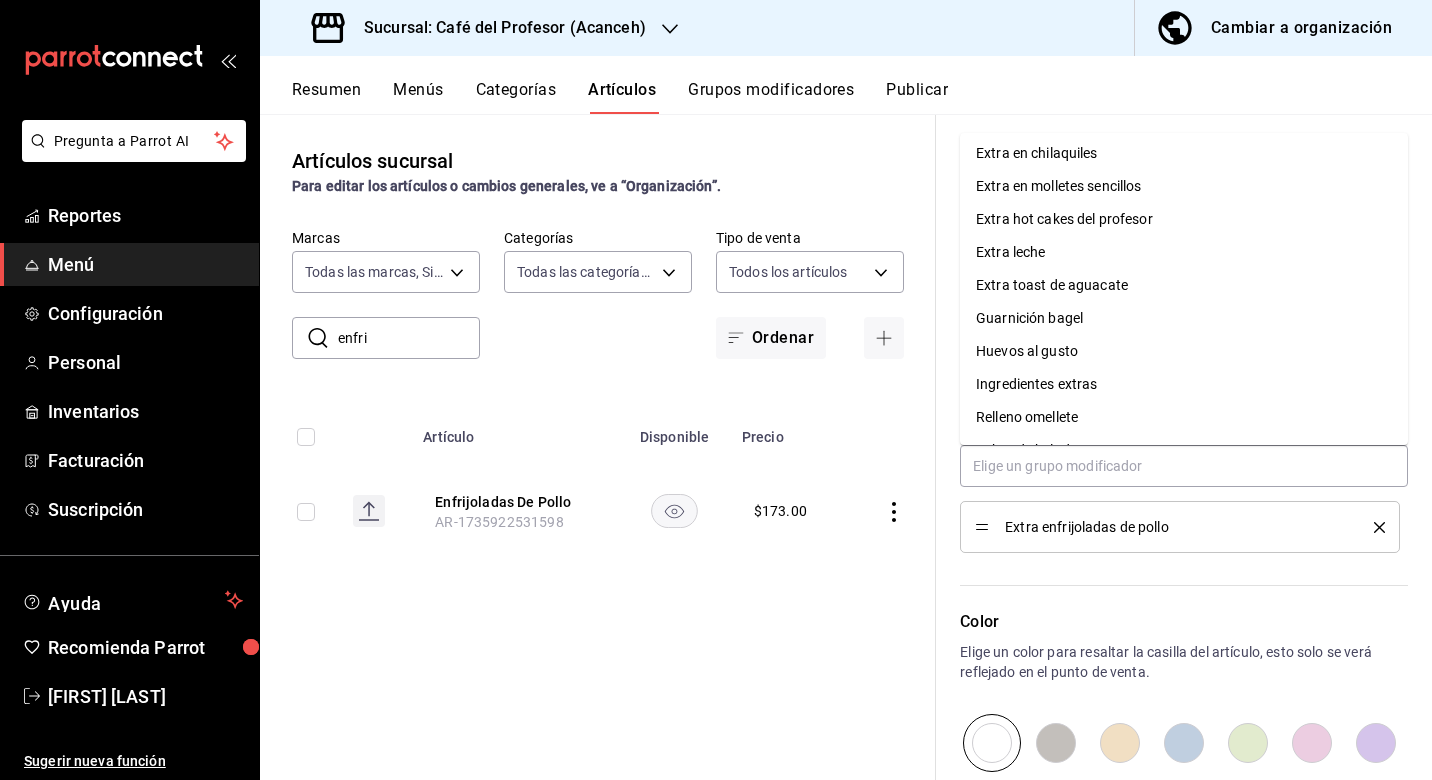 click on "Artículos sucursal Para editar los artículos o cambios generales, ve a “Organización”. ​ enfri ​ Marcas Todas las marcas, Sin marca c1a8b8e6-187f-497f-b24d-8667d510d931 Categorías Todas las categorías, Sin categoría 287941b6-0598-490c-9fb6-63fb84a2c712,be1aaab9-5d27-4a8f-bb00-7802963417c0,4d75f2ef-23e5-42eb-ab6f-e8676a5e310e,d305af8b-c01f-461f-abe2-c0e82f5334ee,0bcc8fee-800e-453b-9284-1bf1be50f510,e4b1fcef-853a-4e9d-8519-1020a3b8af62,81319382-3149-46a2-aa64-334438d854f4,43ebf264-99c7-4184-bb93-8fbd366d835e,26404cb9-75b8-4245-a162-5844f252ad8f,4e368ec5-2bd3-4c00-860d-78f60d77d024,4de3f1fd-a34a-4740-b0b2-e0338a46271e,fd0d645d-7f25-4124-834d-48cc8faf6b65,47f37728-8cdc-4dab-b52b-69794905330c,3c97d168-292d-4b03-94f5-005cb9287efb,df67c5d8-11fc-492f-acde-c04499b2f76b,9352f27a-e54c-4303-b903-6b3d123fa10e,241bdf42-12dc-49c3-a211-3ca85d083ada,47e96a62-28cd-48e7-b747-3d3b33d6154a,b99d93c2-f6e8-4b7d-8aa5-dfd35fc75e58,f76e647f-92e5-4eee-bfe6-7905db36131b Tipo de venta Todos los artículos ALL Ordenar Precio" at bounding box center (598, 446) 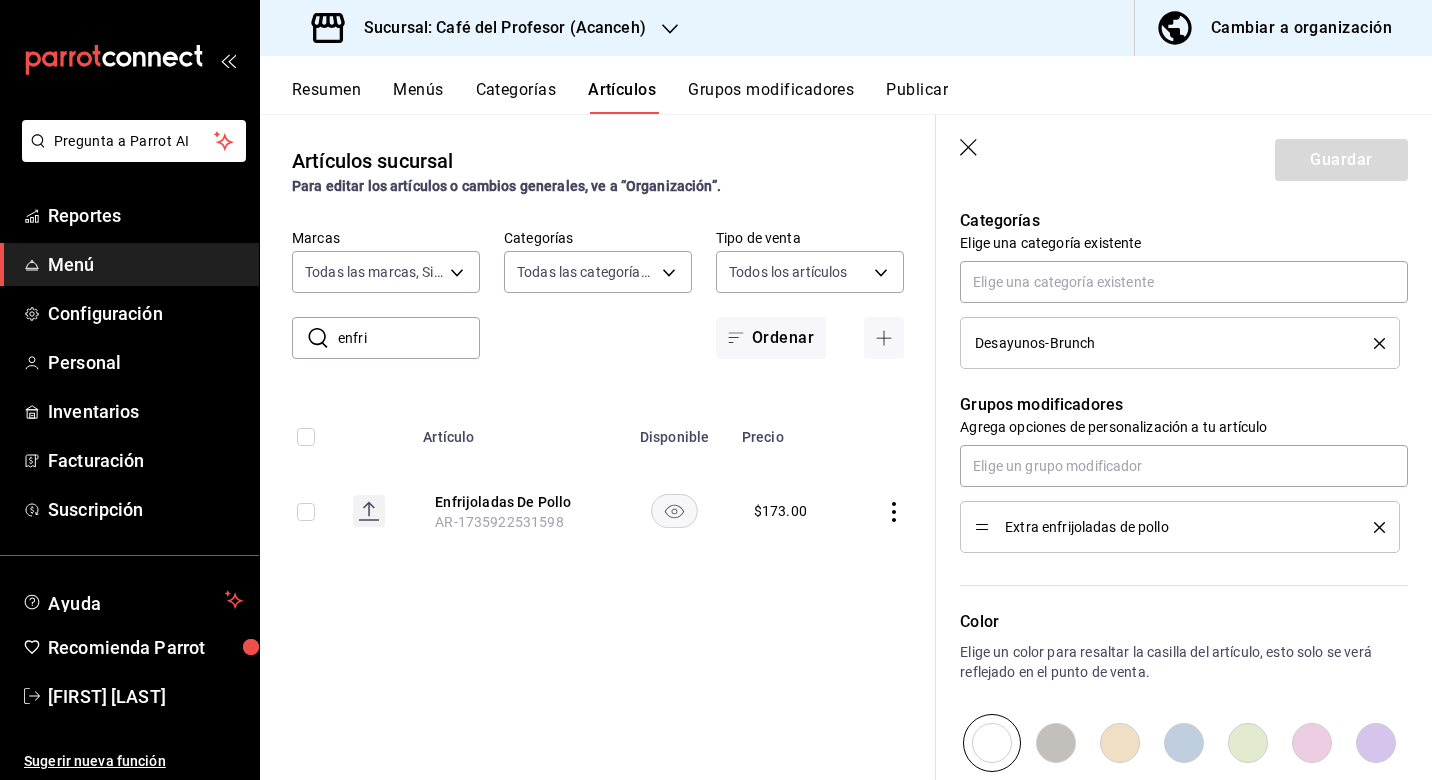 click 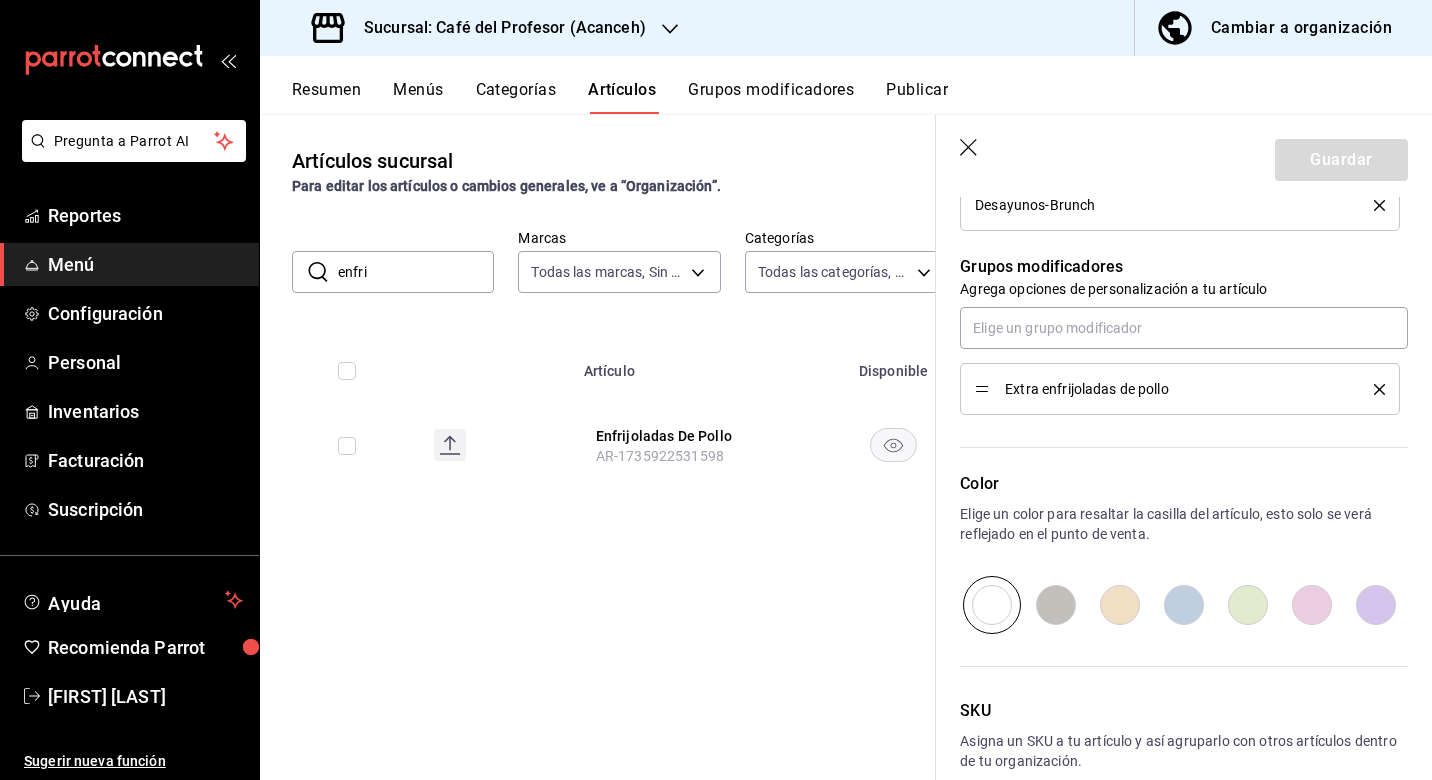 scroll, scrollTop: 0, scrollLeft: 0, axis: both 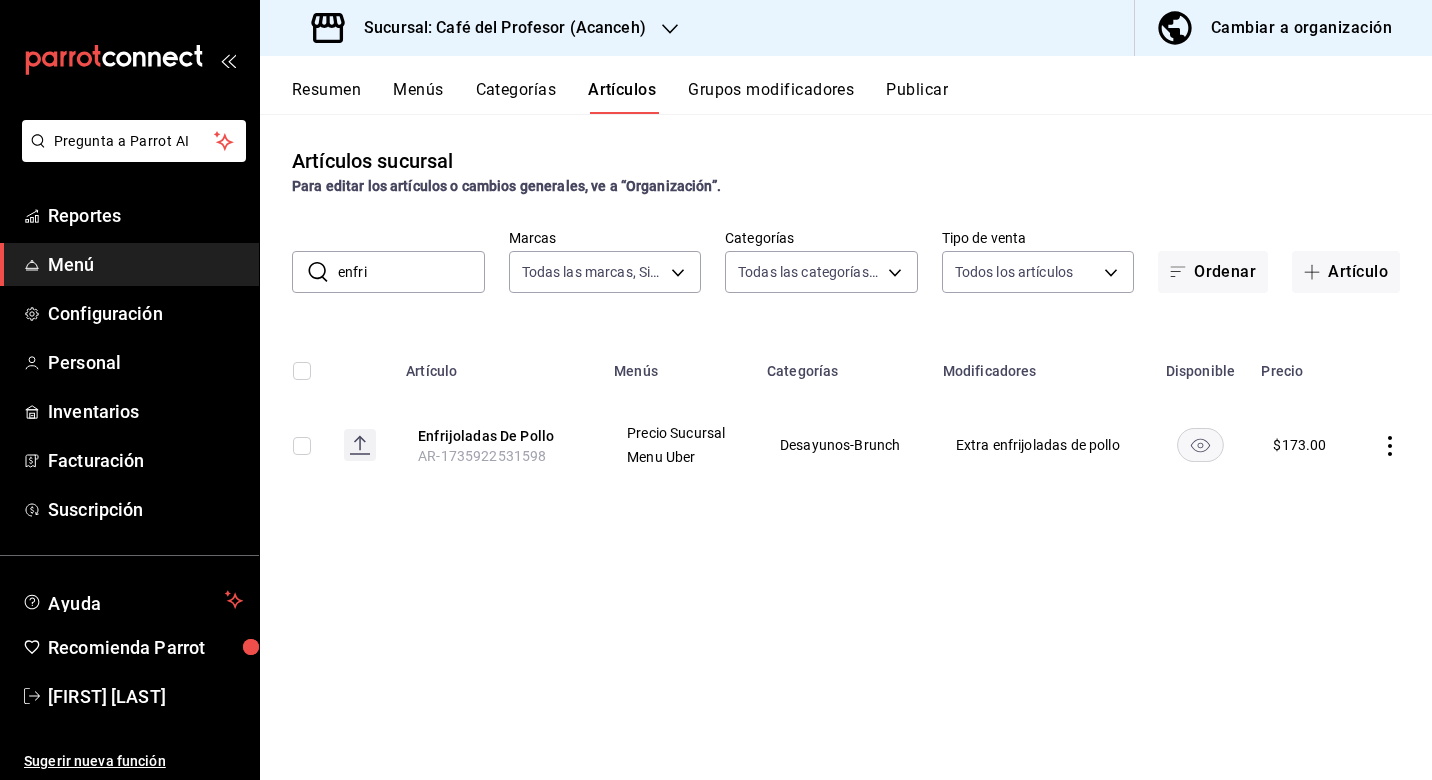 click on "Grupos modificadores" at bounding box center (771, 97) 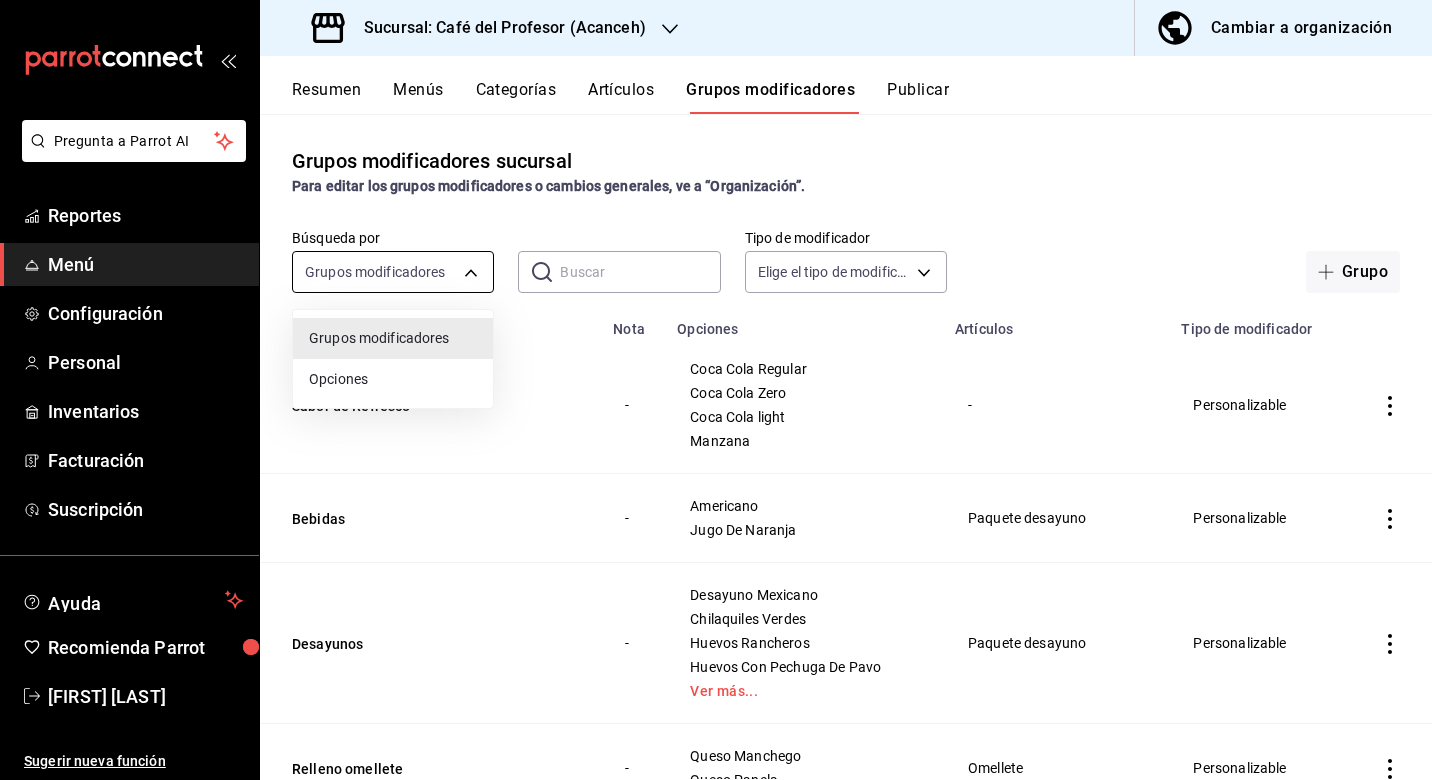 click on "Pregunta a Parrot AI Reportes   Menú   Configuración   Personal   Inventarios   Facturación   Suscripción   Ayuda Recomienda Parrot   [FIRST] [LAST]   Sugerir nueva función   Sucursal: Café del Profesor (Acanceh) Cambiar a organización Resumen Menús Categorías Artículos Grupos modificadores Publicar Grupos modificadores sucursal Para editar los grupos modificadores o cambios generales, ve a “Organización”. Búsqueda por Grupos modificadores GROUP ​ ​ Tipo de modificador Elige el tipo de modificador Grupo Nombre Nota Opciones Artículos Tipo de modificador Sabor de Refresco - Coca Cola Regular Coca Cola Zero Coca Cola light Manzana - Personalizable Bebidas - Americano Jugo De Naranja Paquete desayuno Personalizable Desayunos - Desayuno Mexicano Chilaquiles Verdes Huevos Rancheros Huevos Con Pechuga De Pavo Ver más... Paquete desayuno Personalizable Relleno omellete - Queso Manchego Queso Panela Omellete Personalizable Huevos al gusto - Huevos con chorizo Huevos con jamon Huevo revuelto natural" at bounding box center (716, 390) 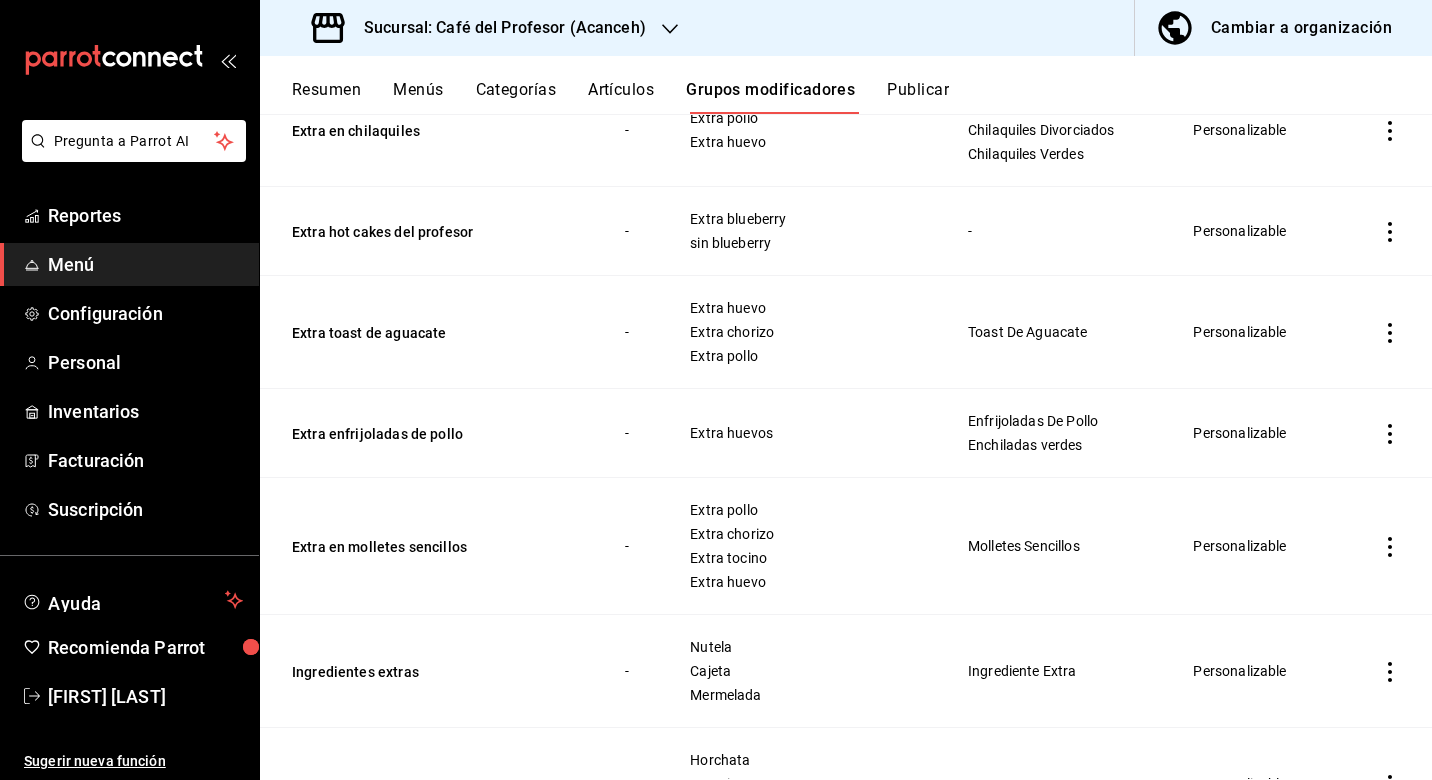 scroll, scrollTop: 1826, scrollLeft: 0, axis: vertical 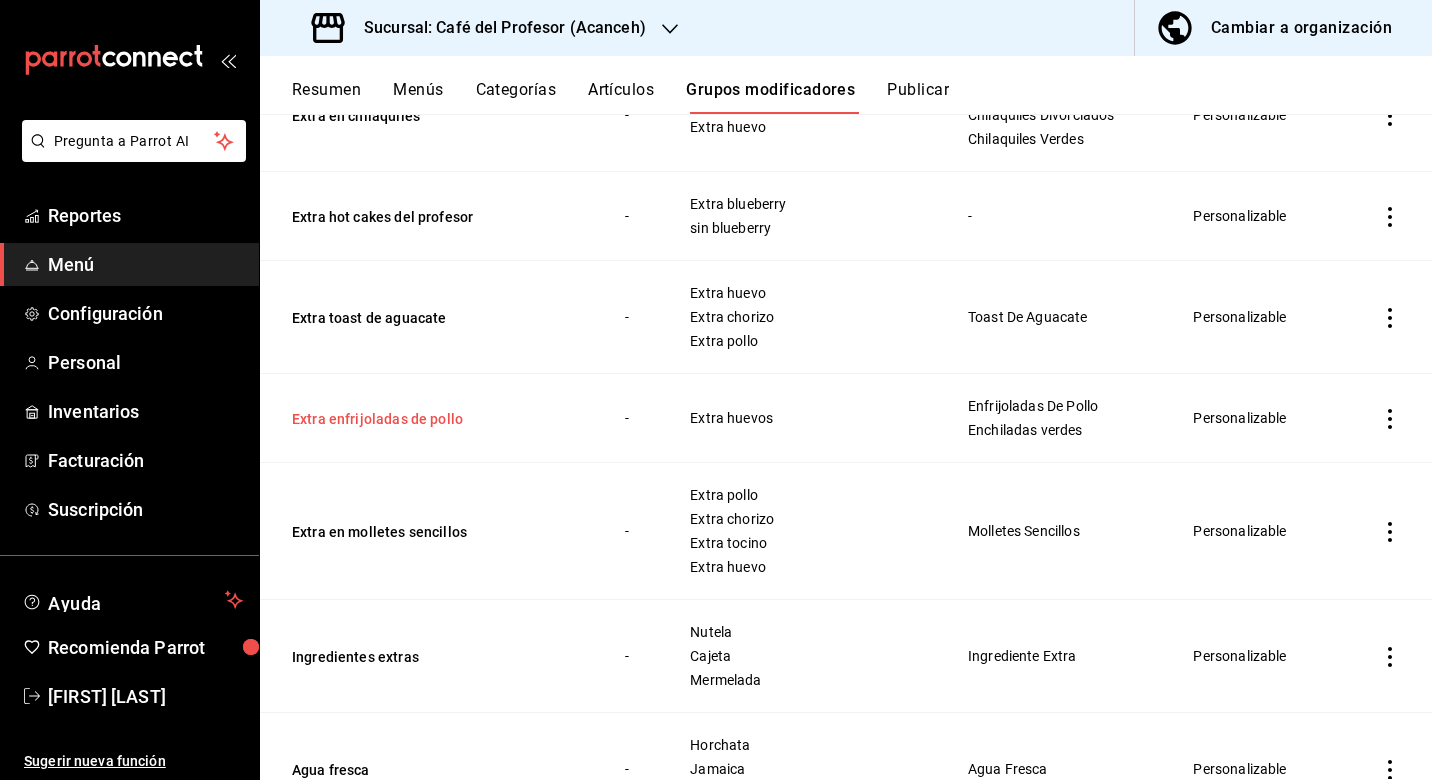 click on "Extra enfrijoladas de pollo" at bounding box center [412, 419] 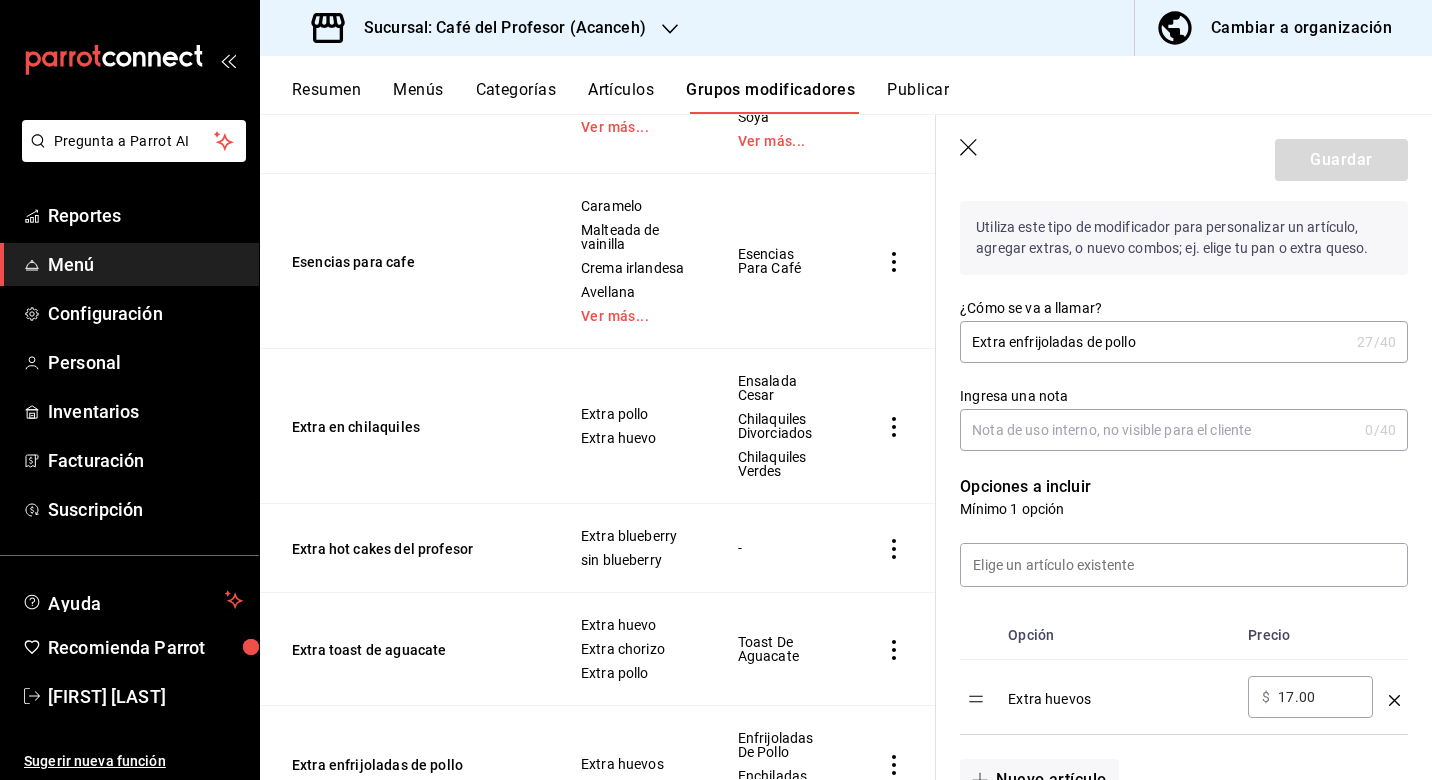 scroll, scrollTop: 251, scrollLeft: 0, axis: vertical 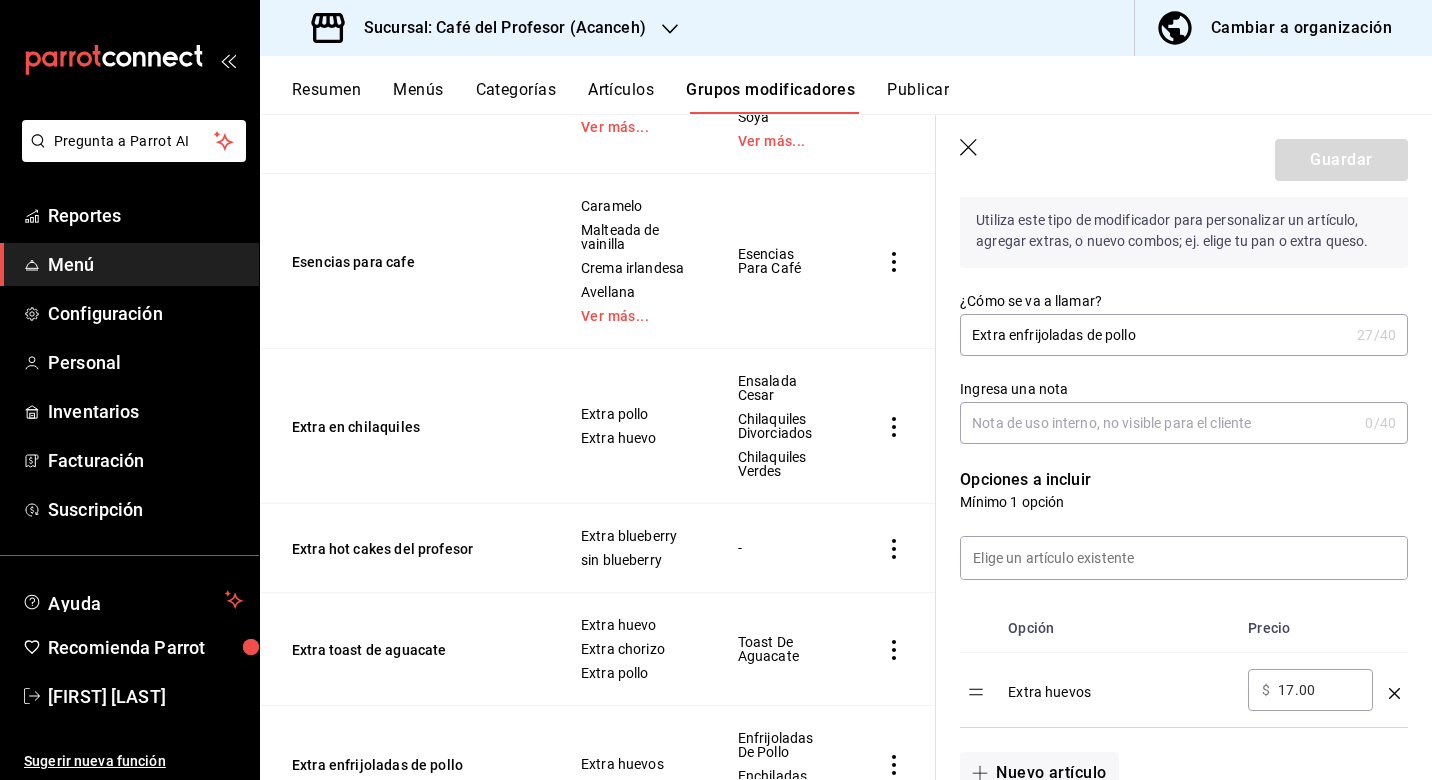 click on "Extra enfrijoladas de pollo" at bounding box center [1154, 335] 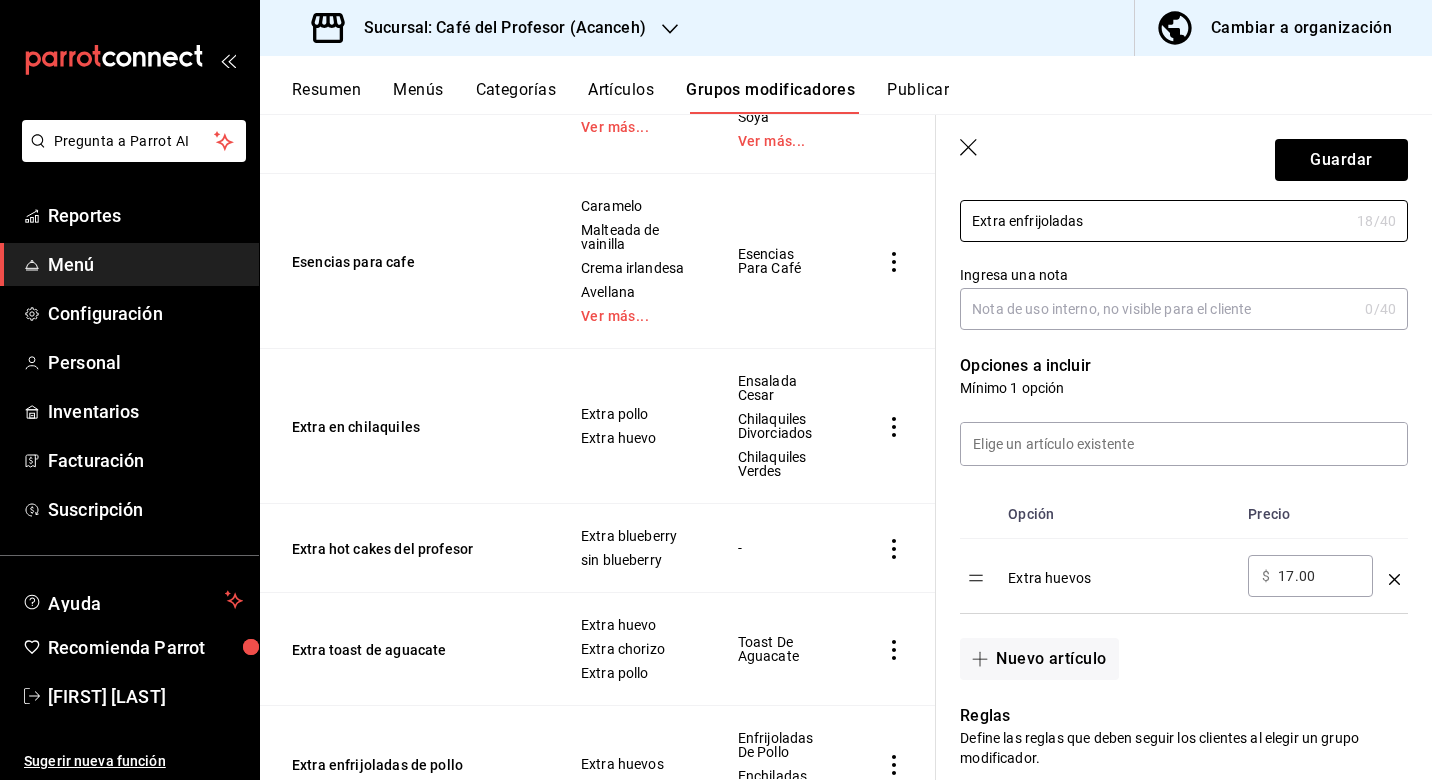 scroll, scrollTop: 375, scrollLeft: 0, axis: vertical 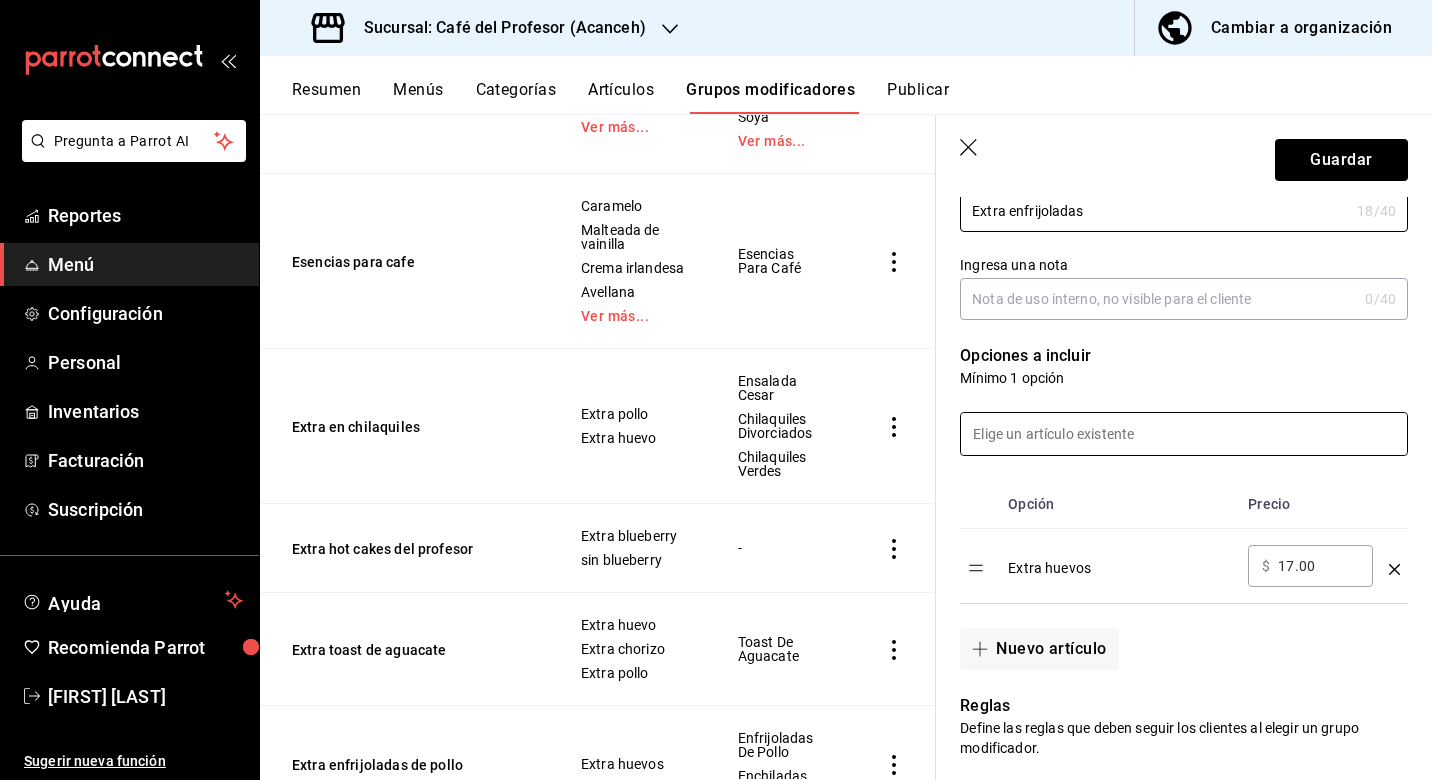 type on "Extra enfrijoladas" 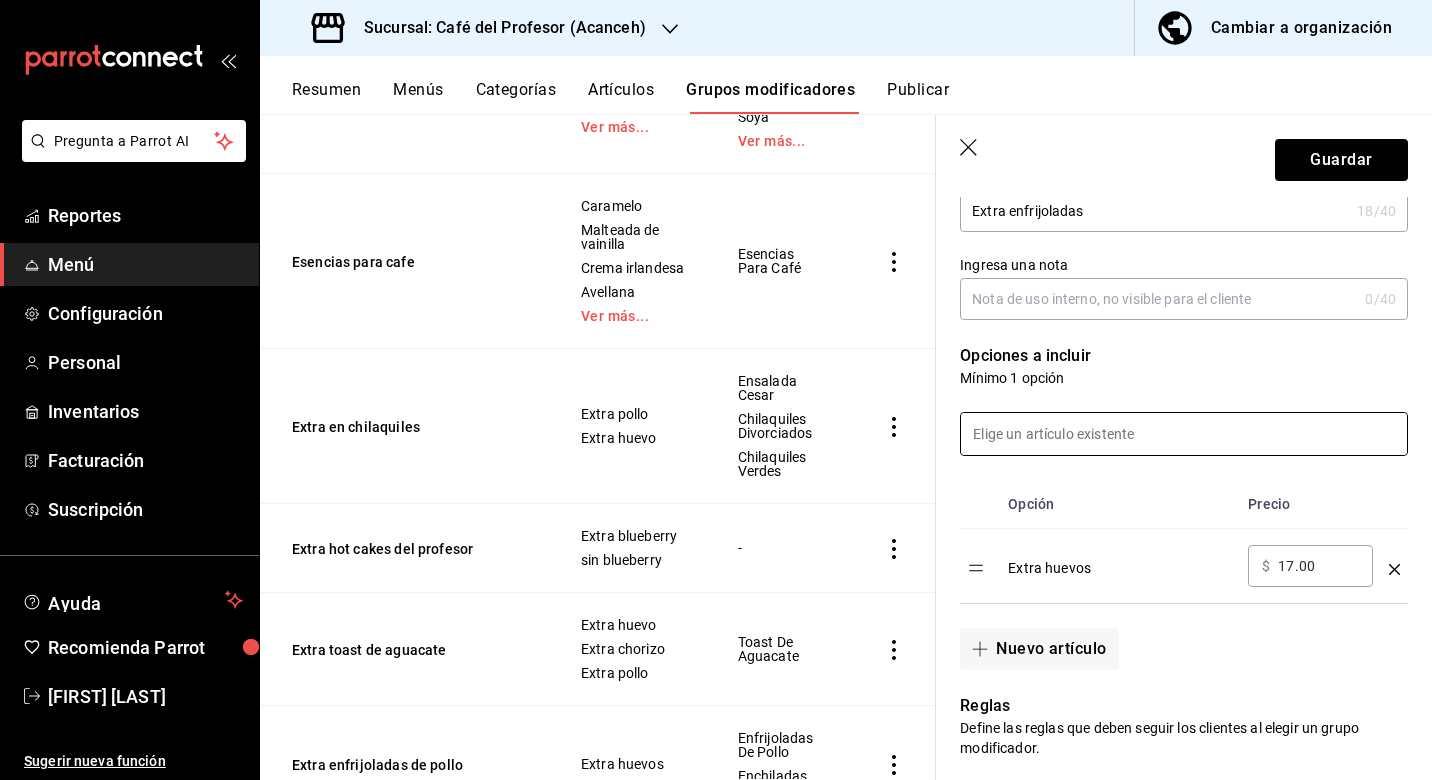 click at bounding box center (1184, 434) 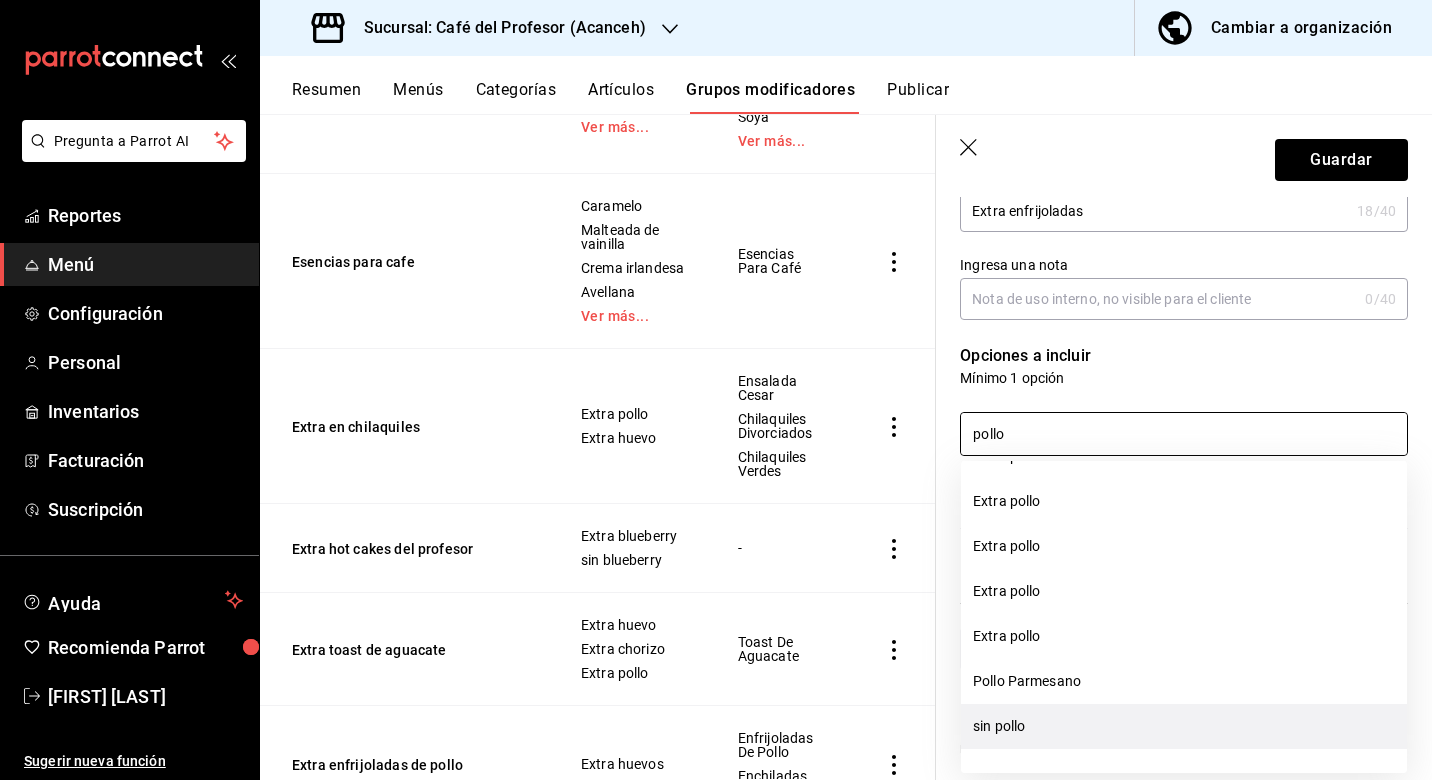 scroll, scrollTop: 80, scrollLeft: 0, axis: vertical 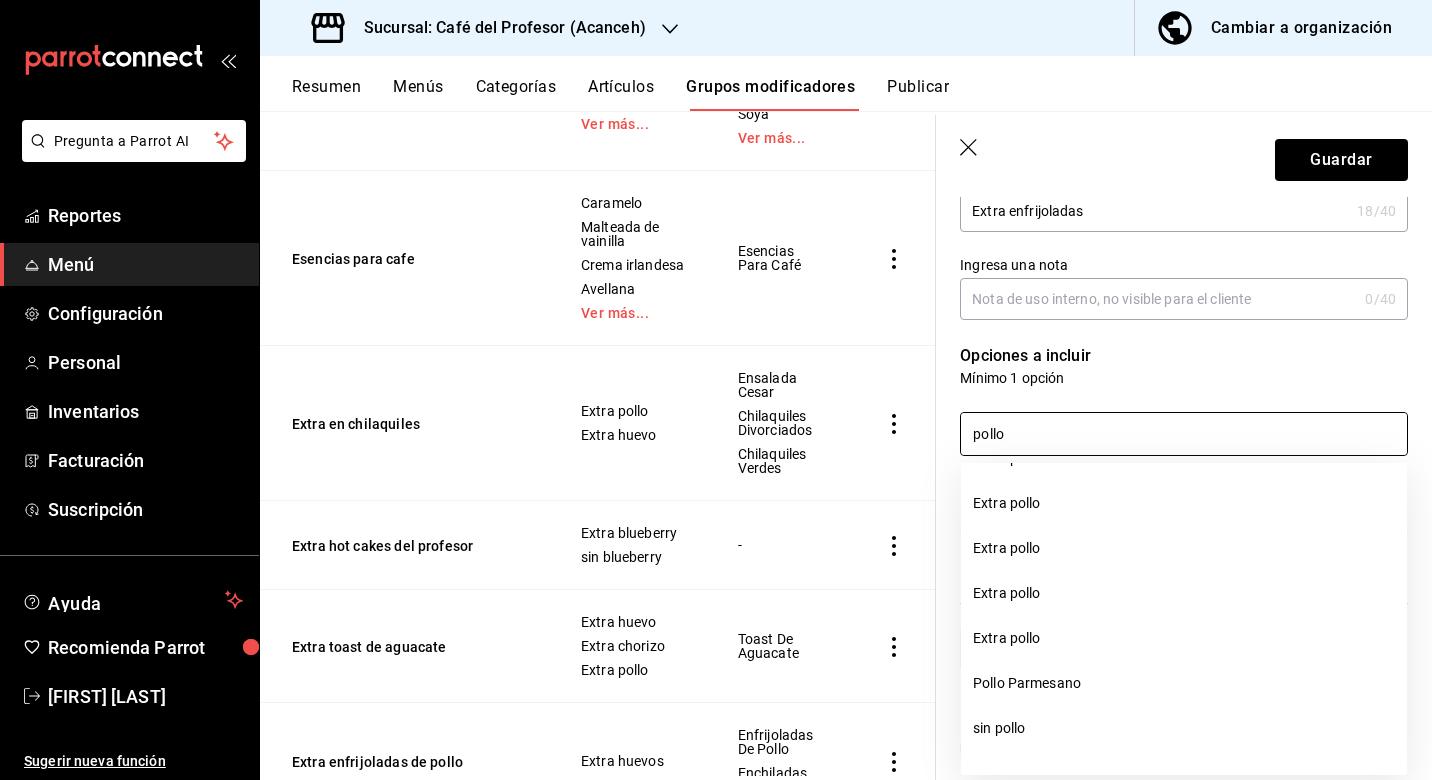 type on "pollo" 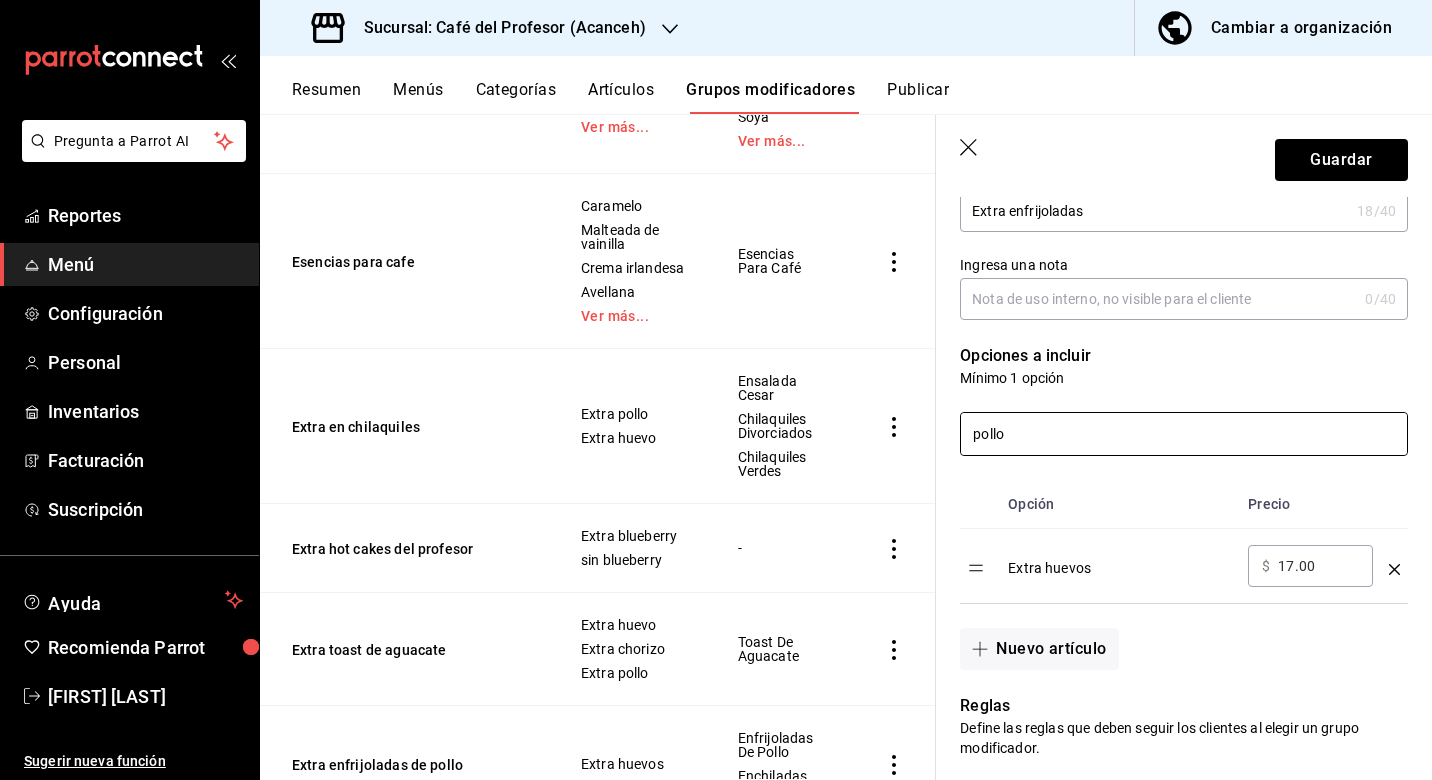 click on "pollo" at bounding box center [1184, 434] 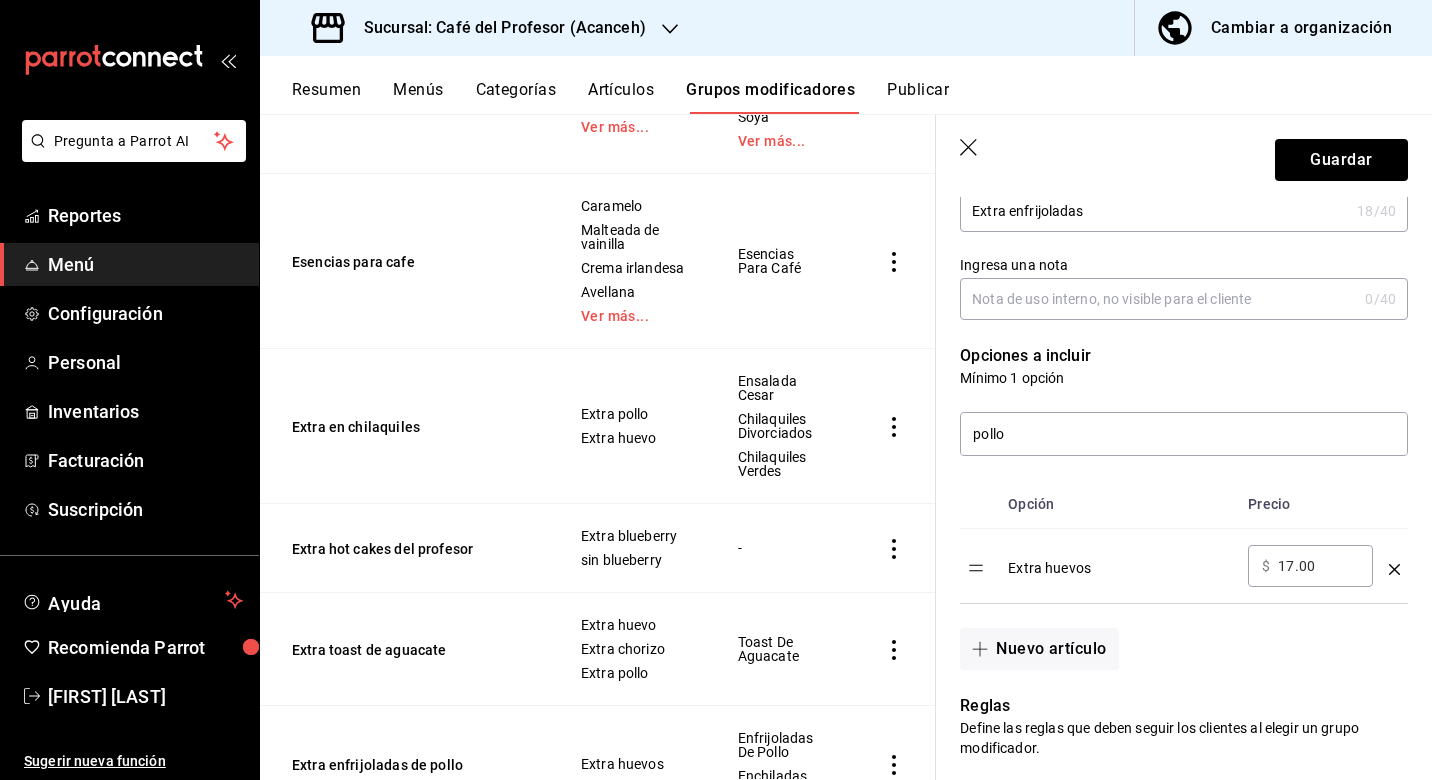 click on "Mínimo 1 opción" at bounding box center [1184, 378] 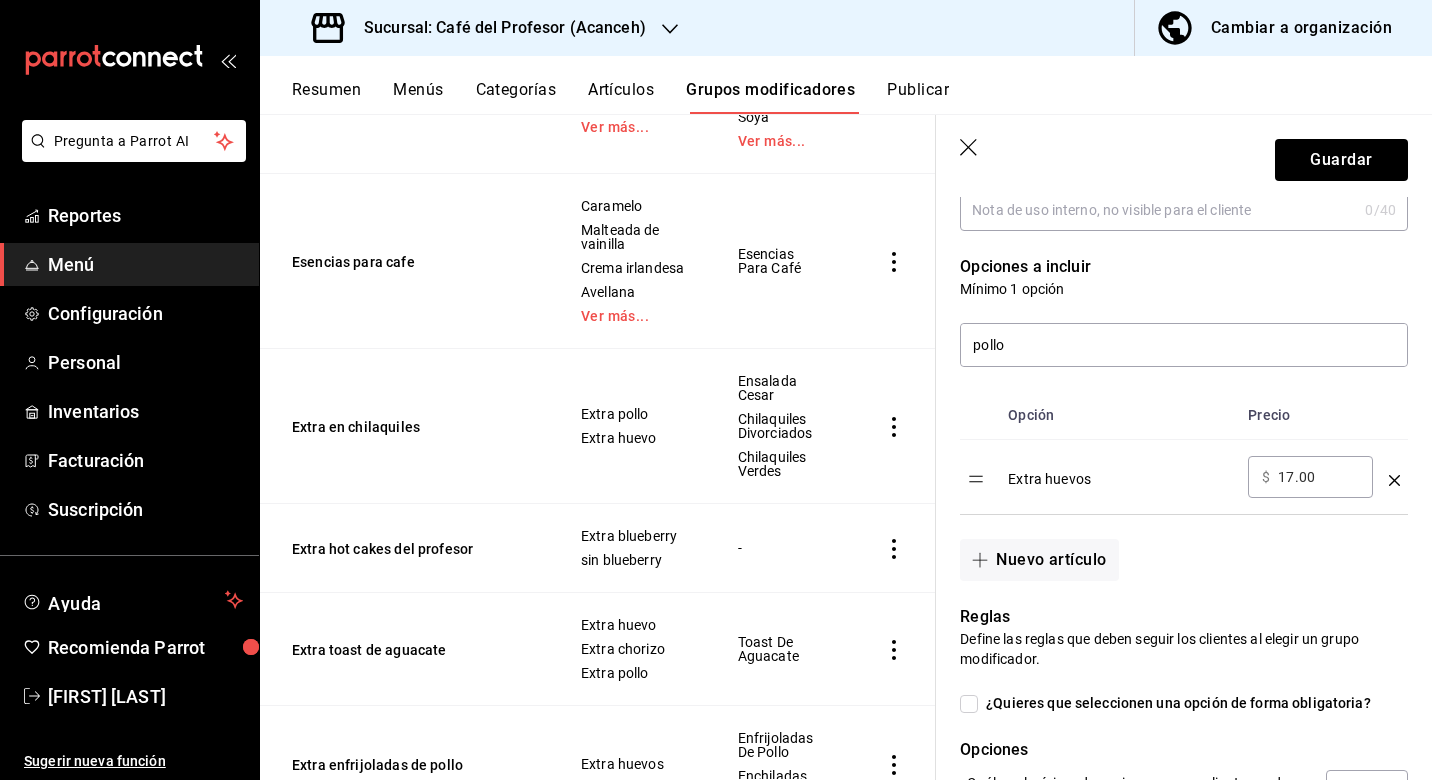 scroll, scrollTop: 472, scrollLeft: 0, axis: vertical 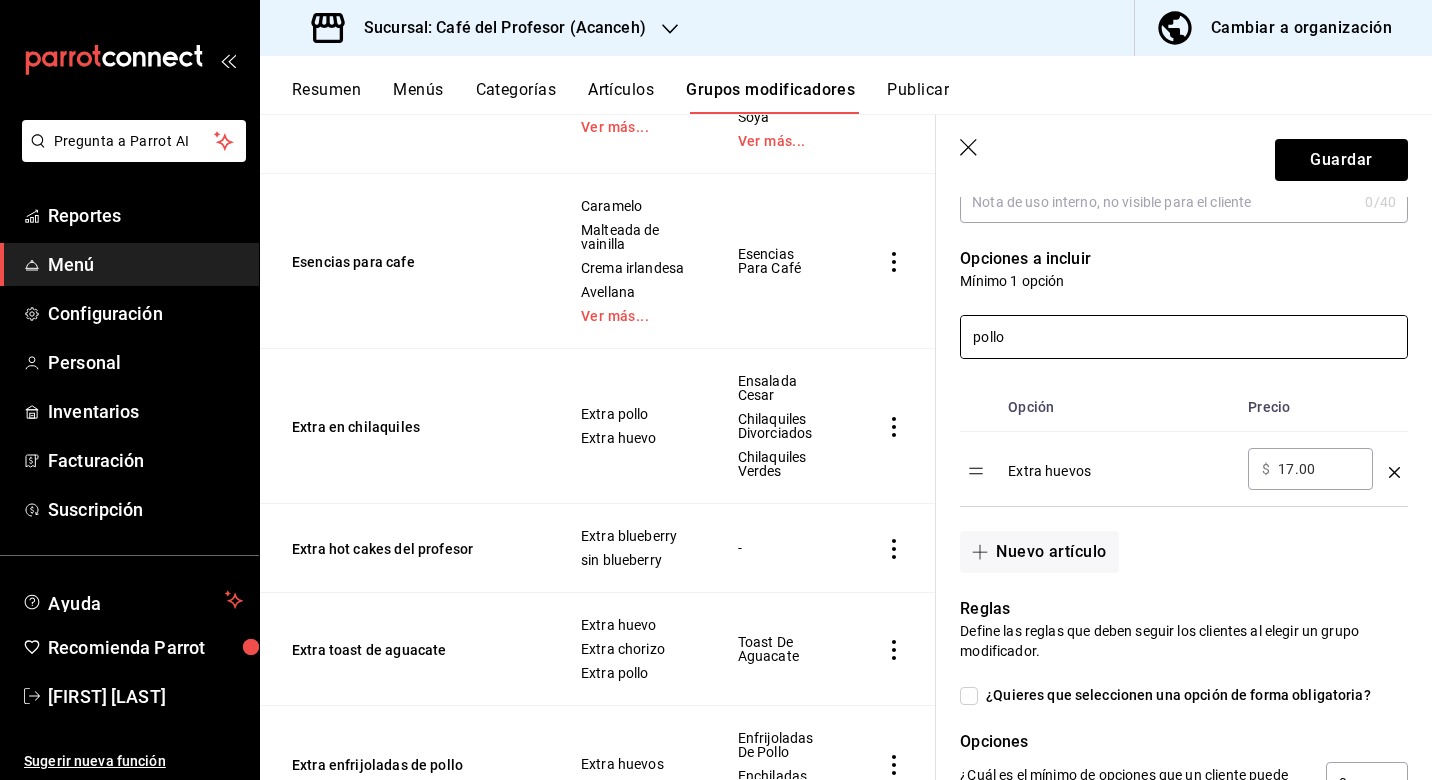 click on "pollo" at bounding box center (1184, 337) 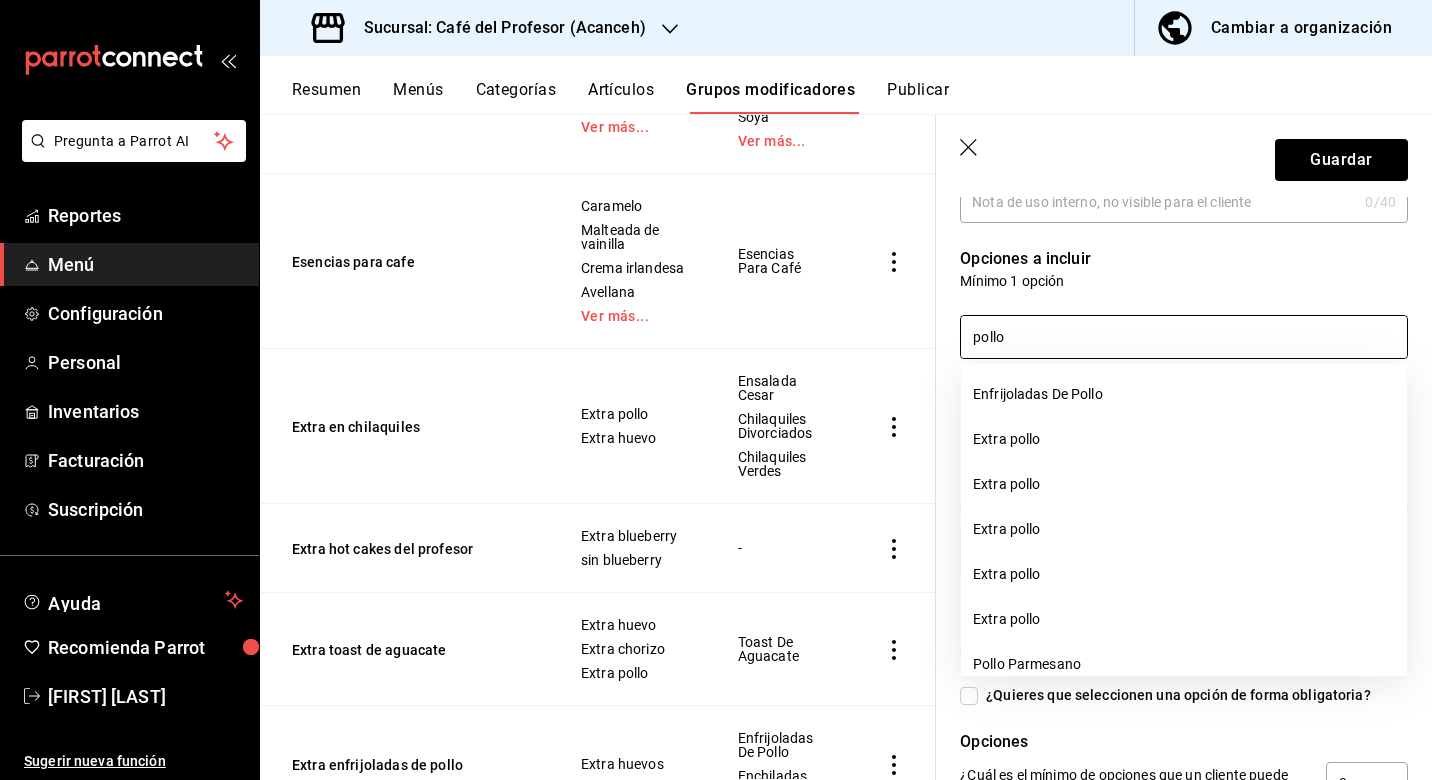 click on "pollo" at bounding box center (1184, 337) 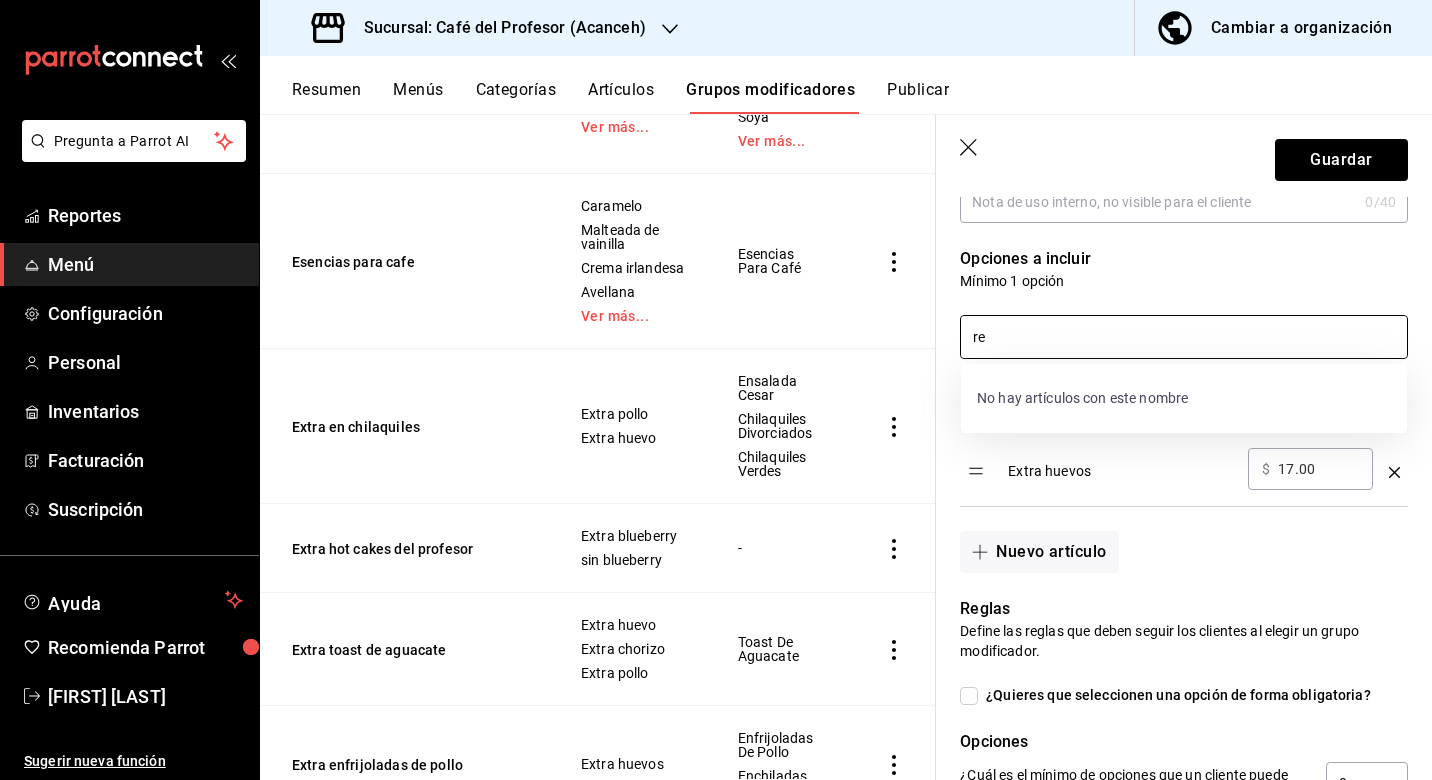 type on "r" 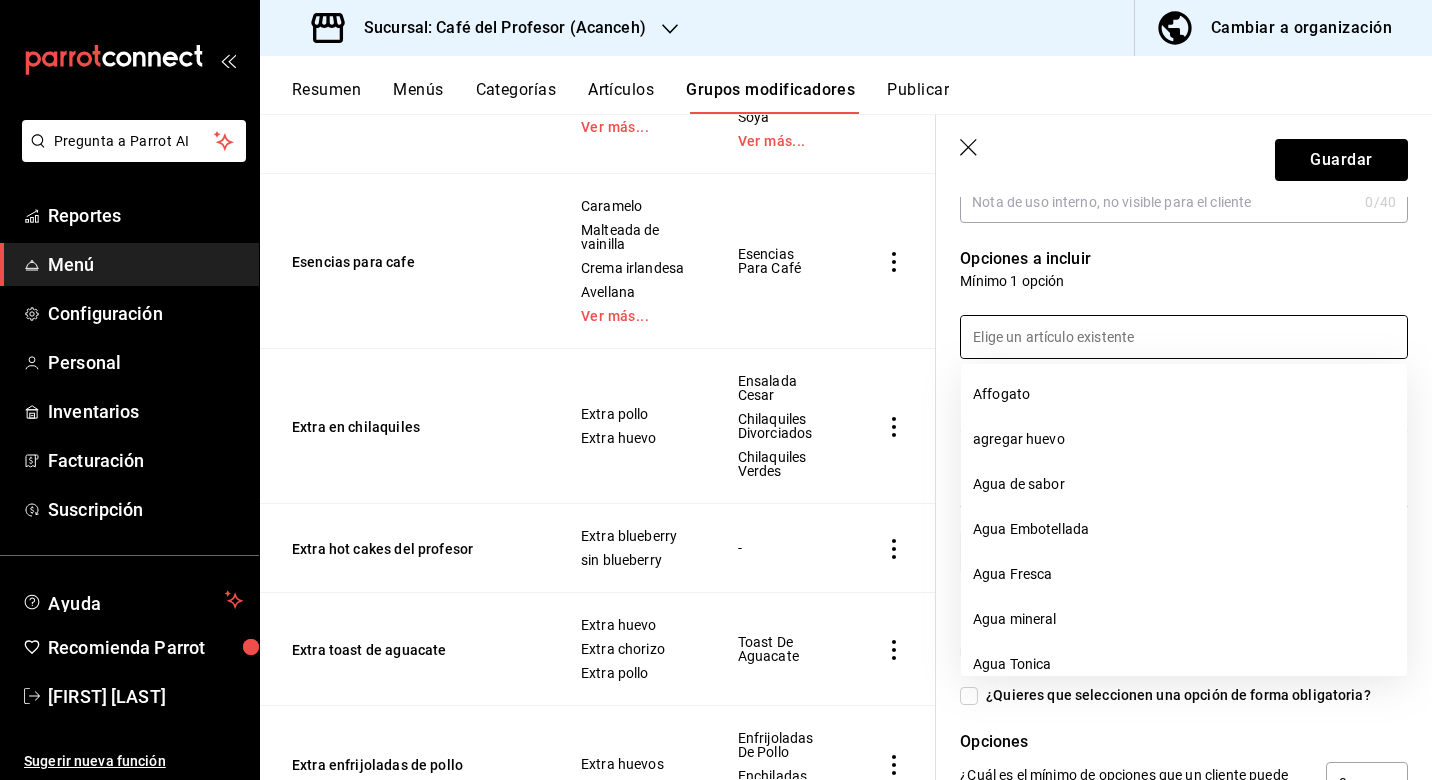type 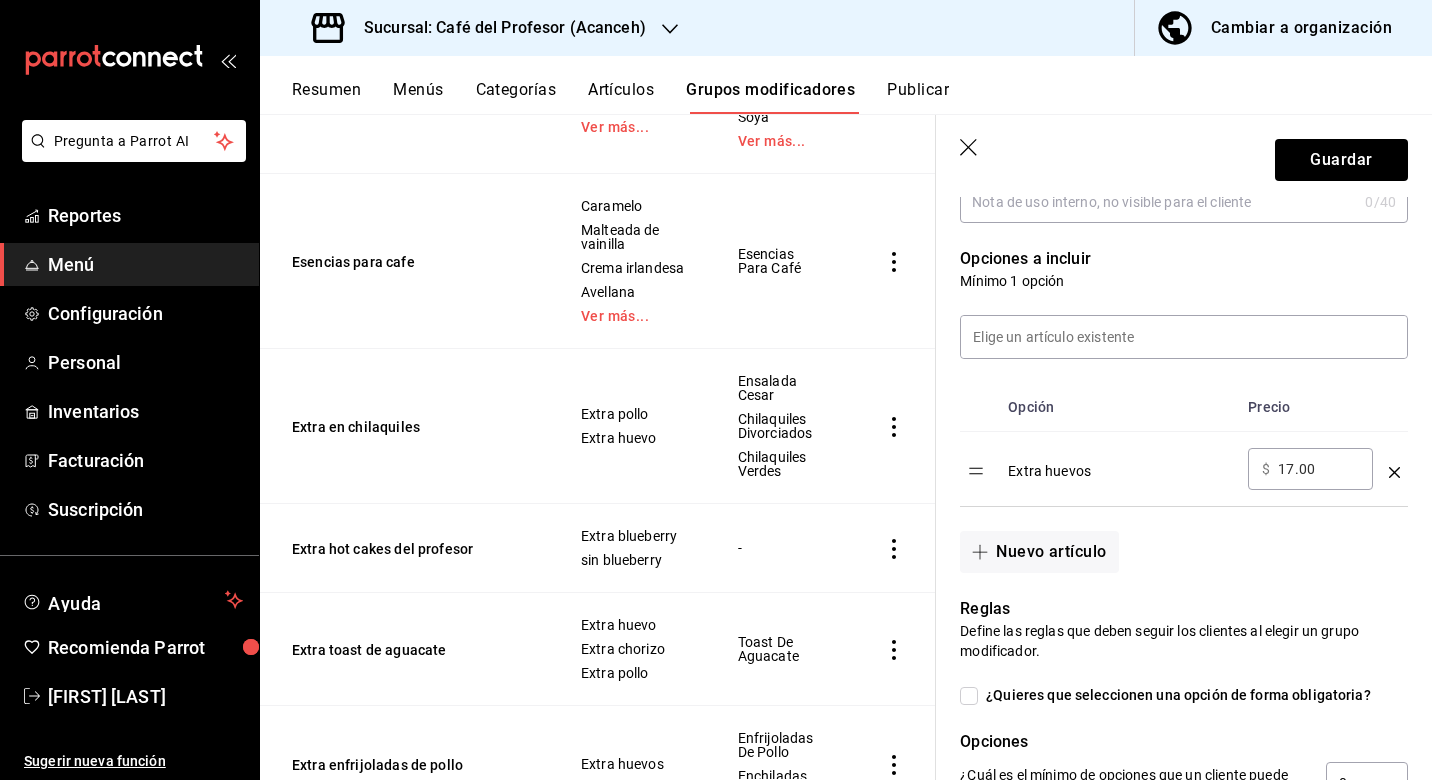 click on "Nuevo artículo" at bounding box center [1172, 540] 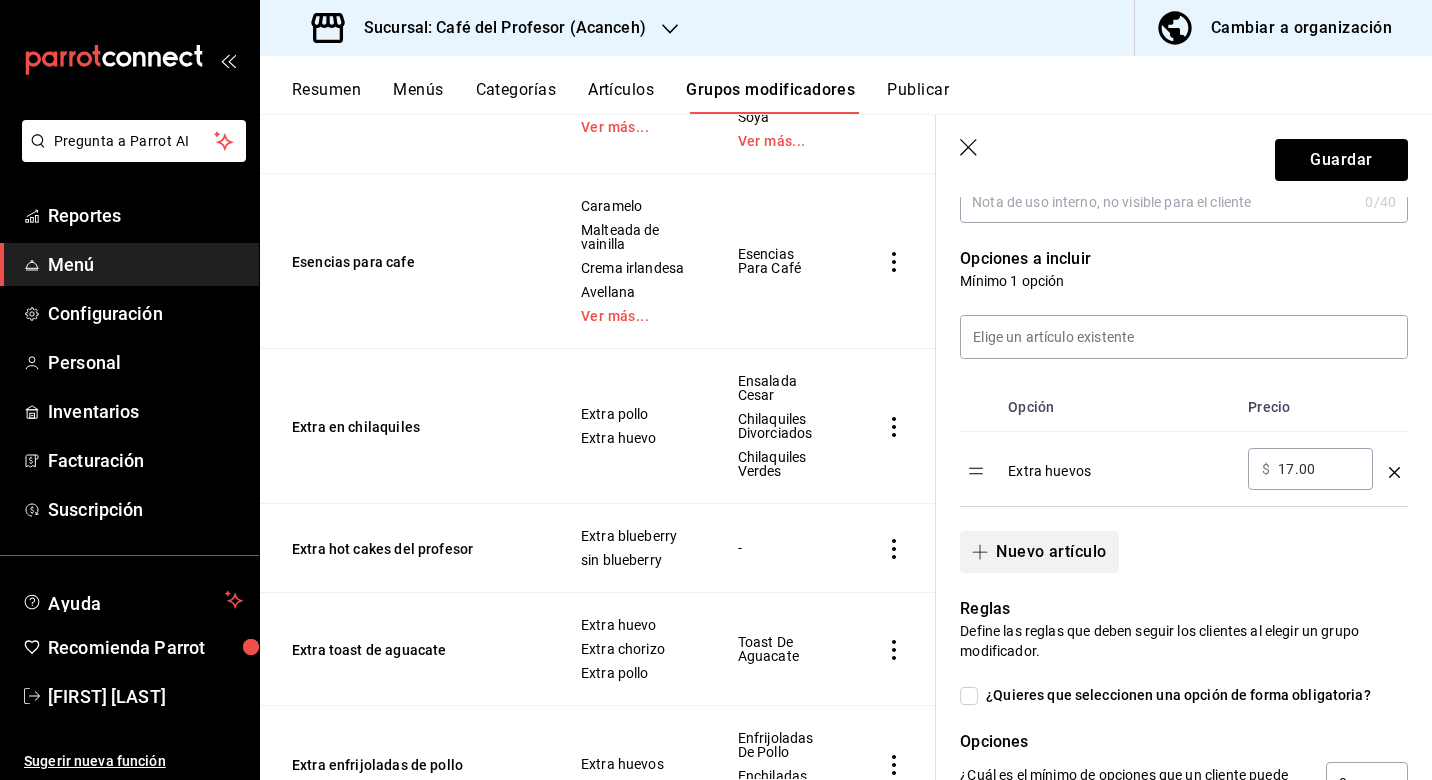 click on "Nuevo artículo" at bounding box center (1039, 552) 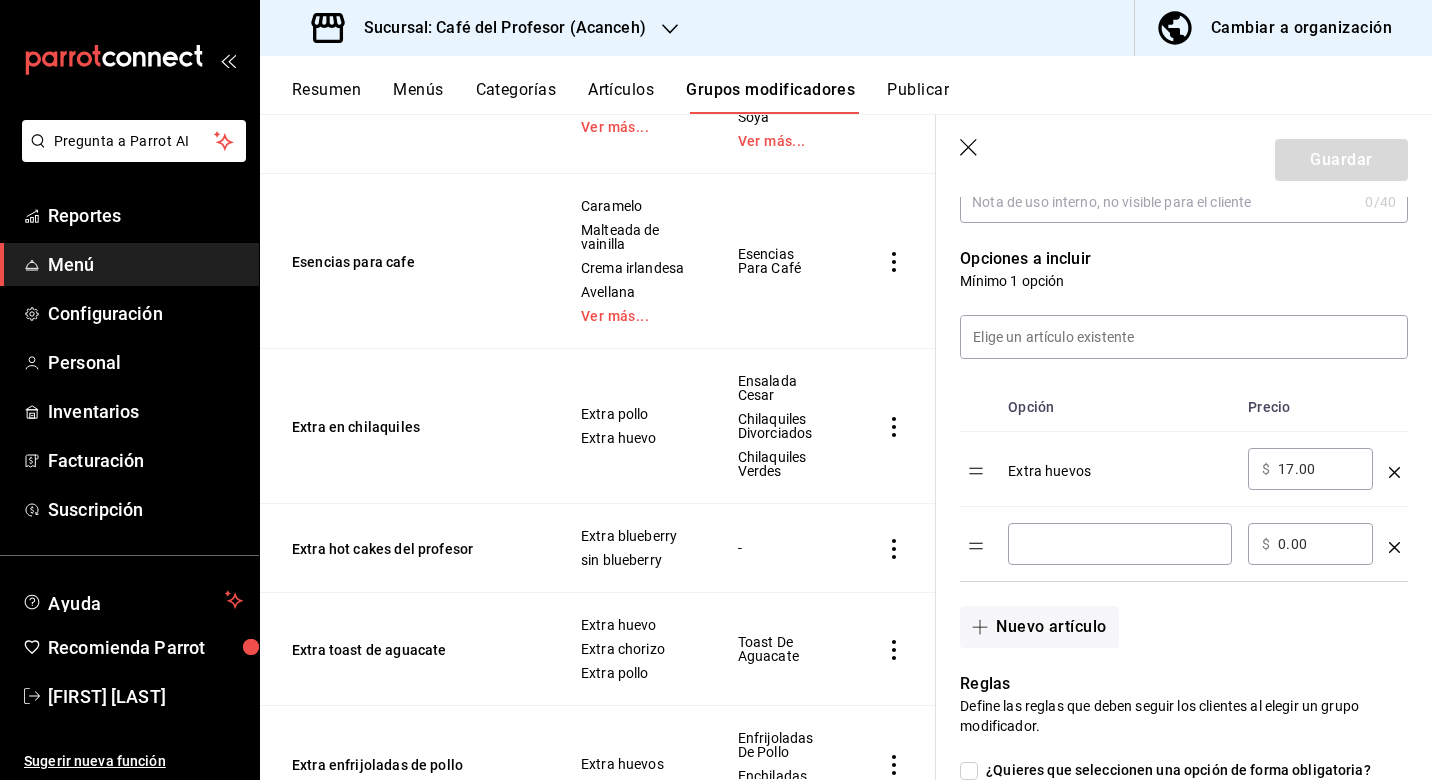 click at bounding box center [1120, 544] 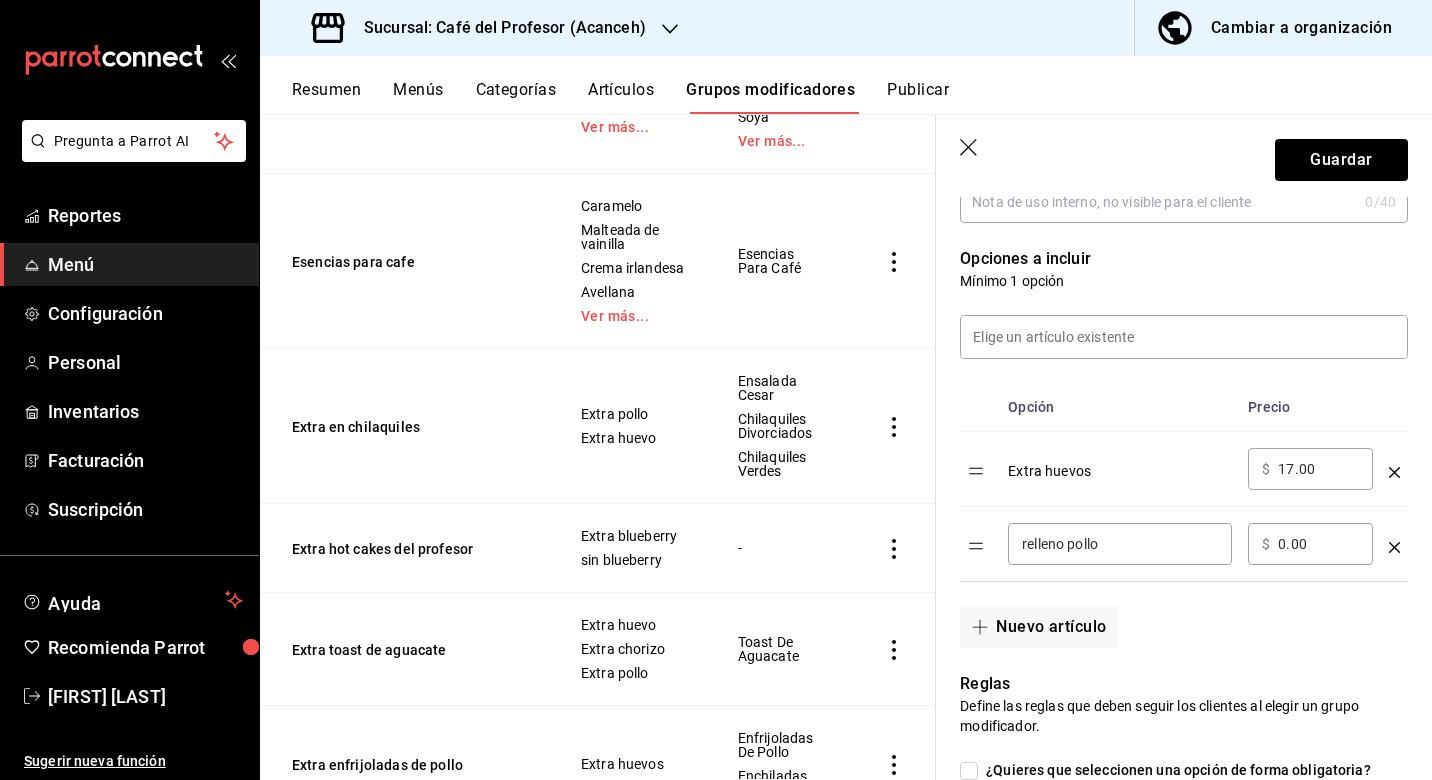 click on "relleno pollo" at bounding box center [1120, 544] 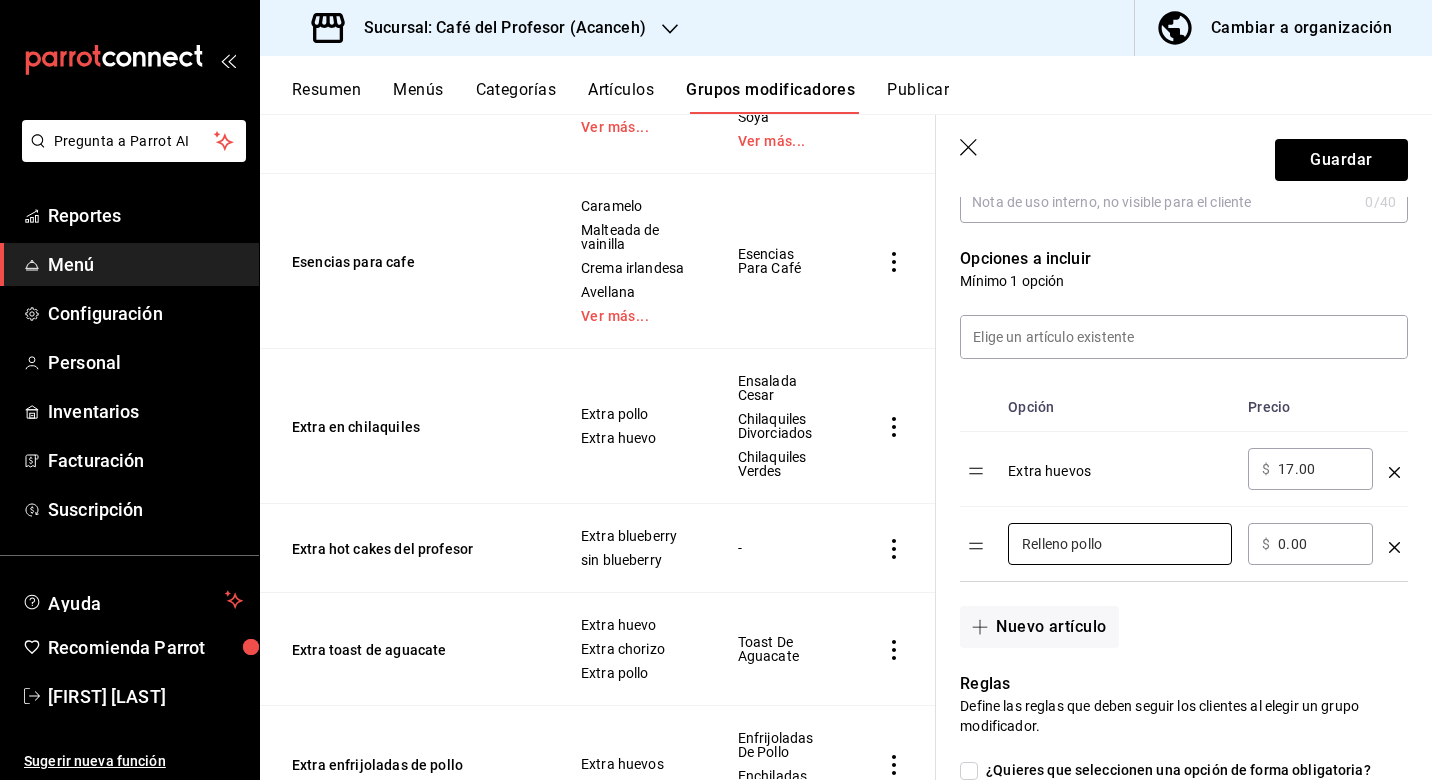 type on "Relleno pollo" 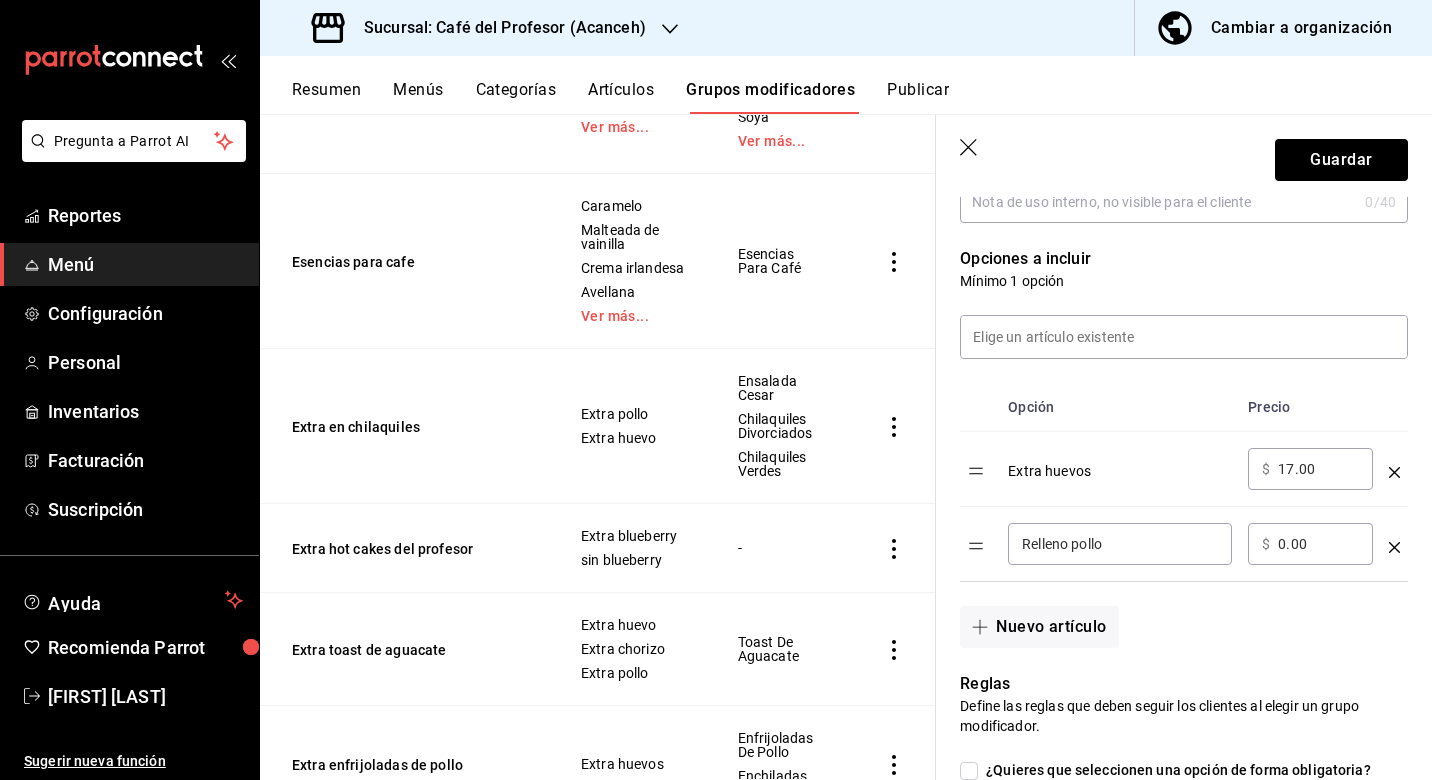 click 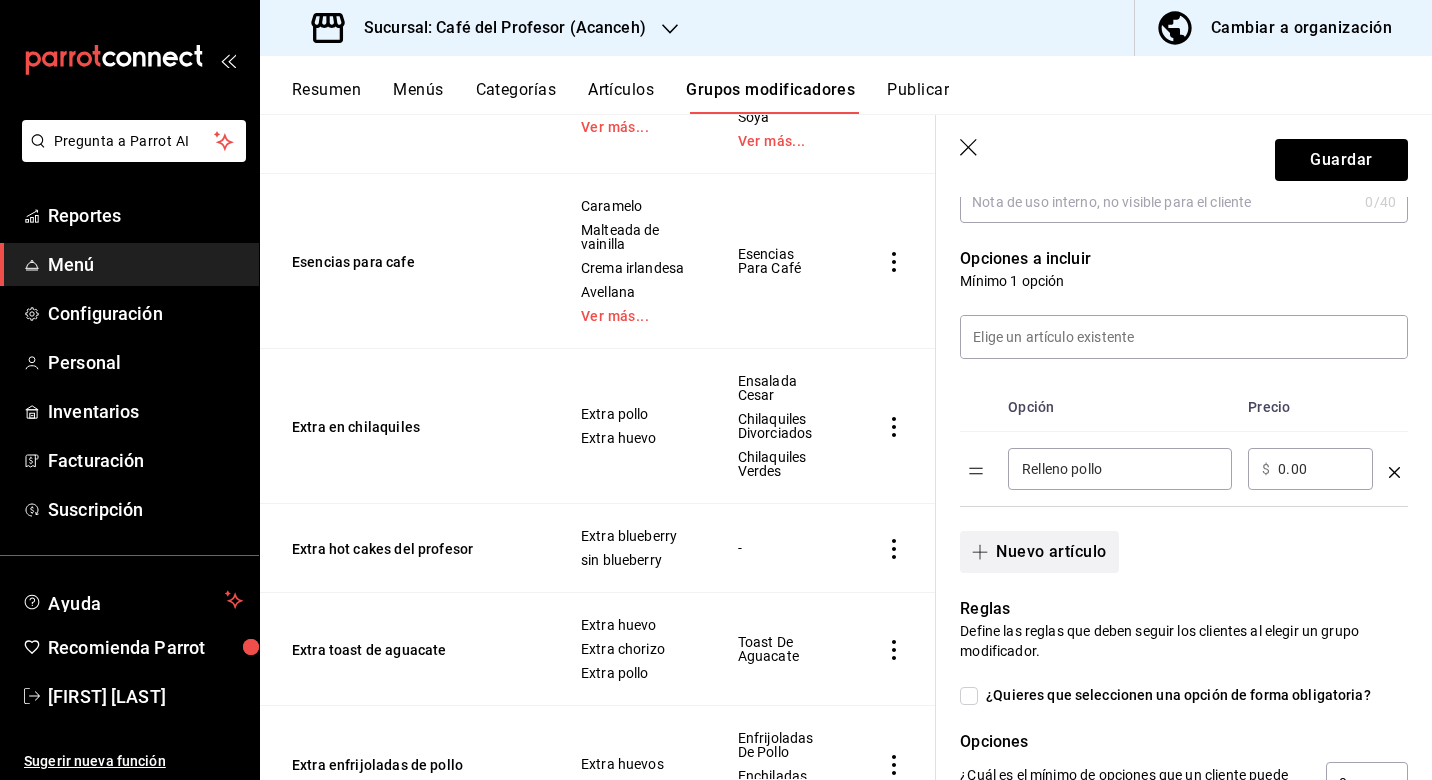 click on "Nuevo artículo" at bounding box center (1039, 552) 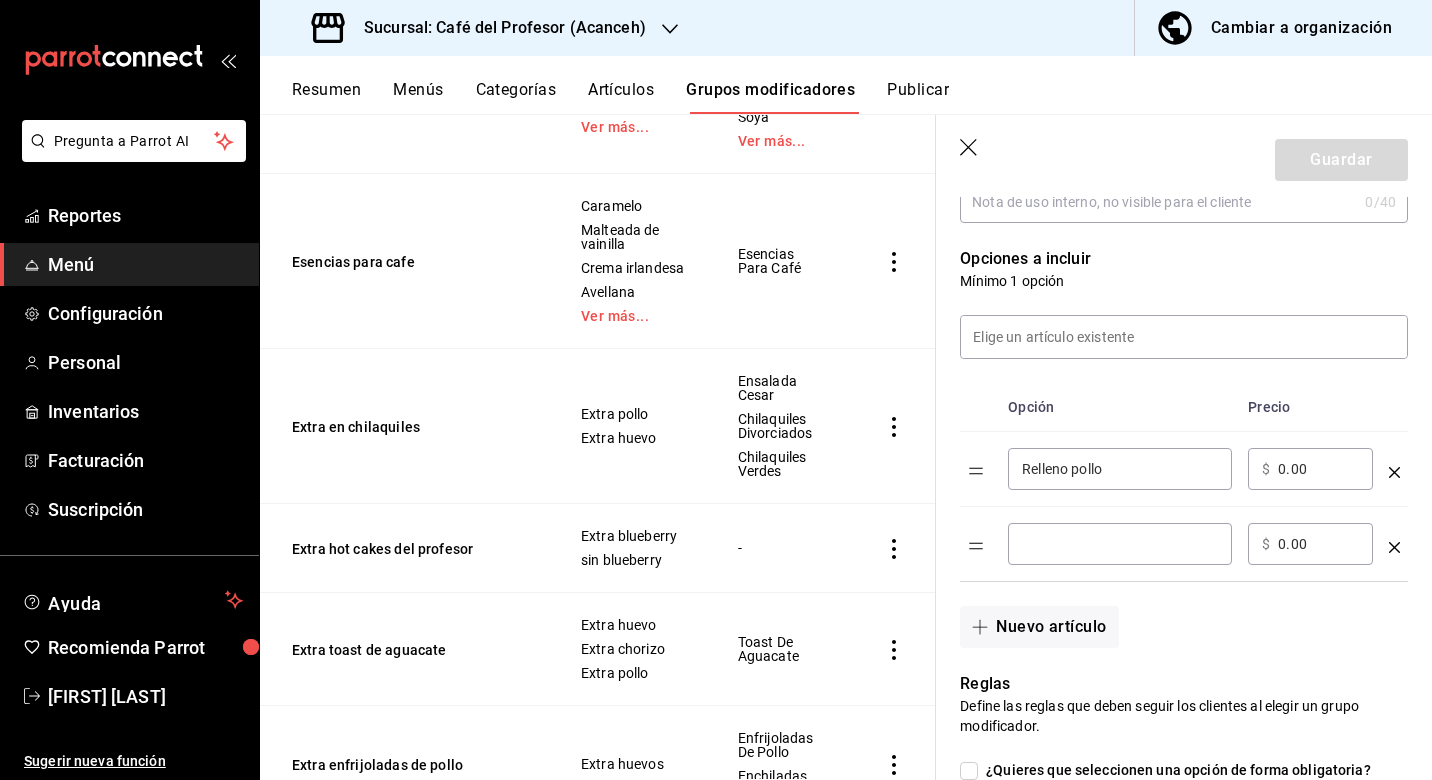 click at bounding box center [1120, 544] 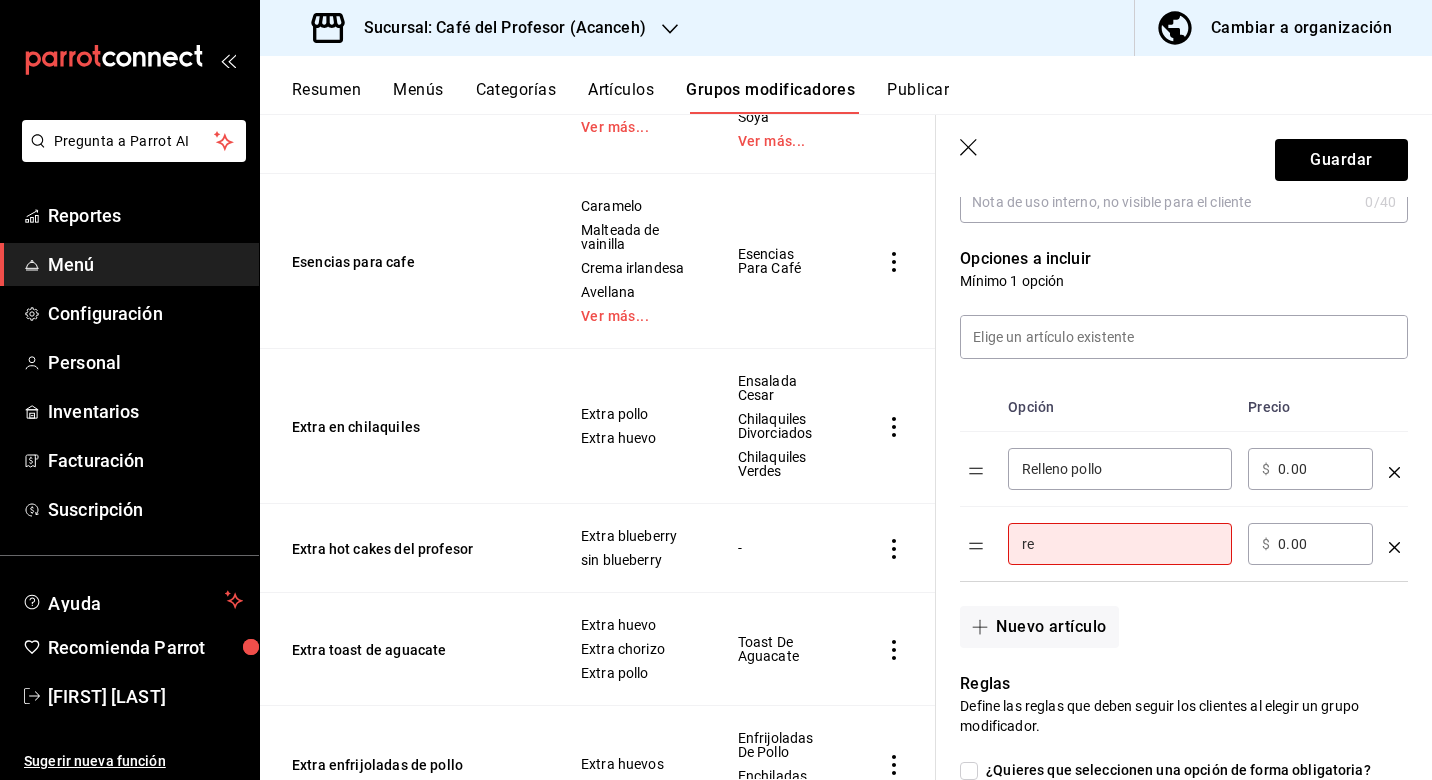 type on "r" 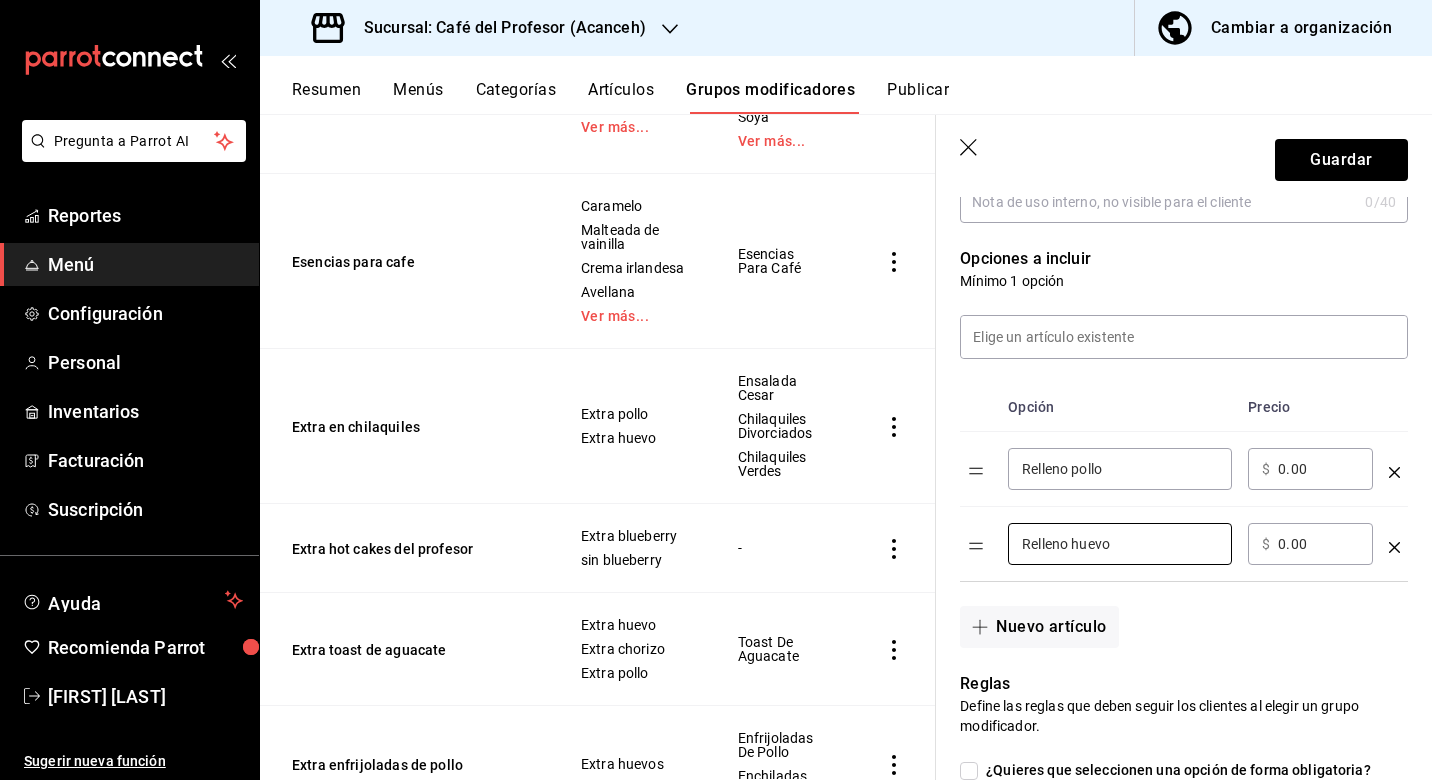 type on "Relleno huevo" 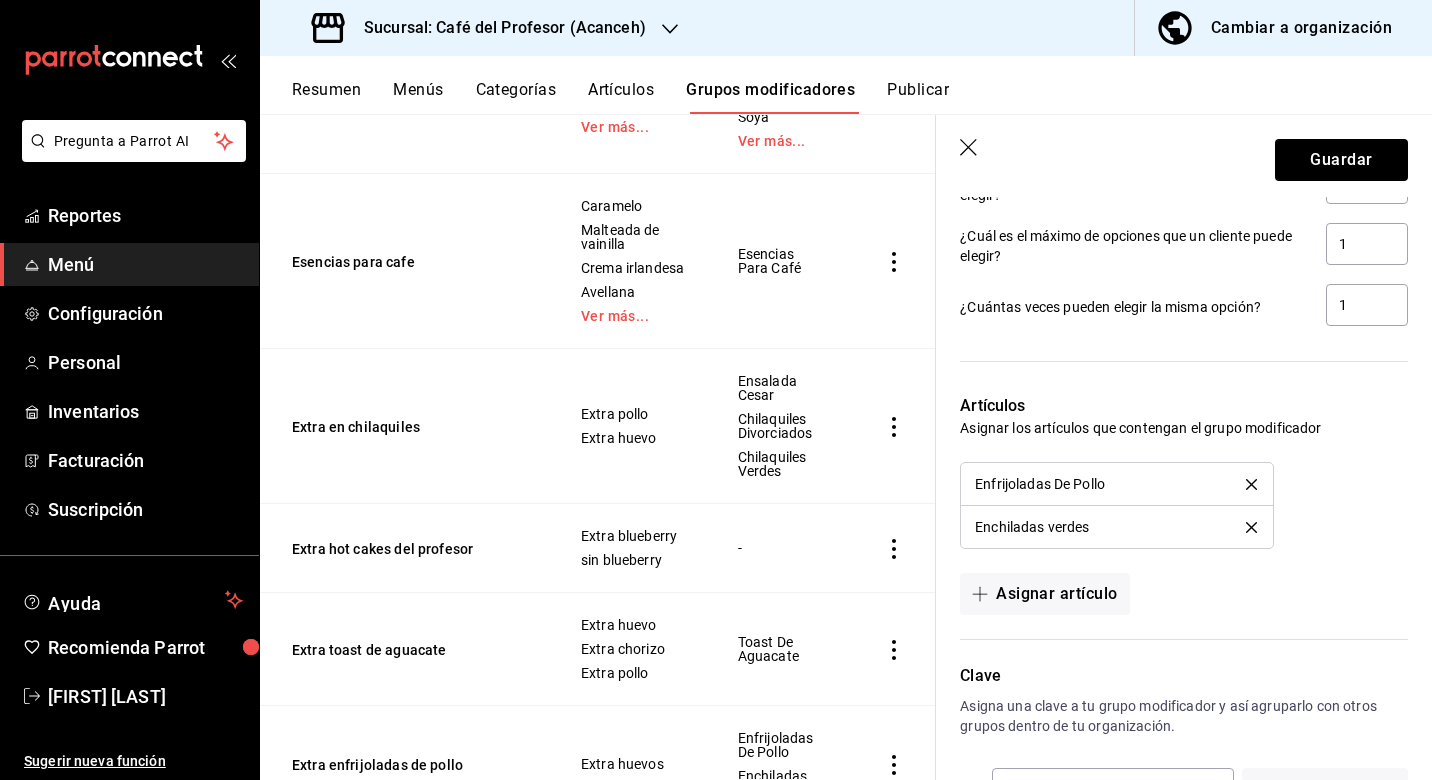 scroll, scrollTop: 1143, scrollLeft: 0, axis: vertical 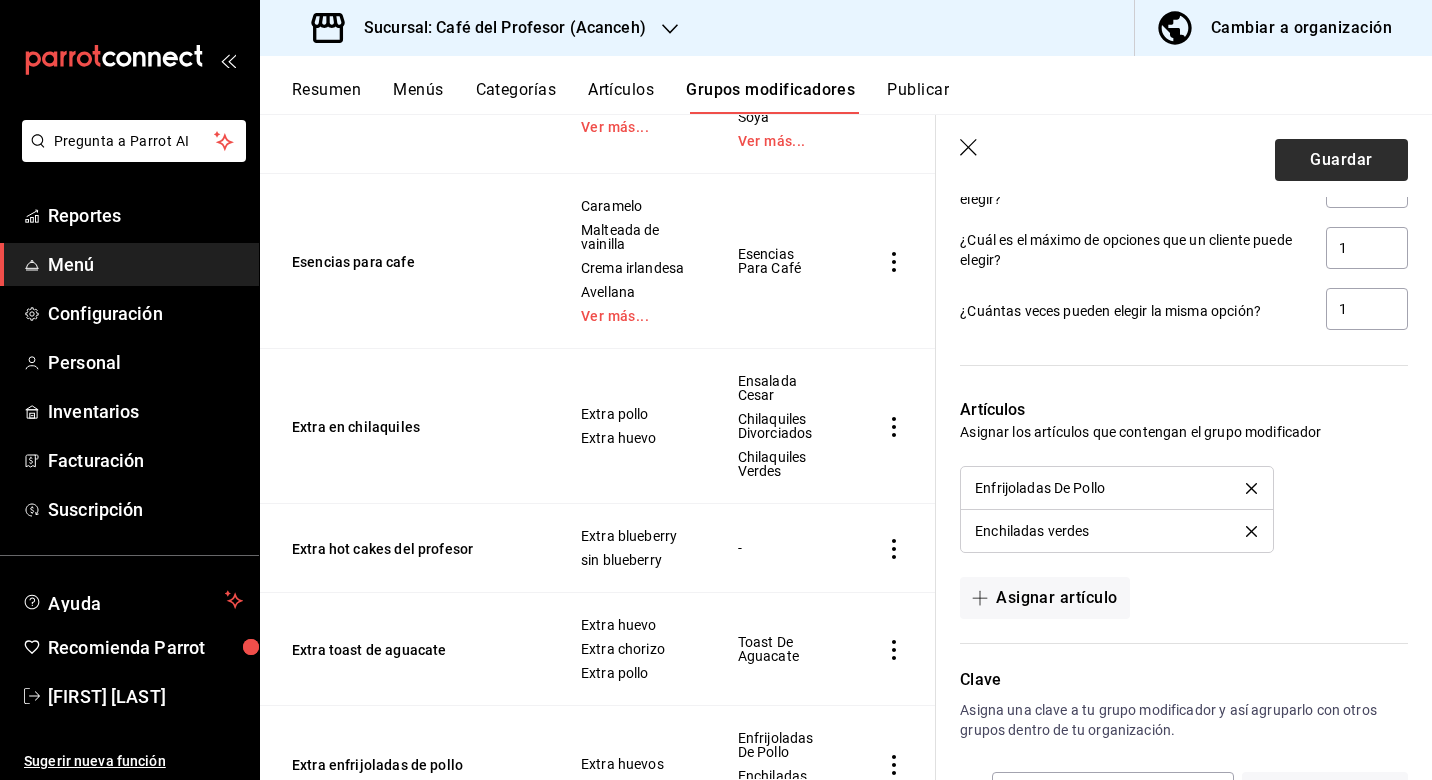 type on "17.00" 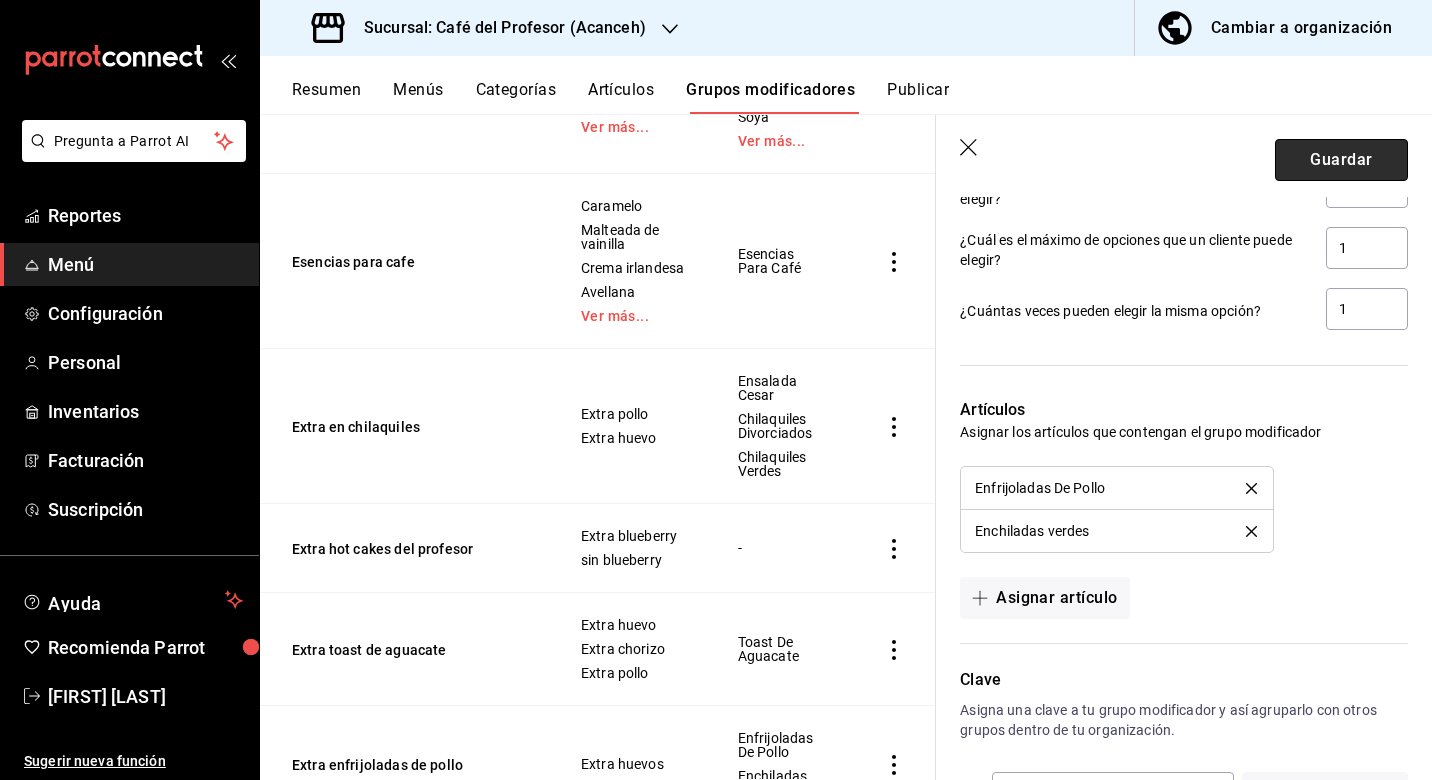 click on "Guardar" at bounding box center (1341, 160) 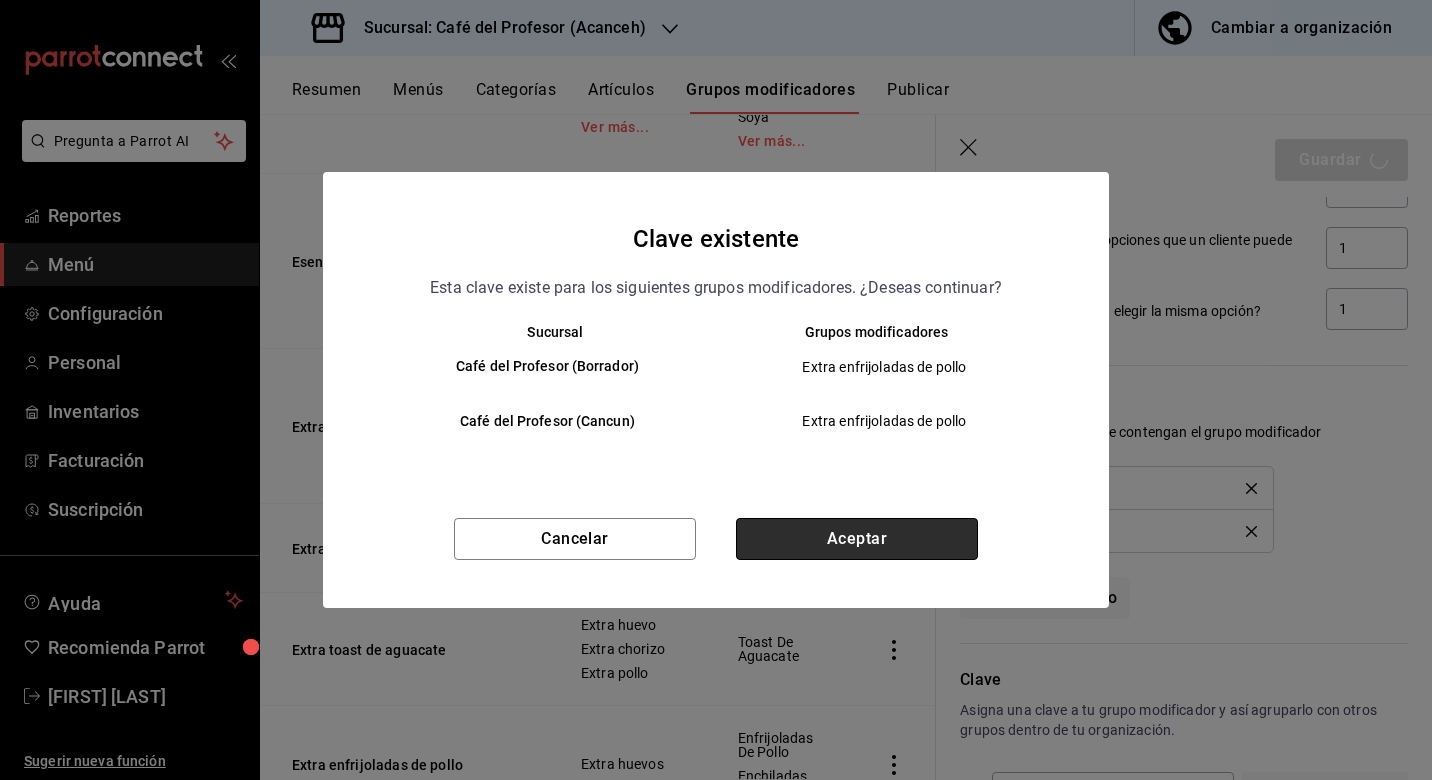 click on "Aceptar" at bounding box center (857, 539) 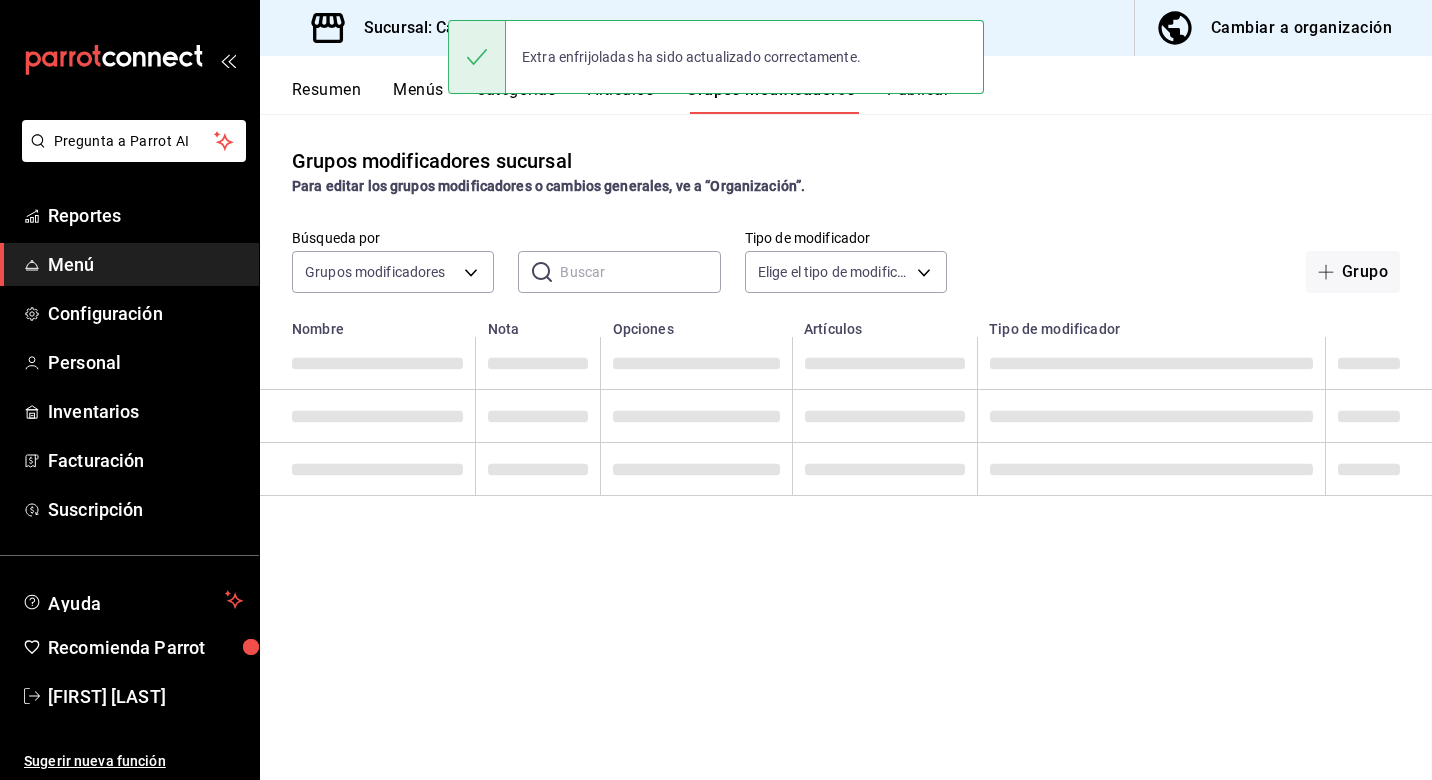 scroll, scrollTop: 0, scrollLeft: 0, axis: both 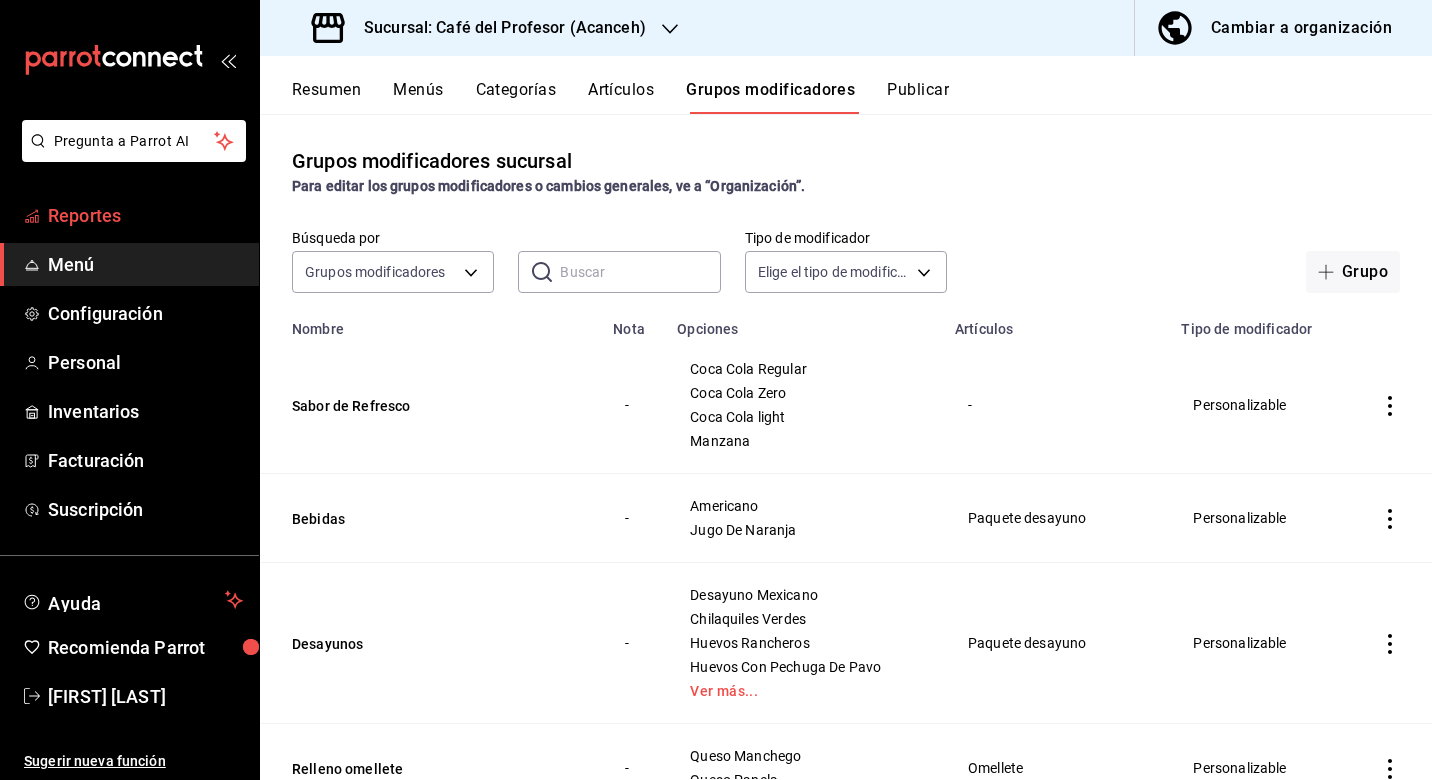 click on "Reportes" at bounding box center (145, 215) 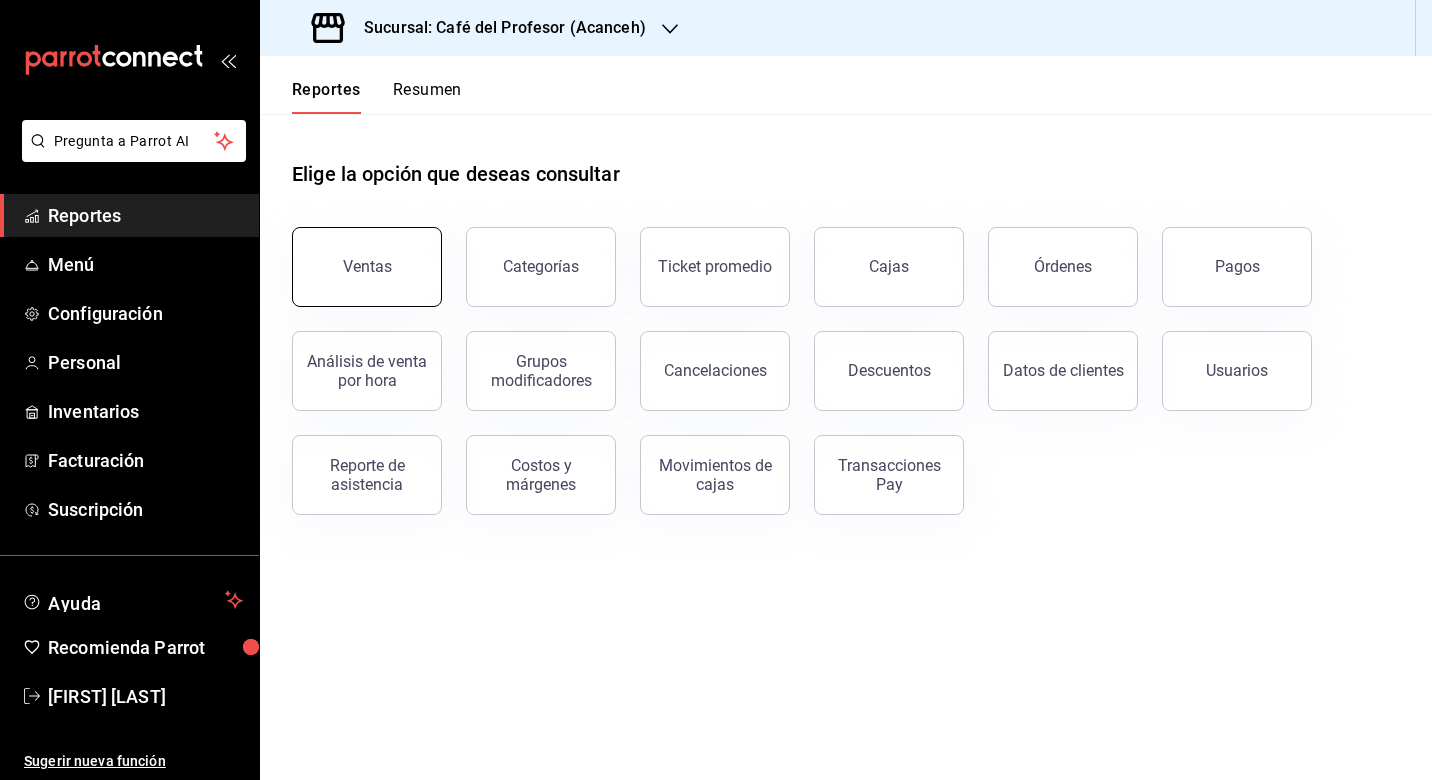 click on "Ventas" at bounding box center (367, 266) 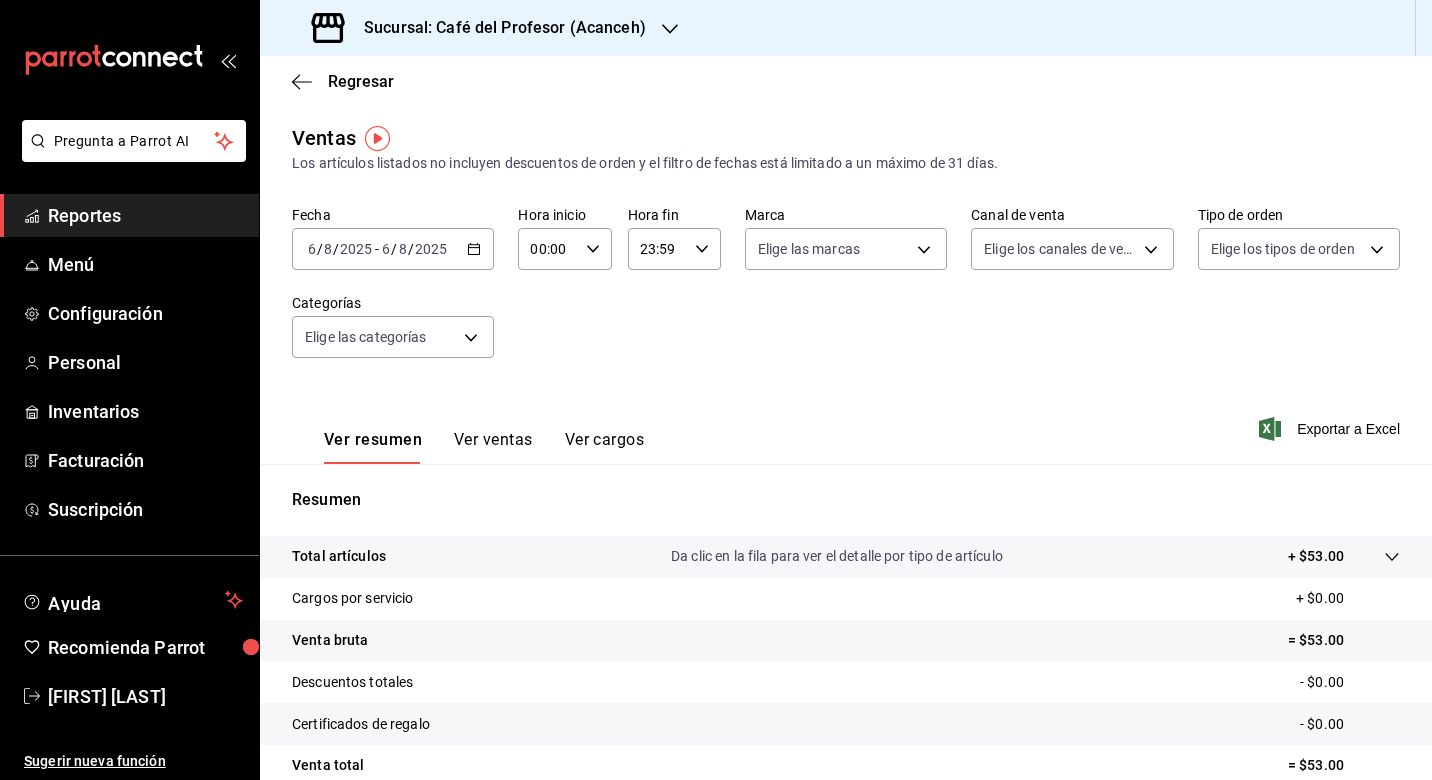 click 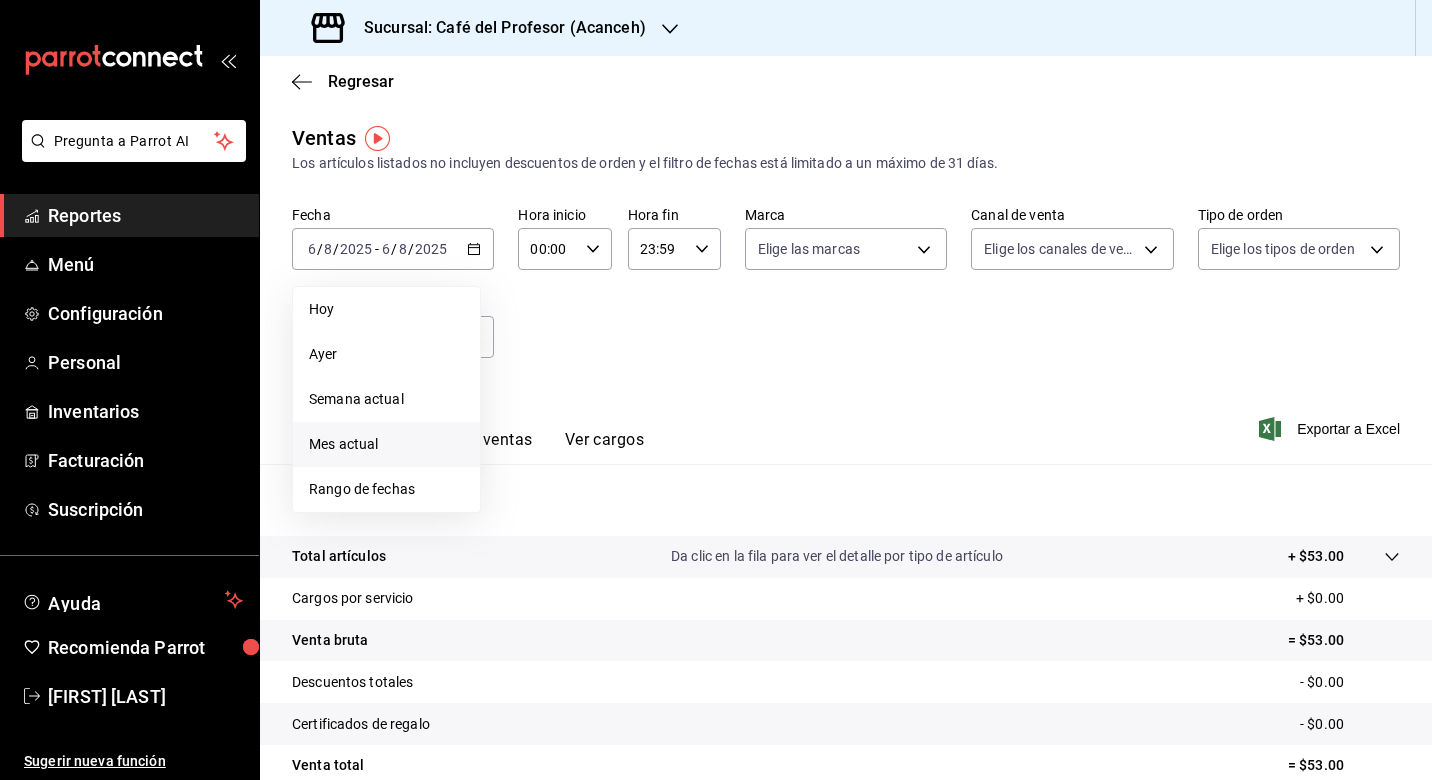 click on "Mes actual" at bounding box center [386, 444] 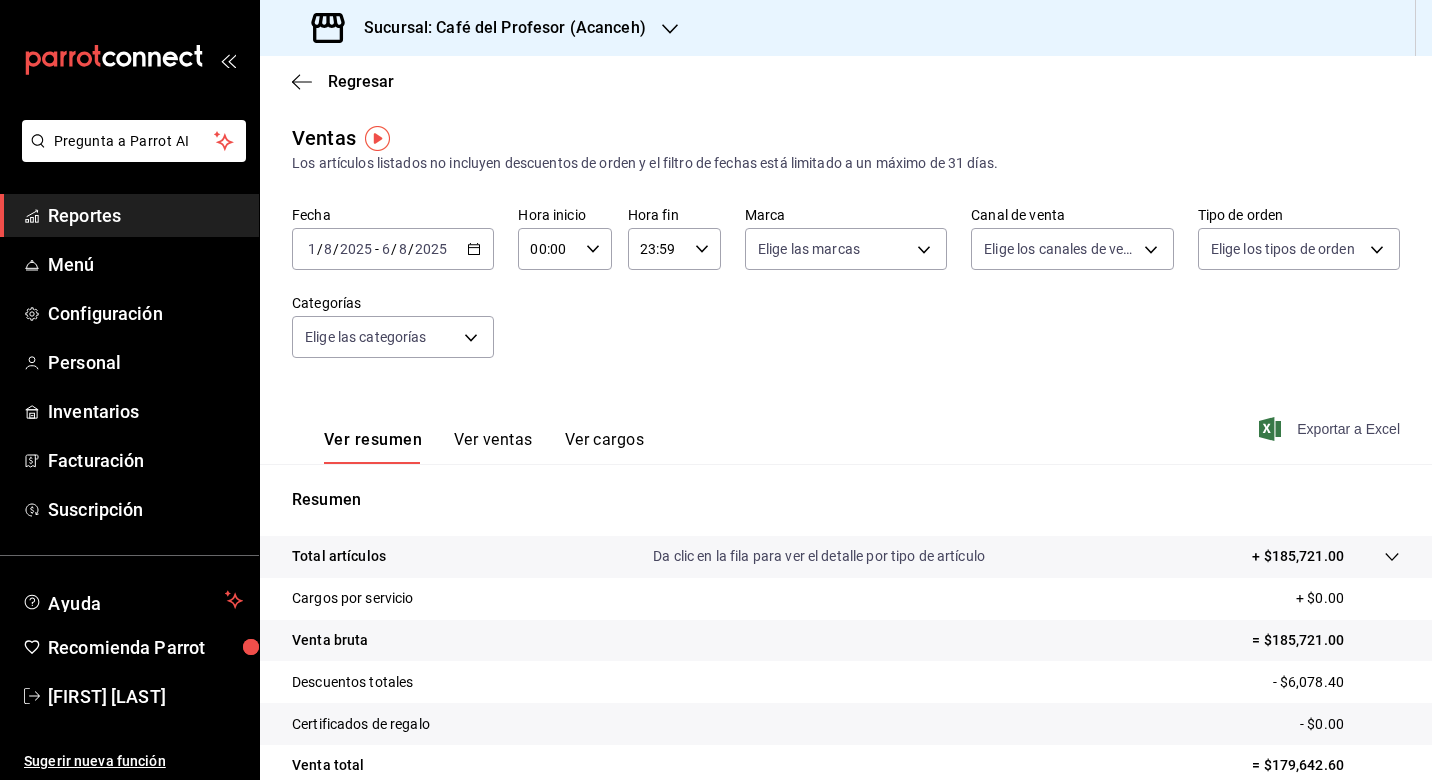 click on "Exportar a Excel" at bounding box center [1331, 429] 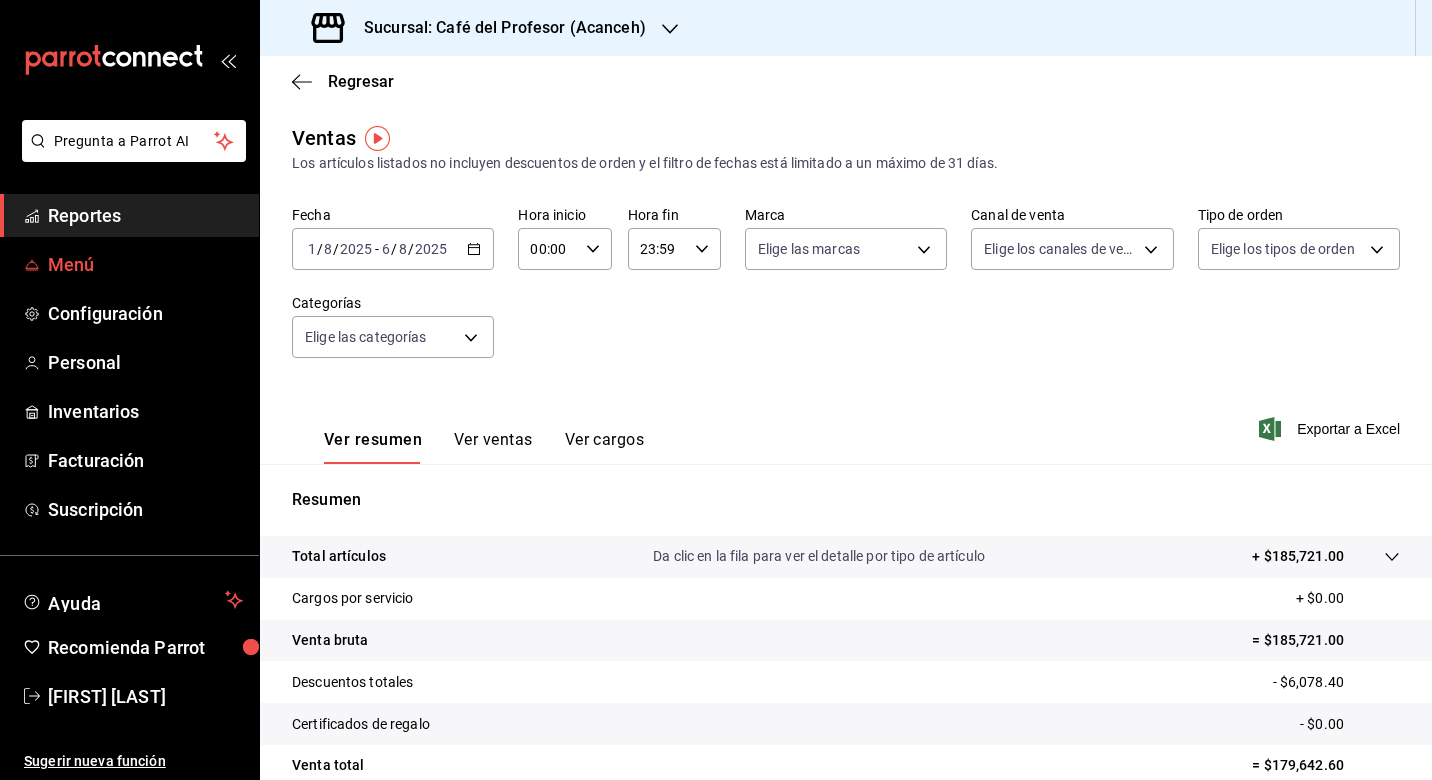 click on "Menú" at bounding box center [145, 264] 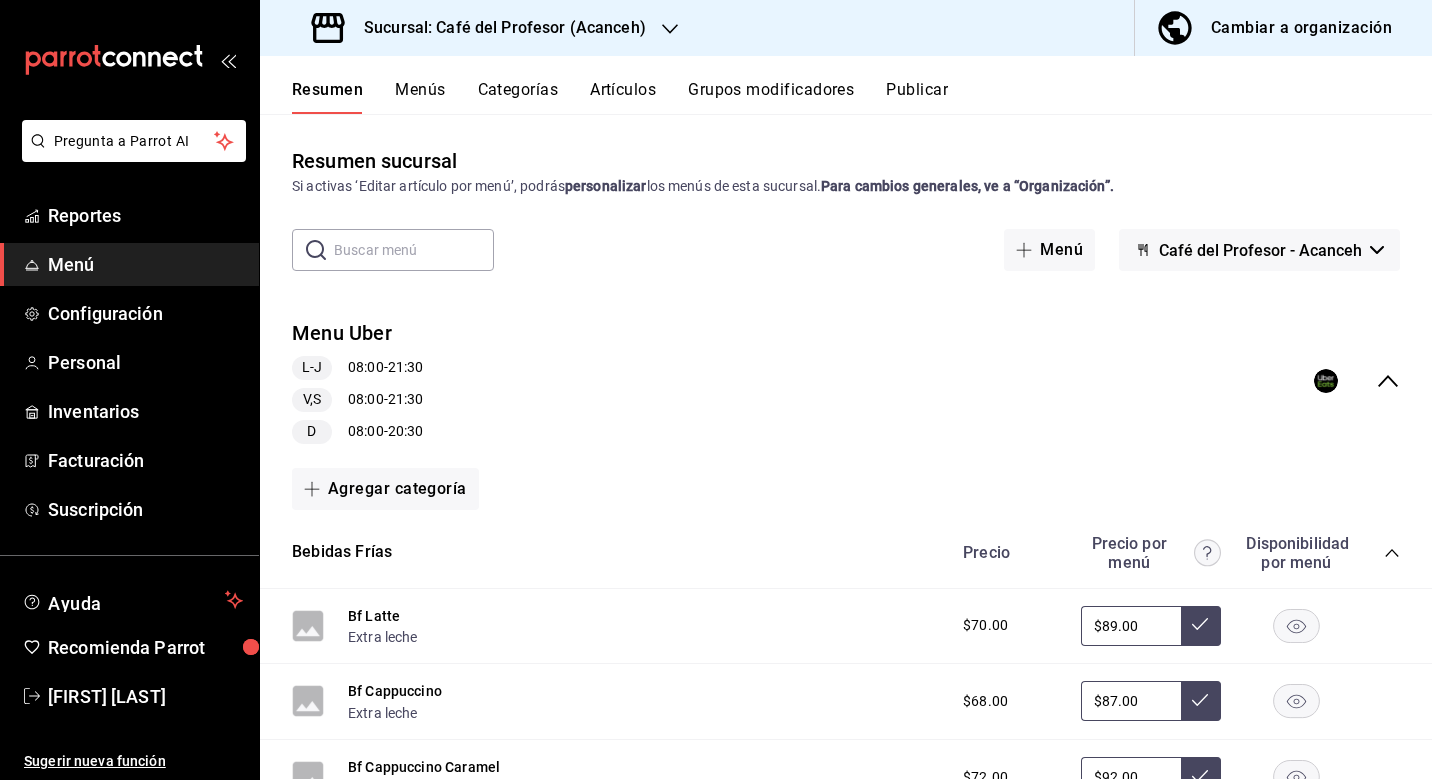 click on "Artículos" at bounding box center (623, 97) 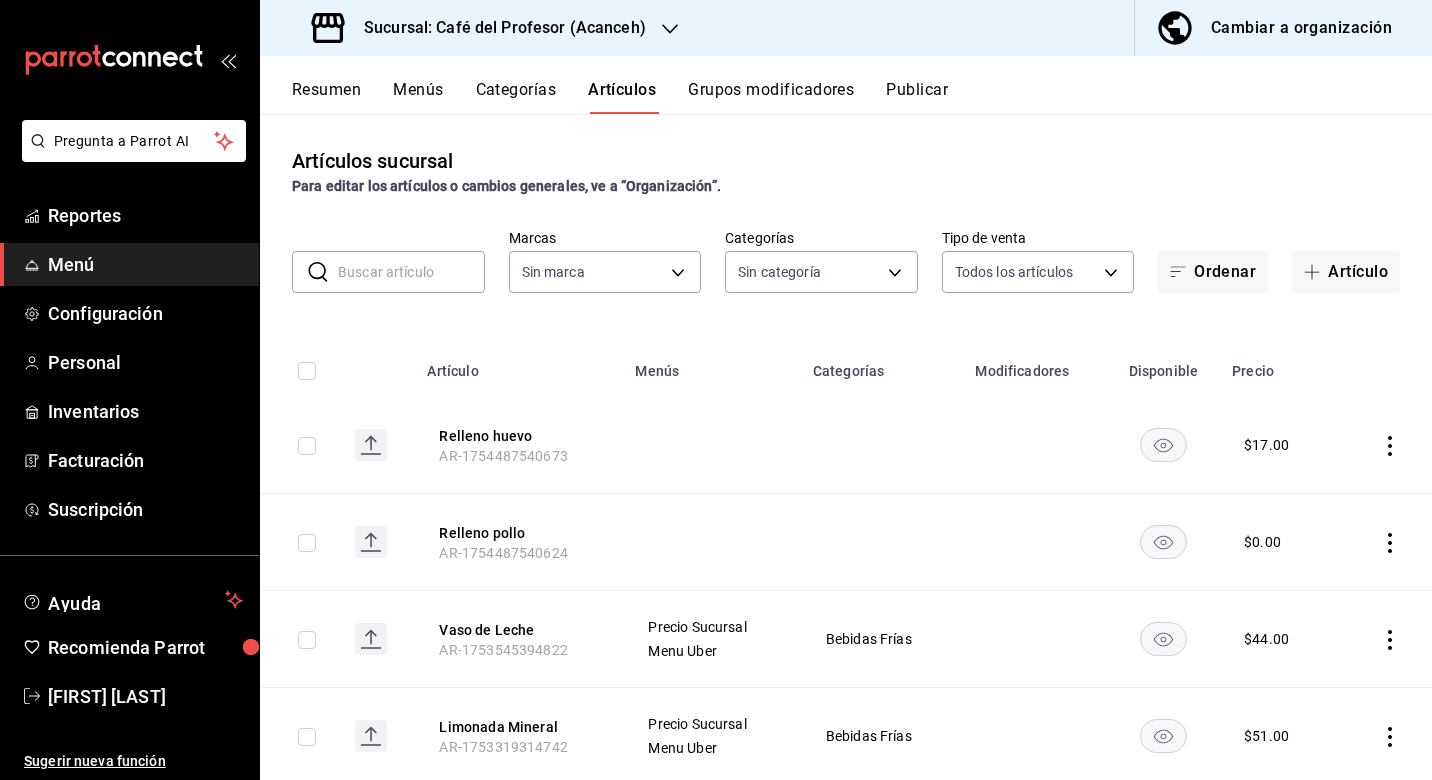 type on "287941b6-0598-490c-9fb6-63fb84a2c712,be1aaab9-5d27-4a8f-bb00-7802963417c0,4d75f2ef-23e5-42eb-ab6f-e8676a5e310e,d305af8b-c01f-461f-abe2-c0e82f5334ee,0bcc8fee-800e-453b-9284-1bf1be50f510,e4b1fcef-853a-4e9d-8519-1020a3b8af62,81319382-3149-46a2-aa64-334438d854f4,43ebf264-99c7-4184-bb93-8fbd366d835e,26404cb9-75b8-4245-a162-5844f252ad8f,4e368ec5-2bd3-4c00-860d-78f60d77d024,4de3f1fd-a34a-4740-b0b2-e0338a46271e,fd0d645d-7f25-4124-834d-48cc8faf6b65,47f37728-8cdc-4dab-b52b-69794905330c,3c97d168-292d-4b03-94f5-005cb9287efb,df67c5d8-11fc-492f-acde-c04499b2f76b,9352f27a-e54c-4303-b903-6b3d123fa10e,241bdf42-12dc-49c3-a211-3ca85d083ada,47e96a62-28cd-48e7-b747-3d3b33d6154a,b99d93c2-f6e8-4b7d-8aa5-dfd35fc75e58,f76e647f-92e5-4eee-bfe6-7905db36131b" 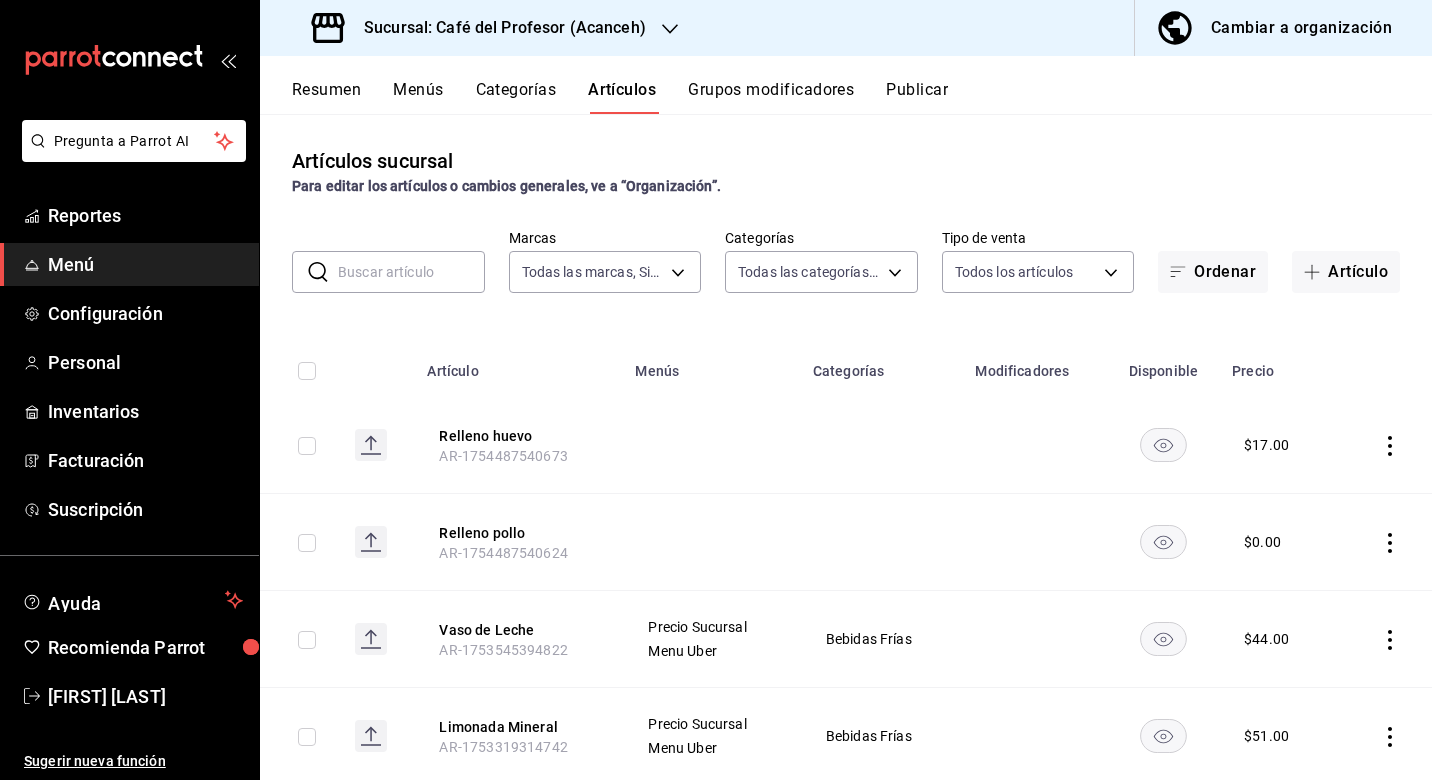 click at bounding box center (411, 272) 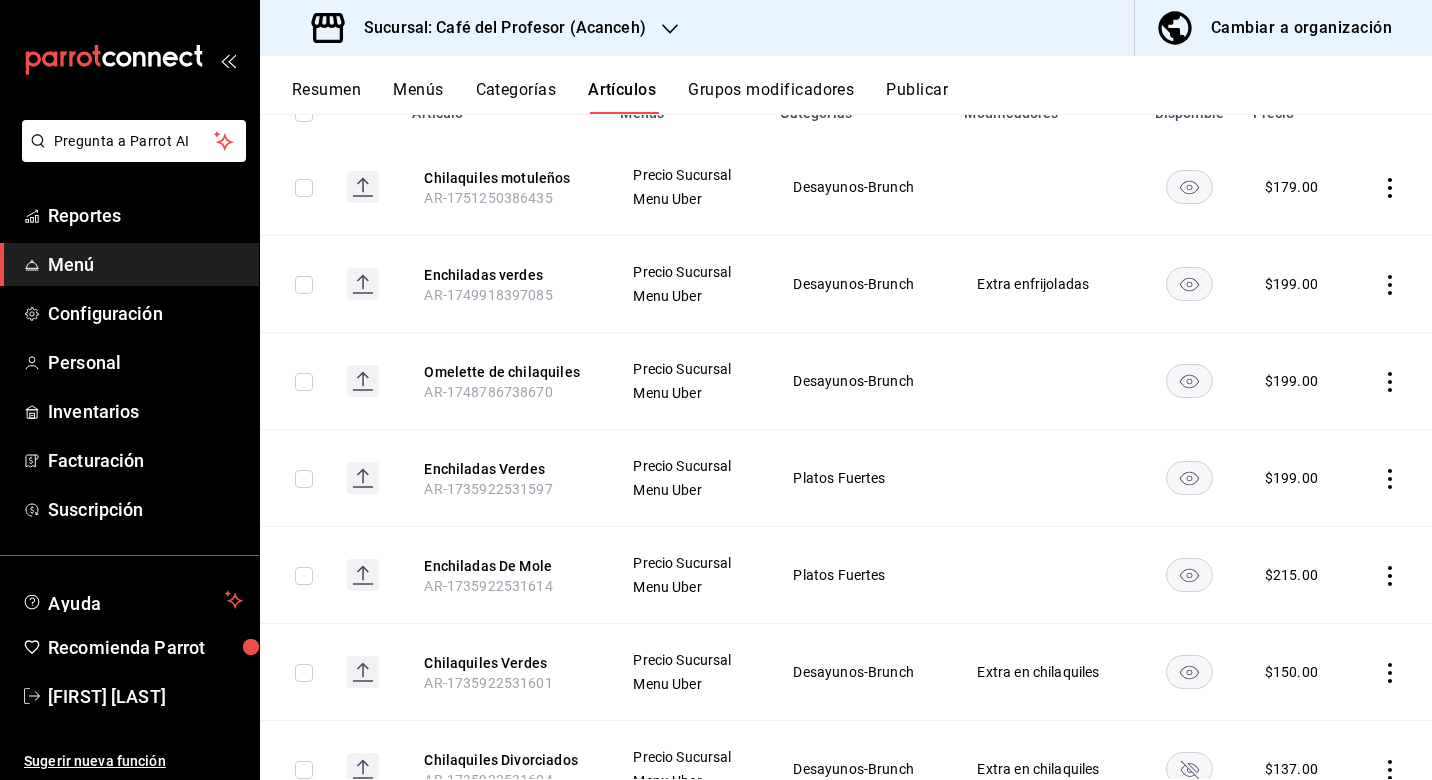 scroll, scrollTop: 261, scrollLeft: 0, axis: vertical 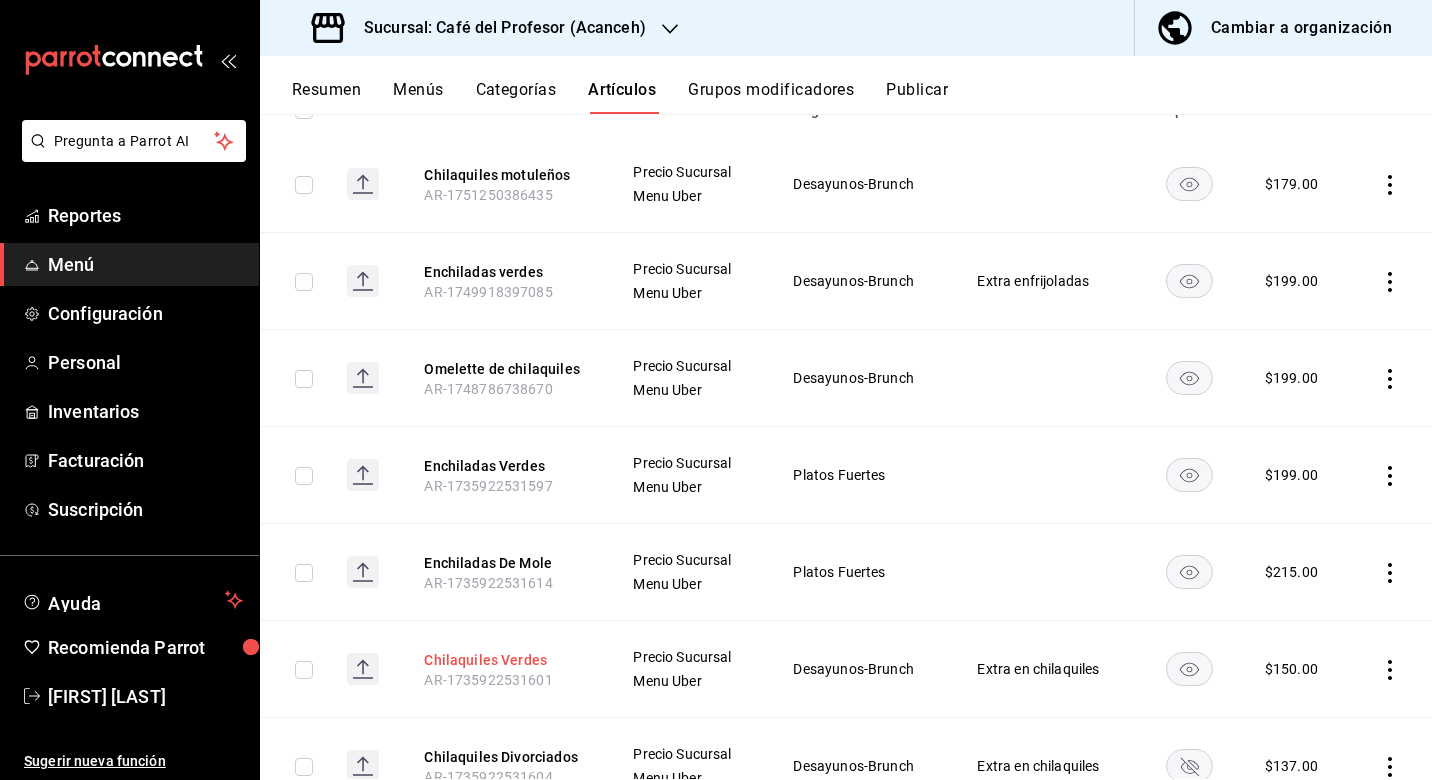 type on "chila" 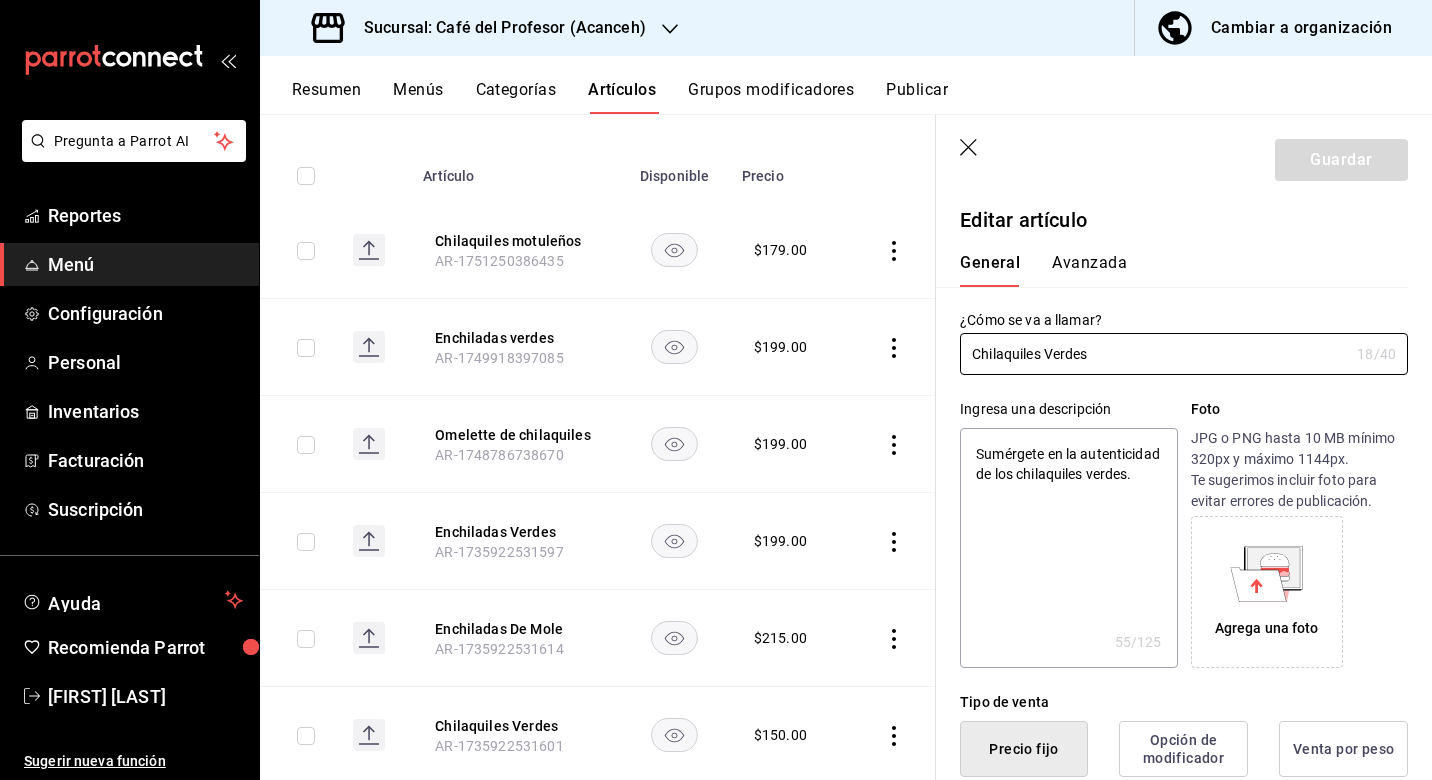 type on "x" 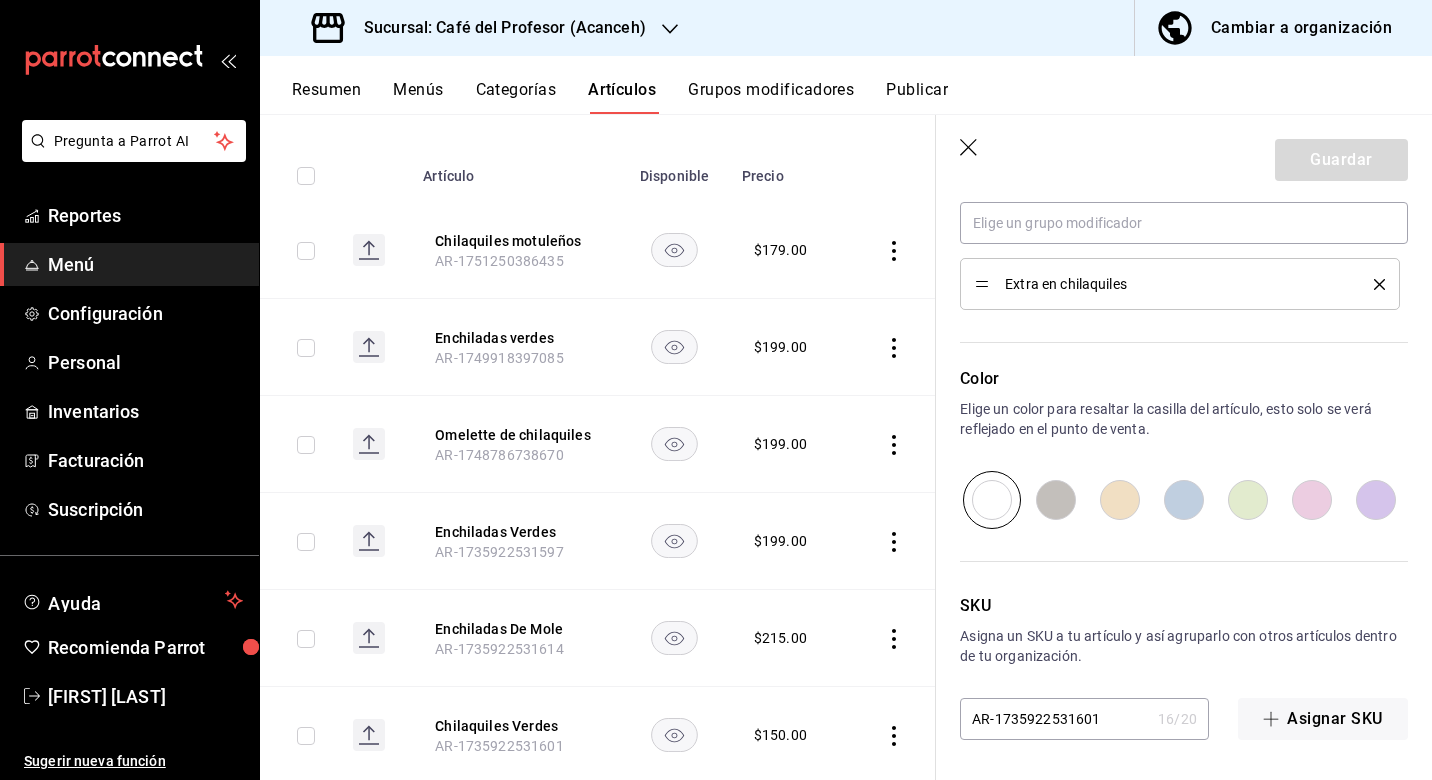 scroll, scrollTop: 1089, scrollLeft: 0, axis: vertical 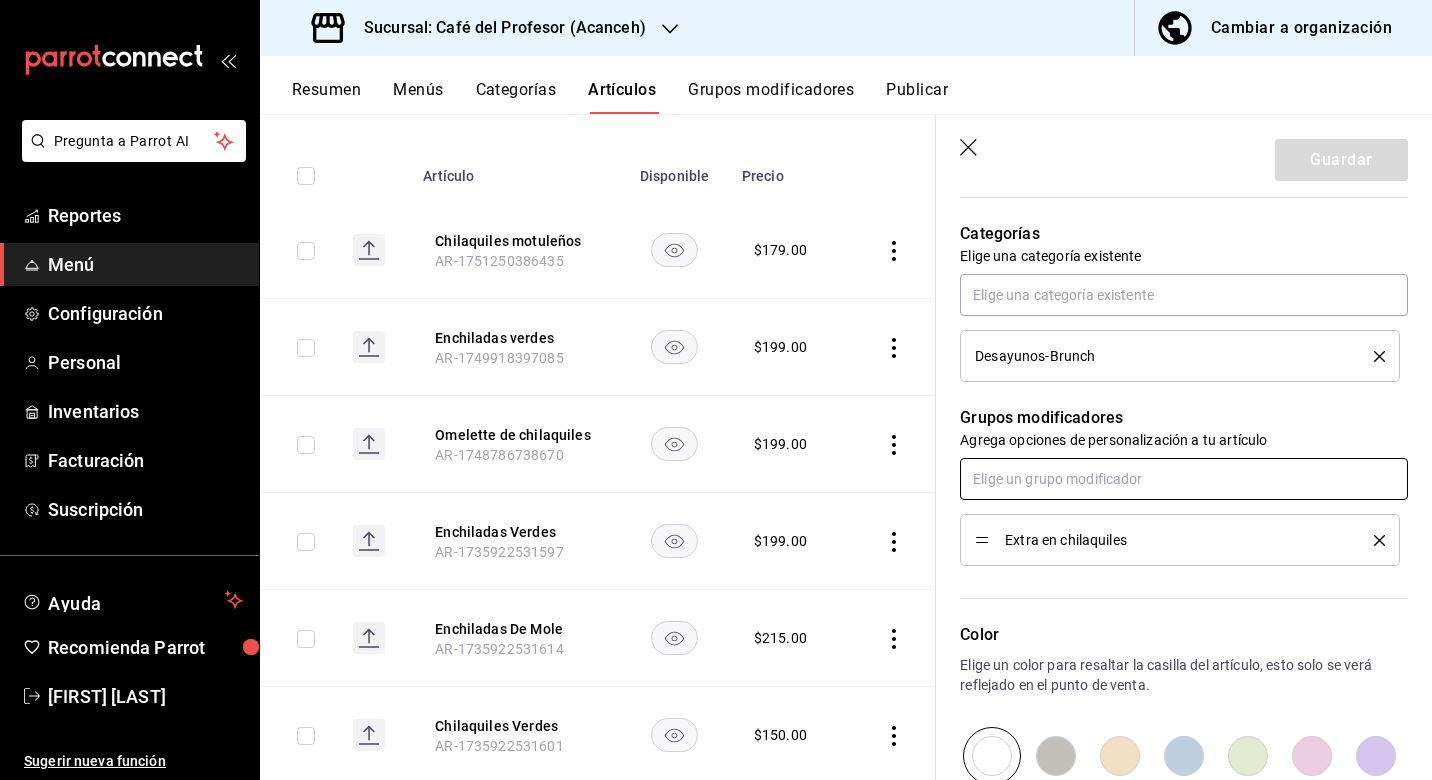 click at bounding box center [1184, 479] 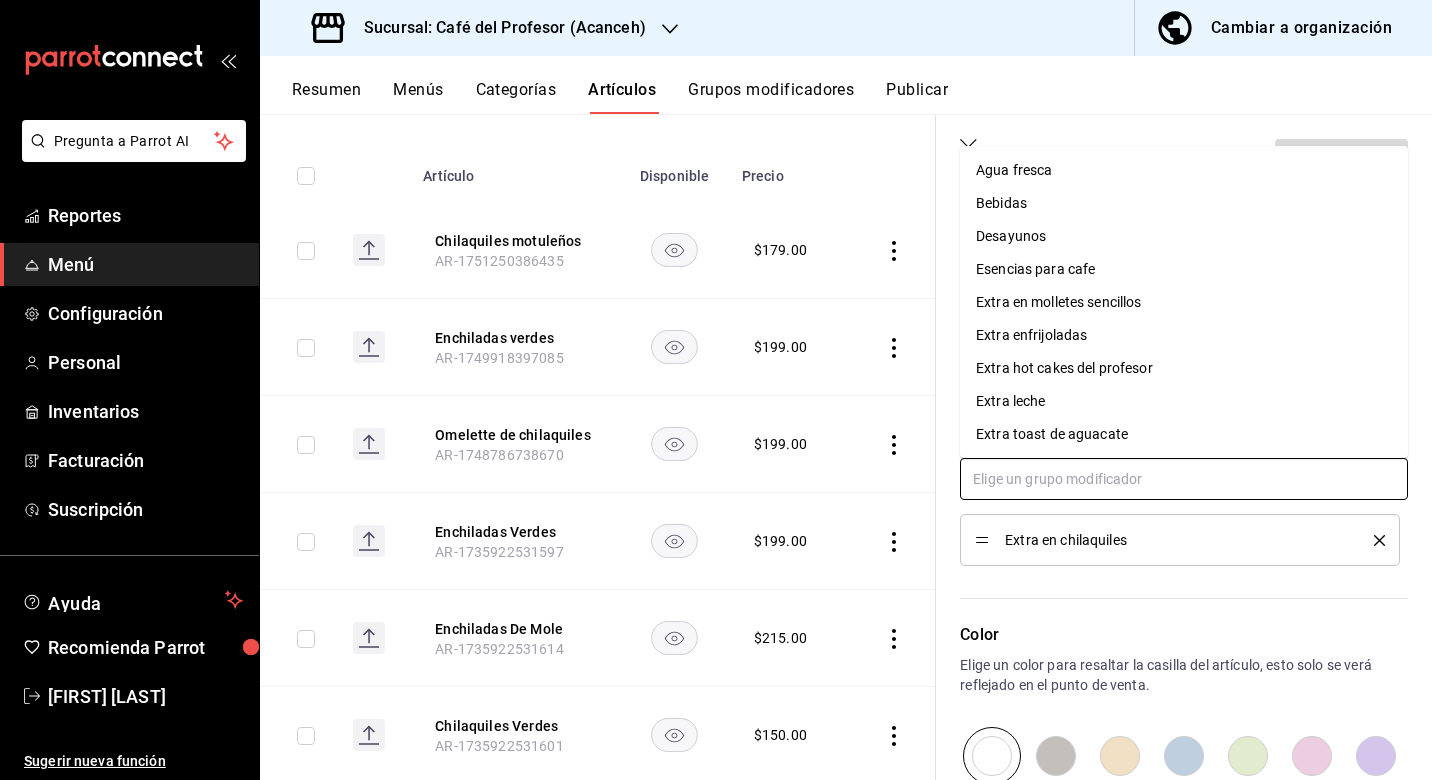 click at bounding box center (1184, 479) 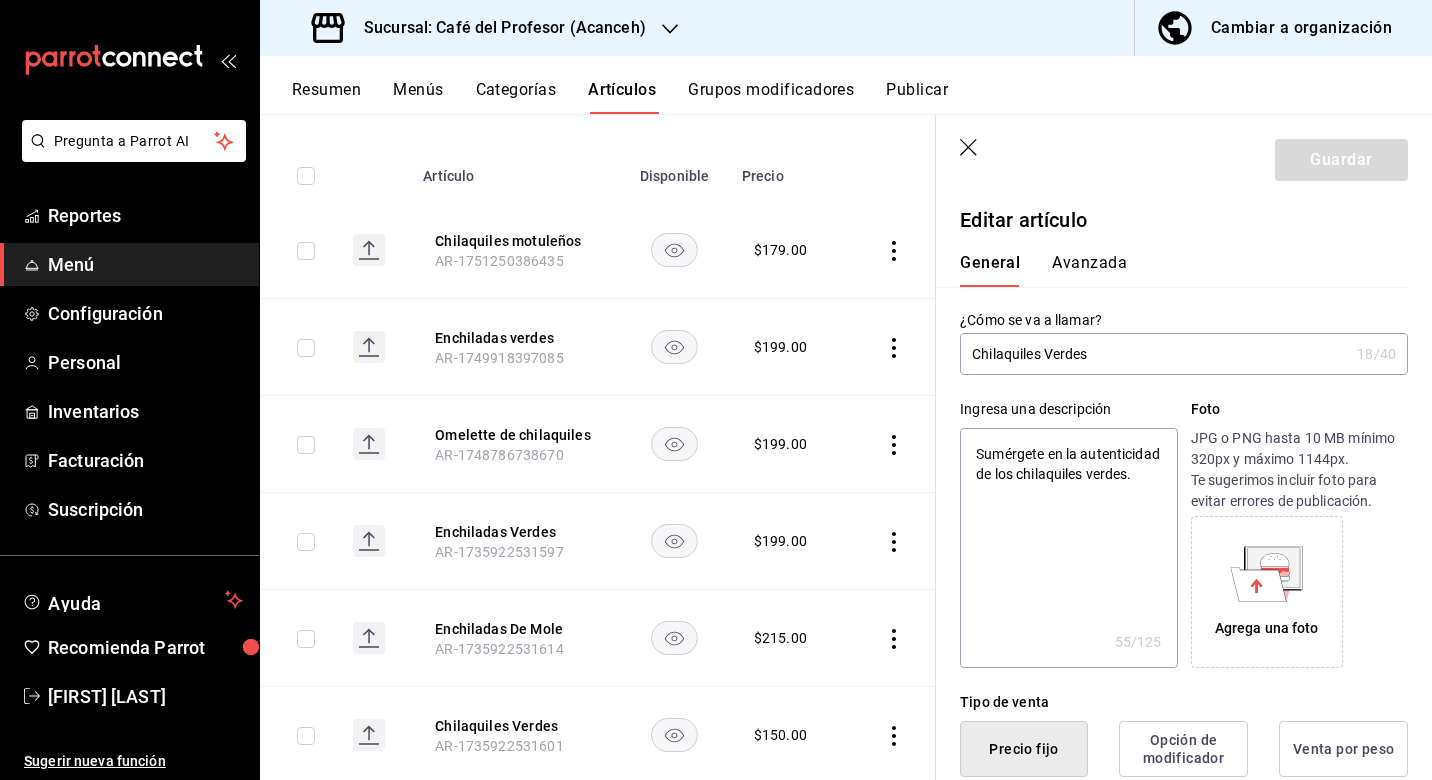 scroll, scrollTop: 865, scrollLeft: 0, axis: vertical 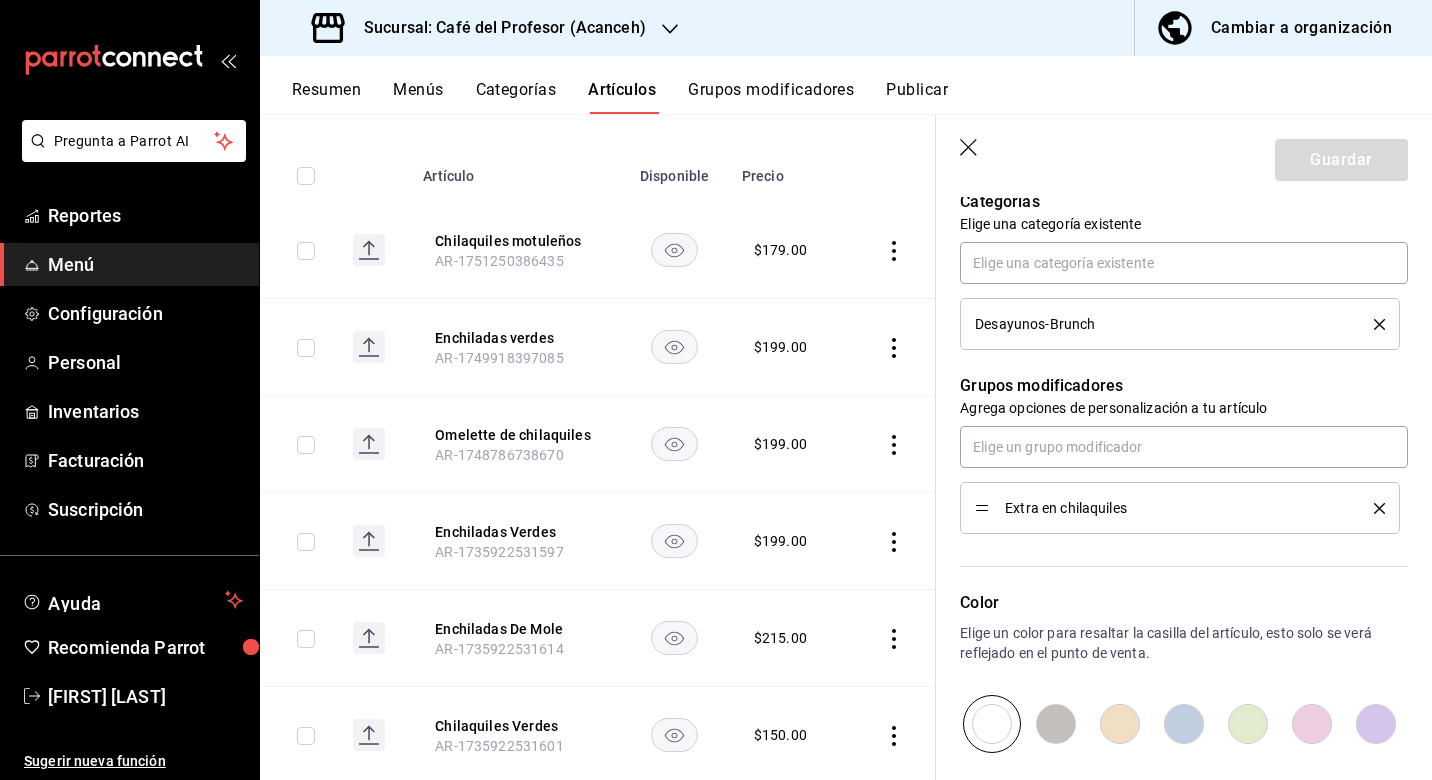 click on "Grupos modificadores" at bounding box center (771, 97) 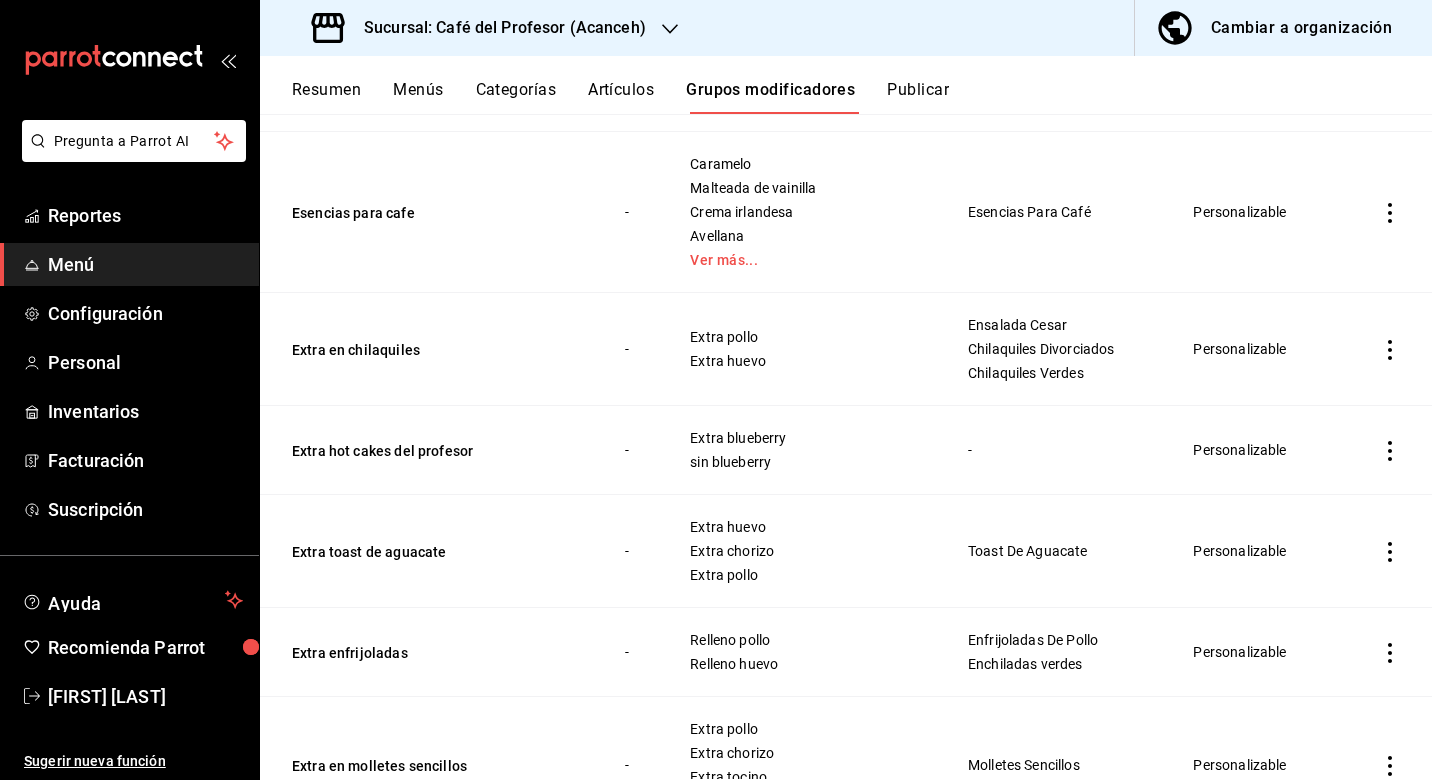scroll, scrollTop: 1578, scrollLeft: 0, axis: vertical 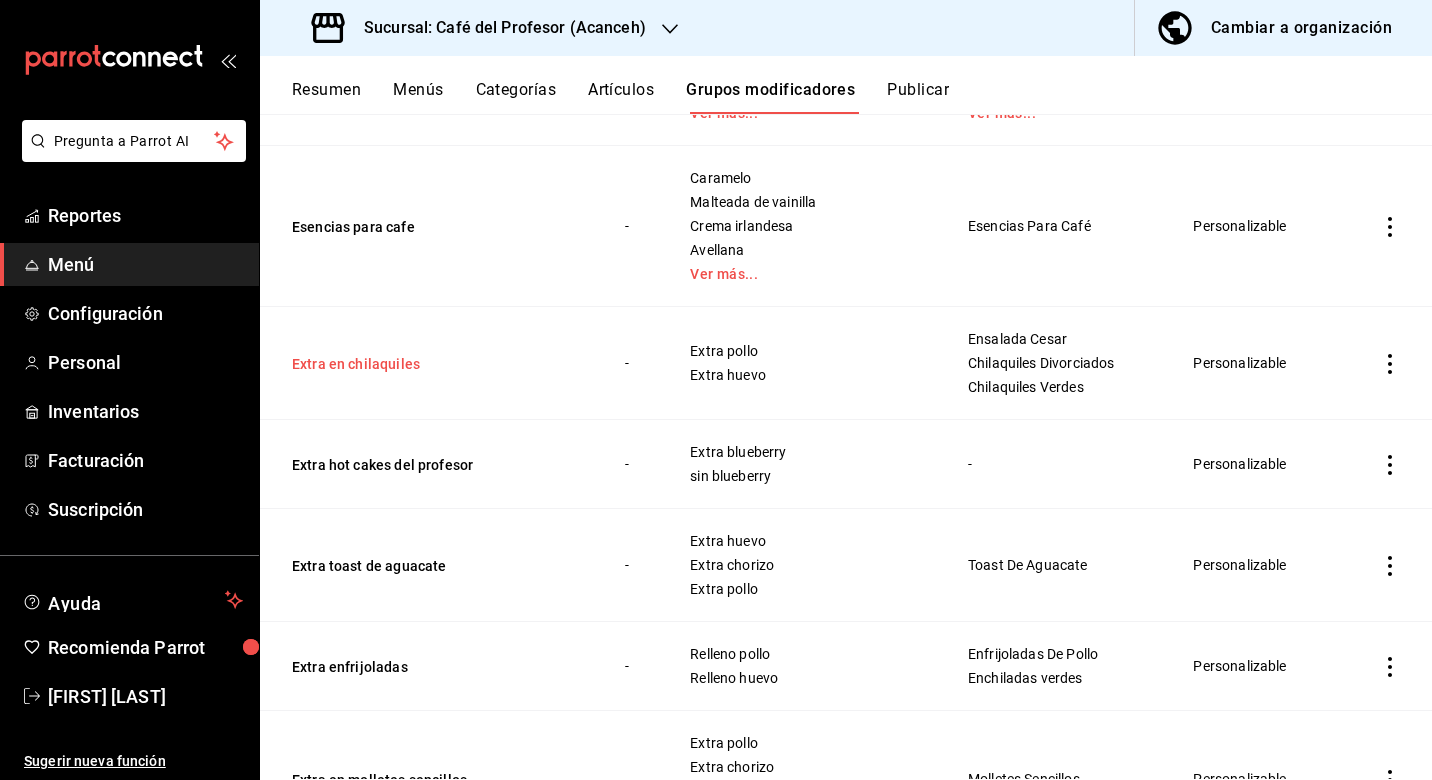 click on "Extra en chilaquiles" at bounding box center (412, 364) 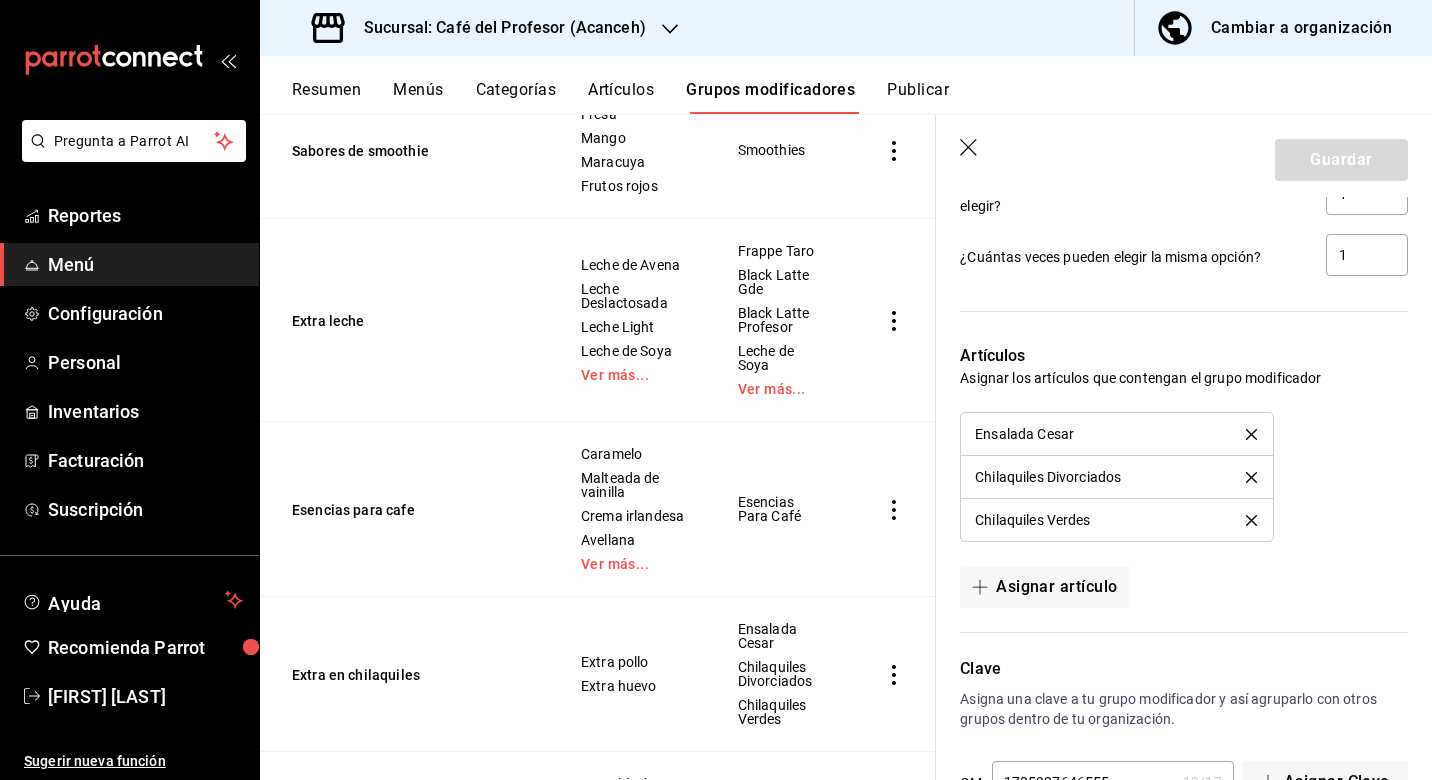 scroll, scrollTop: 1199, scrollLeft: 0, axis: vertical 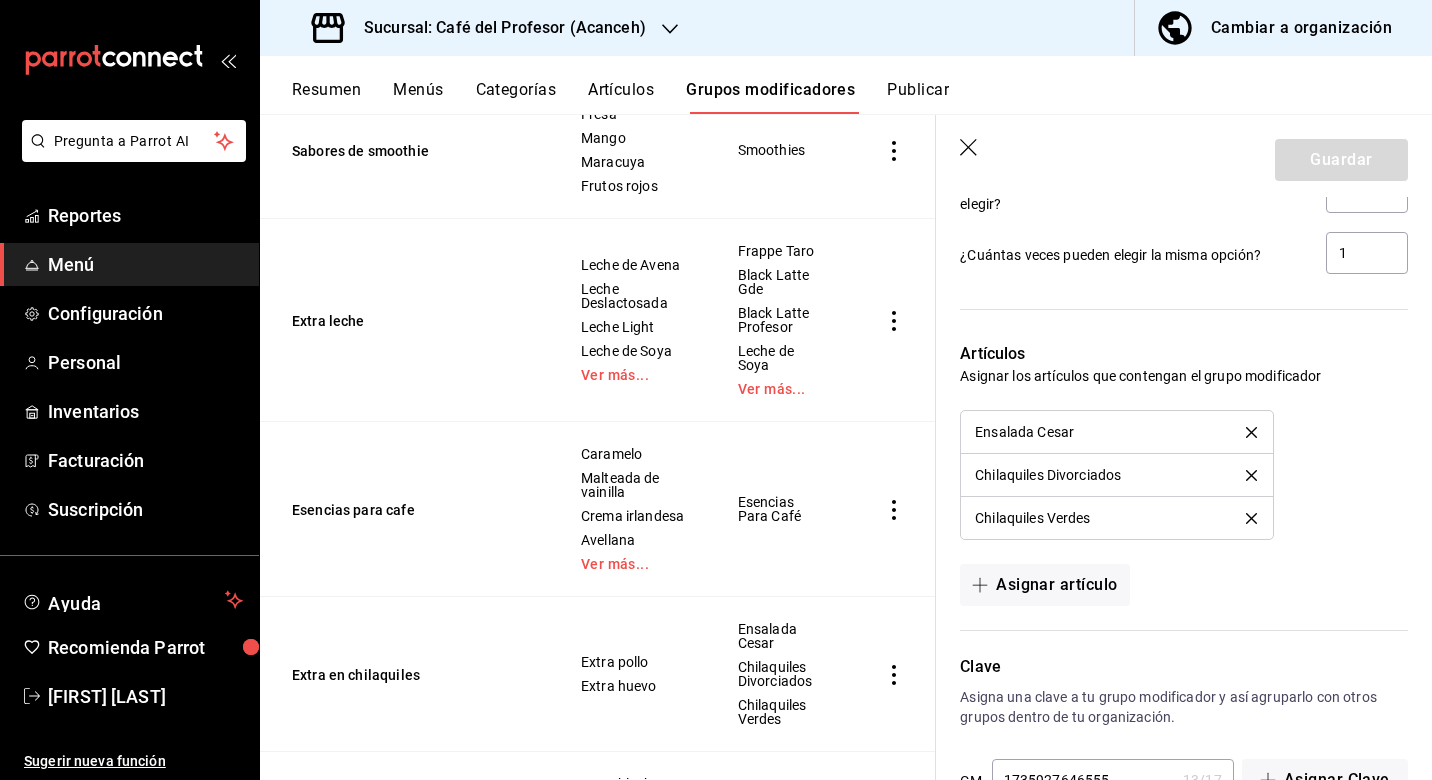 click 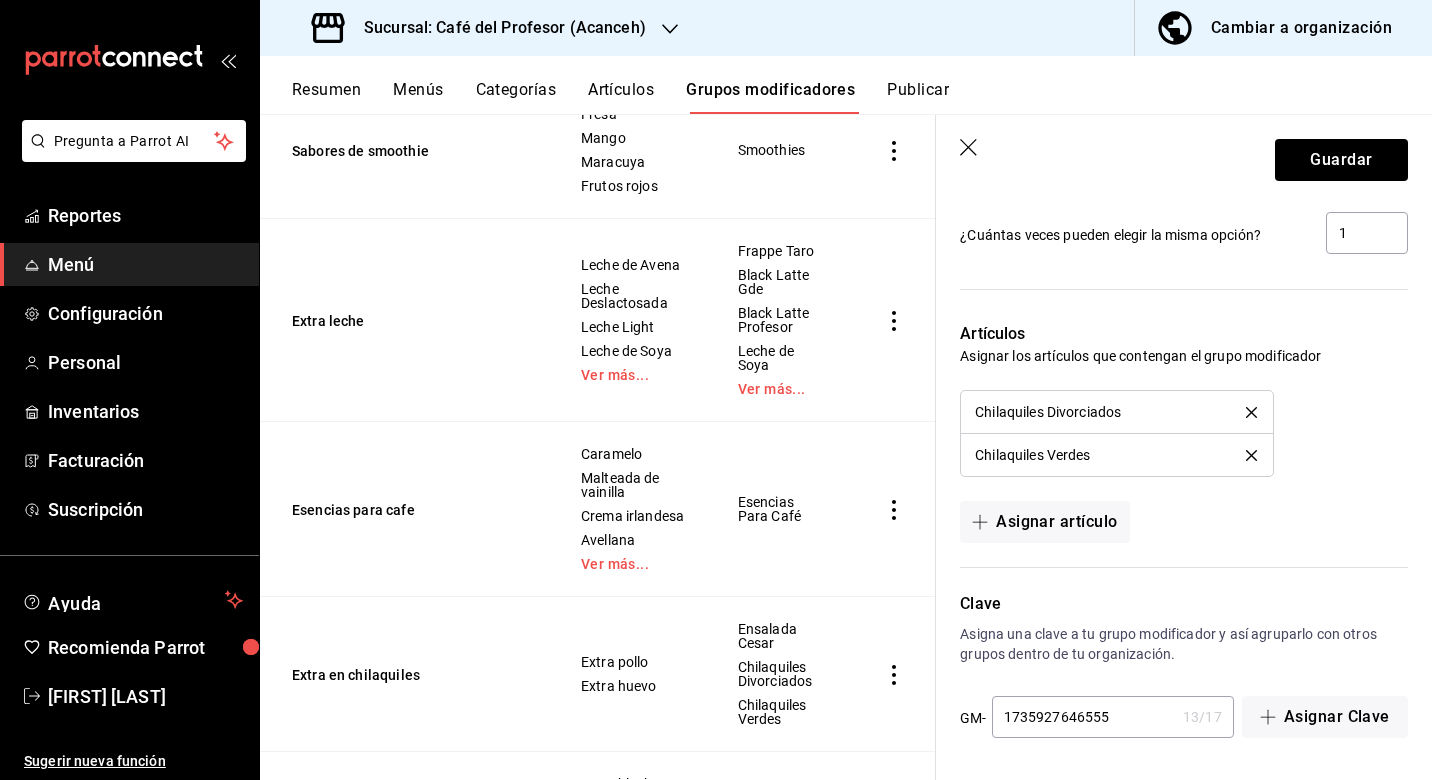 scroll, scrollTop: 1222, scrollLeft: 0, axis: vertical 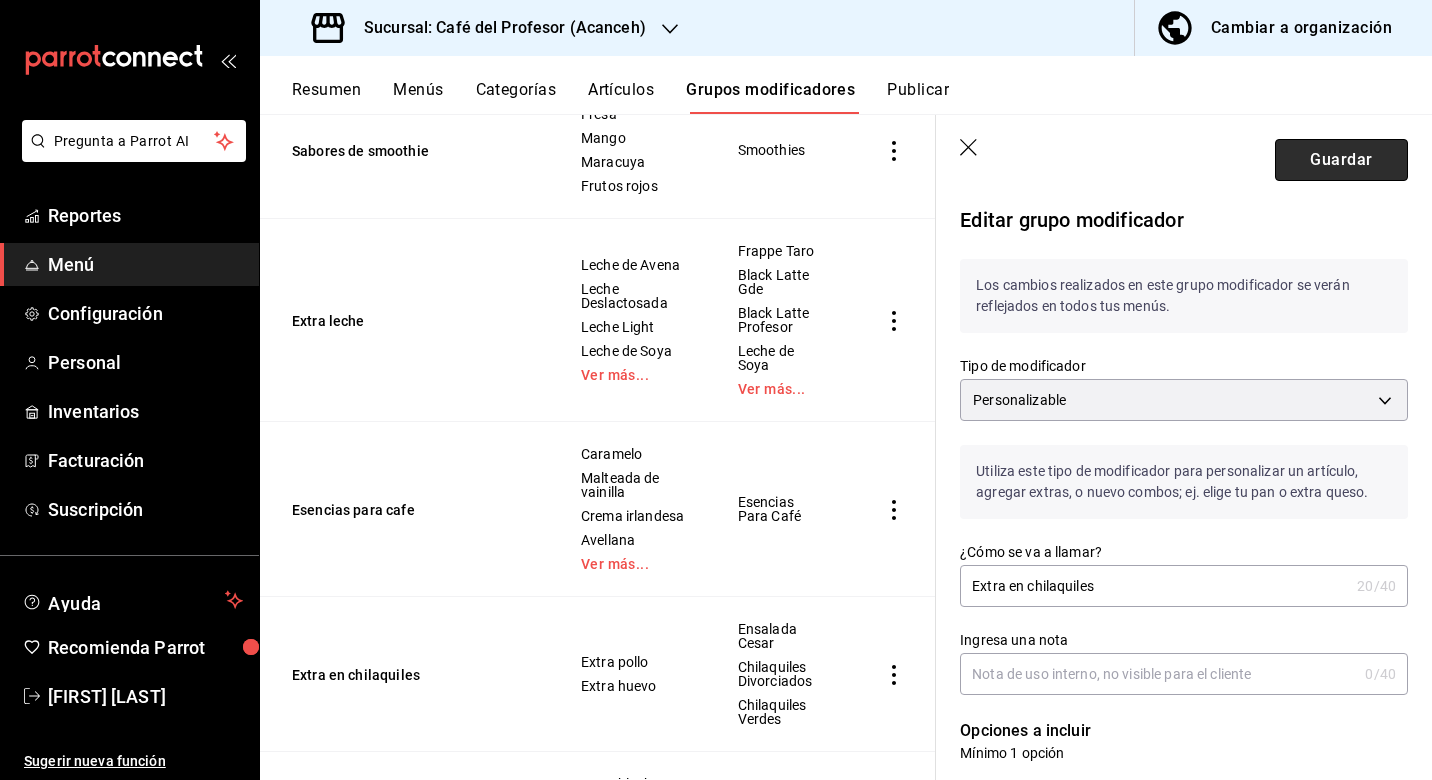 click on "Guardar" at bounding box center [1341, 160] 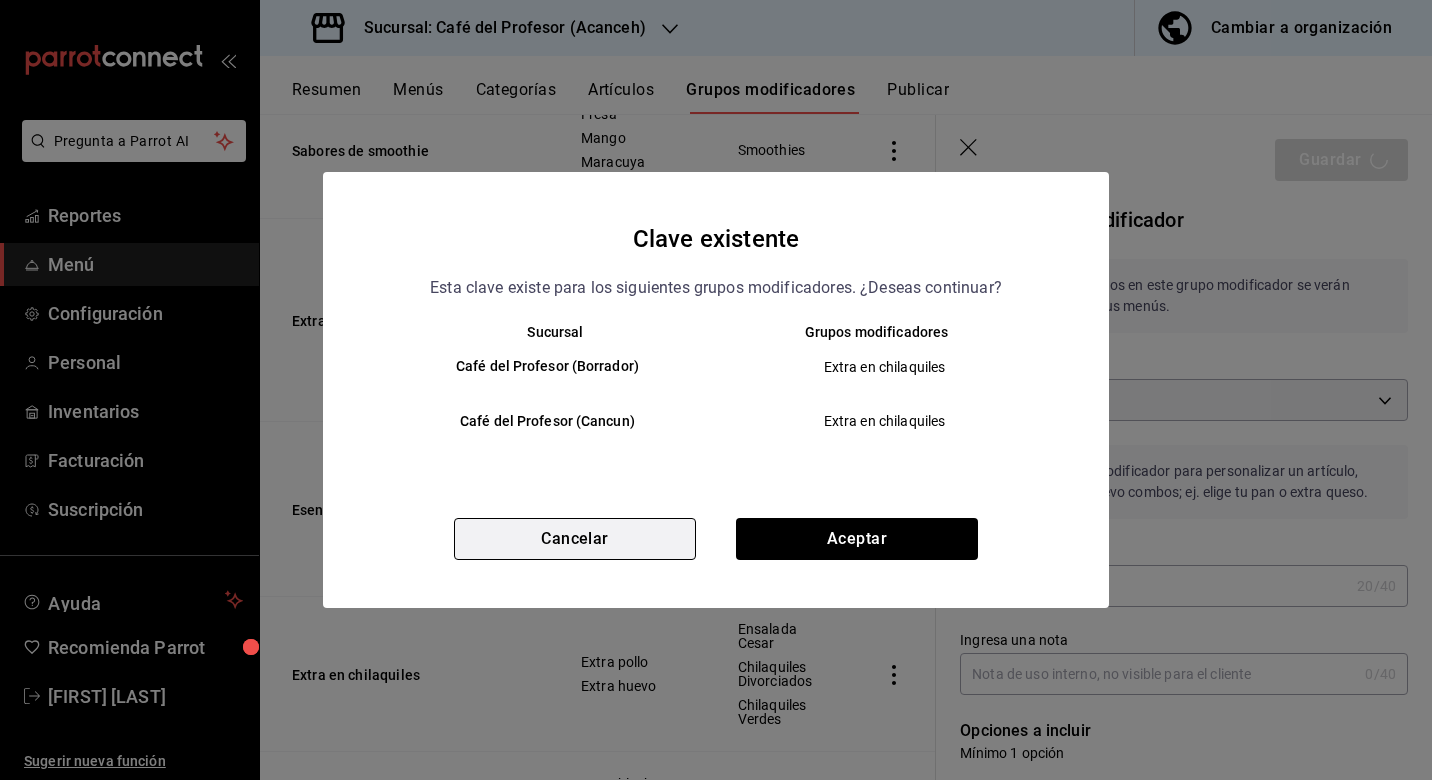 click on "Cancelar" at bounding box center [575, 539] 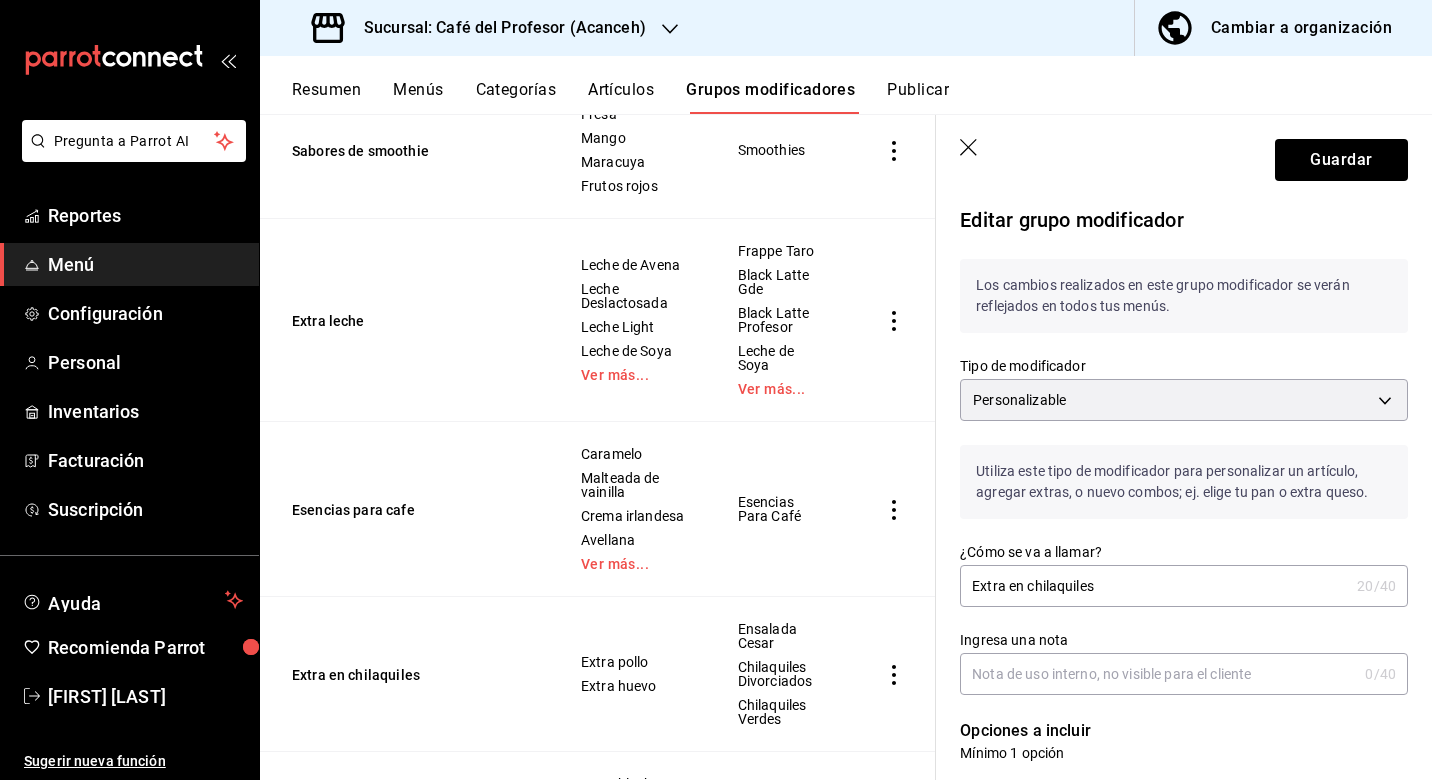click 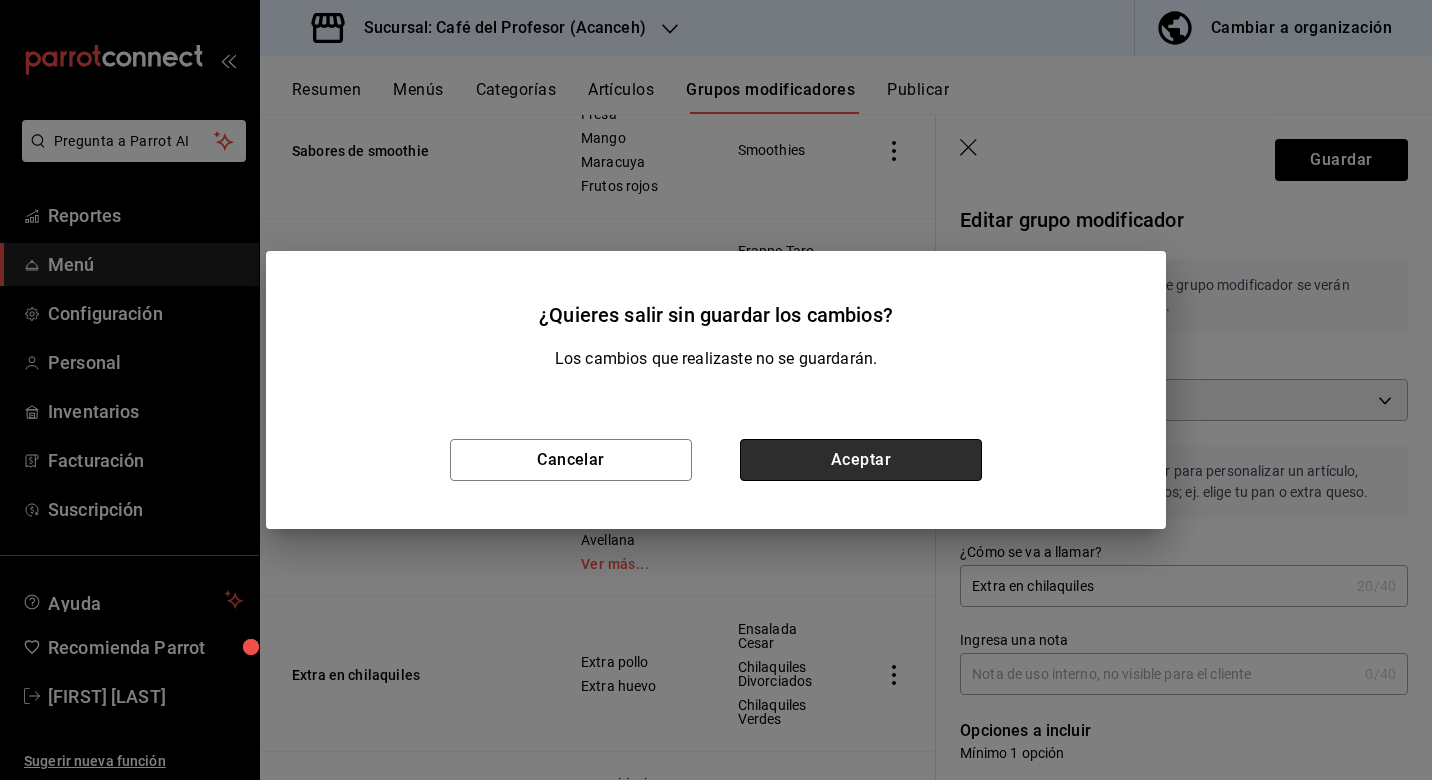 click on "Aceptar" at bounding box center (861, 460) 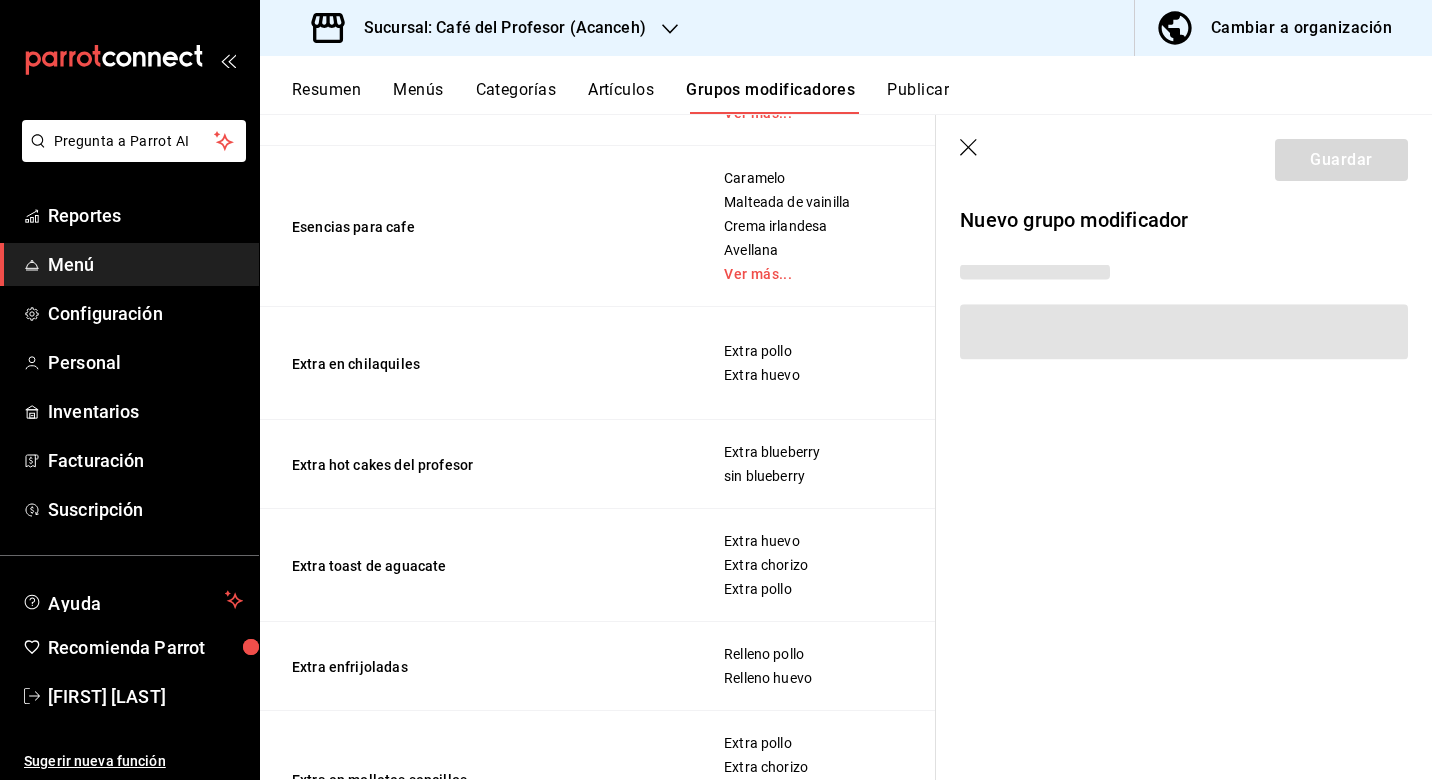 scroll, scrollTop: 0, scrollLeft: 0, axis: both 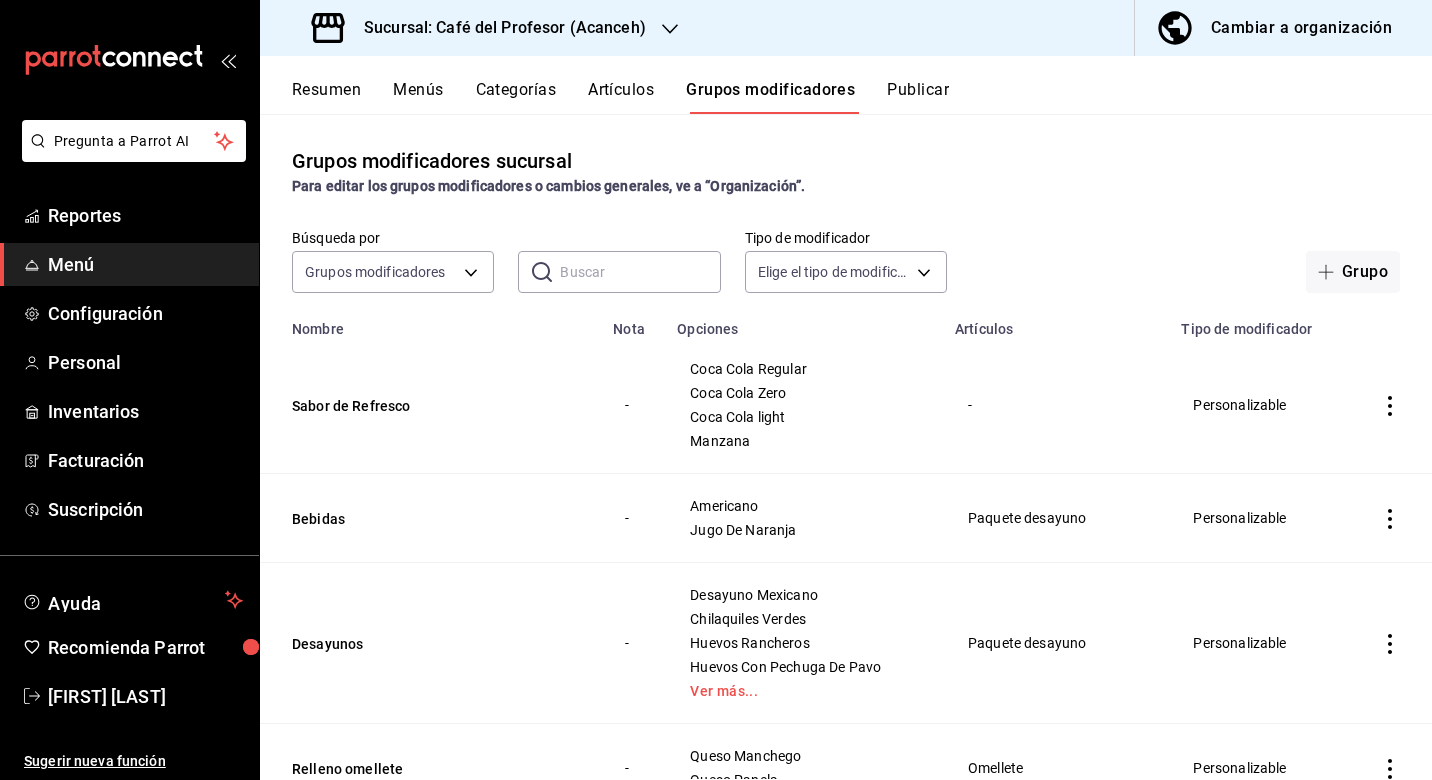click on "Resumen Menús Categorías Artículos Grupos modificadores Publicar" at bounding box center (846, 85) 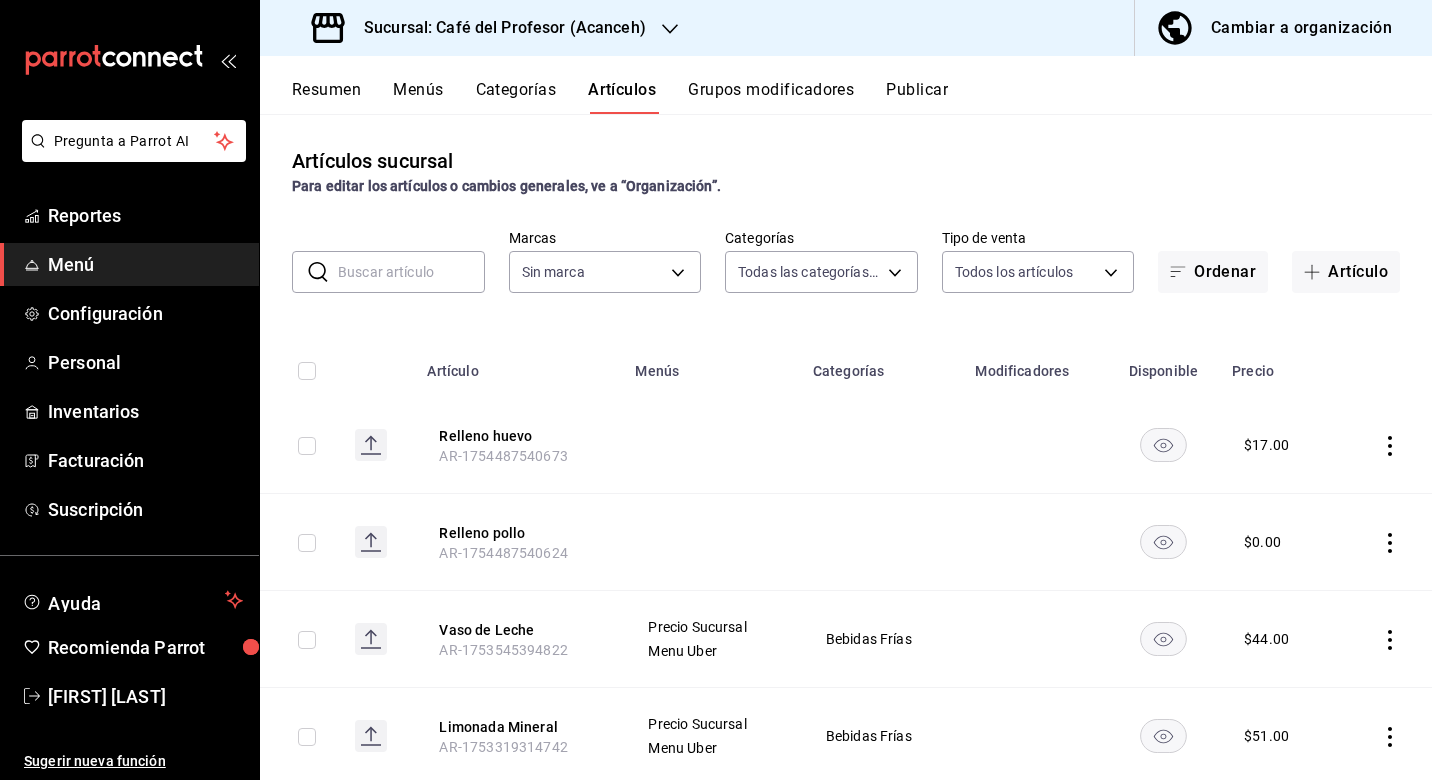 type on "287941b6-0598-490c-9fb6-63fb84a2c712,be1aaab9-5d27-4a8f-bb00-7802963417c0,4d75f2ef-23e5-42eb-ab6f-e8676a5e310e,d305af8b-c01f-461f-abe2-c0e82f5334ee,0bcc8fee-800e-453b-9284-1bf1be50f510,e4b1fcef-853a-4e9d-8519-1020a3b8af62,81319382-3149-46a2-aa64-334438d854f4,43ebf264-99c7-4184-bb93-8fbd366d835e,26404cb9-75b8-4245-a162-5844f252ad8f,4e368ec5-2bd3-4c00-860d-78f60d77d024,4de3f1fd-a34a-4740-b0b2-e0338a46271e,fd0d645d-7f25-4124-834d-48cc8faf6b65,47f37728-8cdc-4dab-b52b-69794905330c,3c97d168-292d-4b03-94f5-005cb9287efb,df67c5d8-11fc-492f-acde-c04499b2f76b,9352f27a-e54c-4303-b903-6b3d123fa10e,241bdf42-12dc-49c3-a211-3ca85d083ada,47e96a62-28cd-48e7-b747-3d3b33d6154a,b99d93c2-f6e8-4b7d-8aa5-dfd35fc75e58,f76e647f-92e5-4eee-bfe6-7905db36131b" 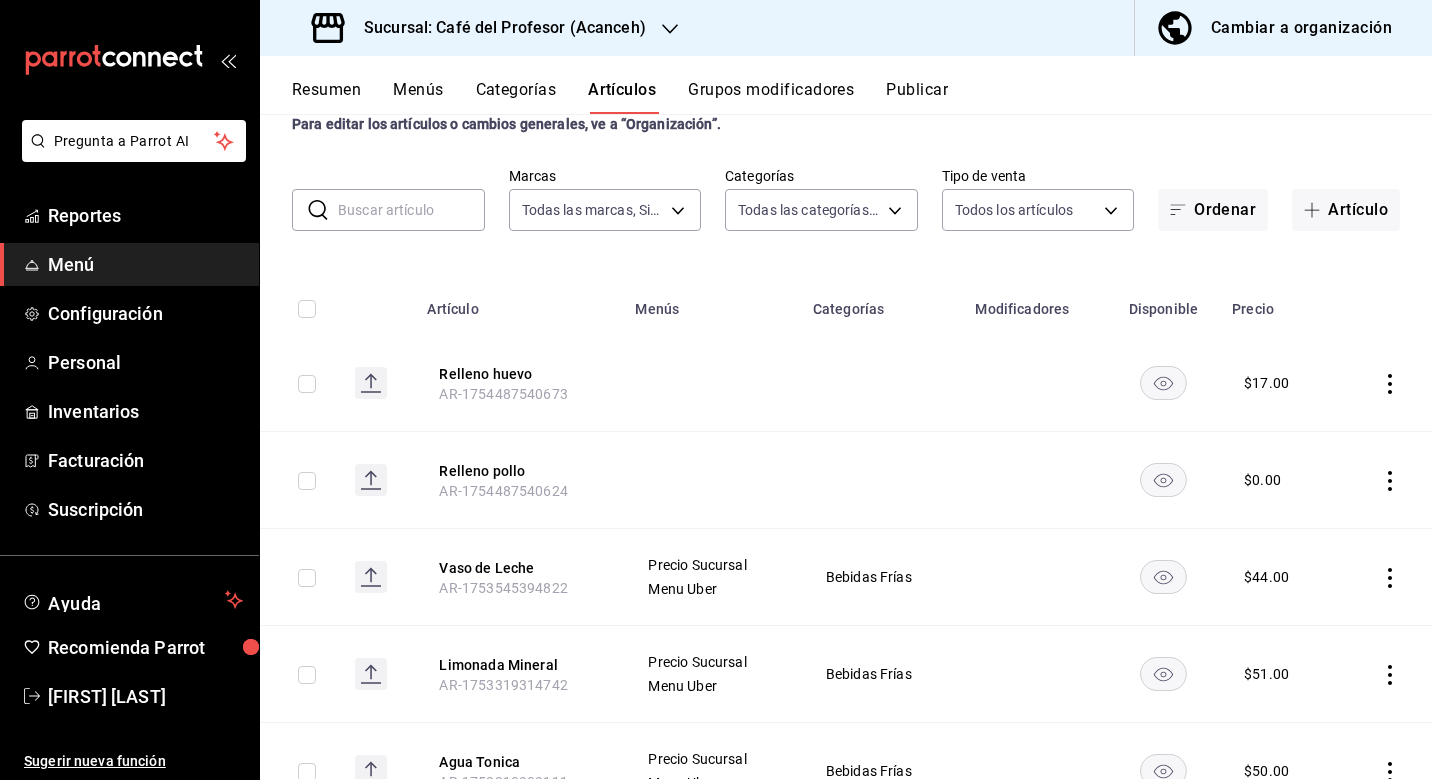 scroll, scrollTop: 66, scrollLeft: 0, axis: vertical 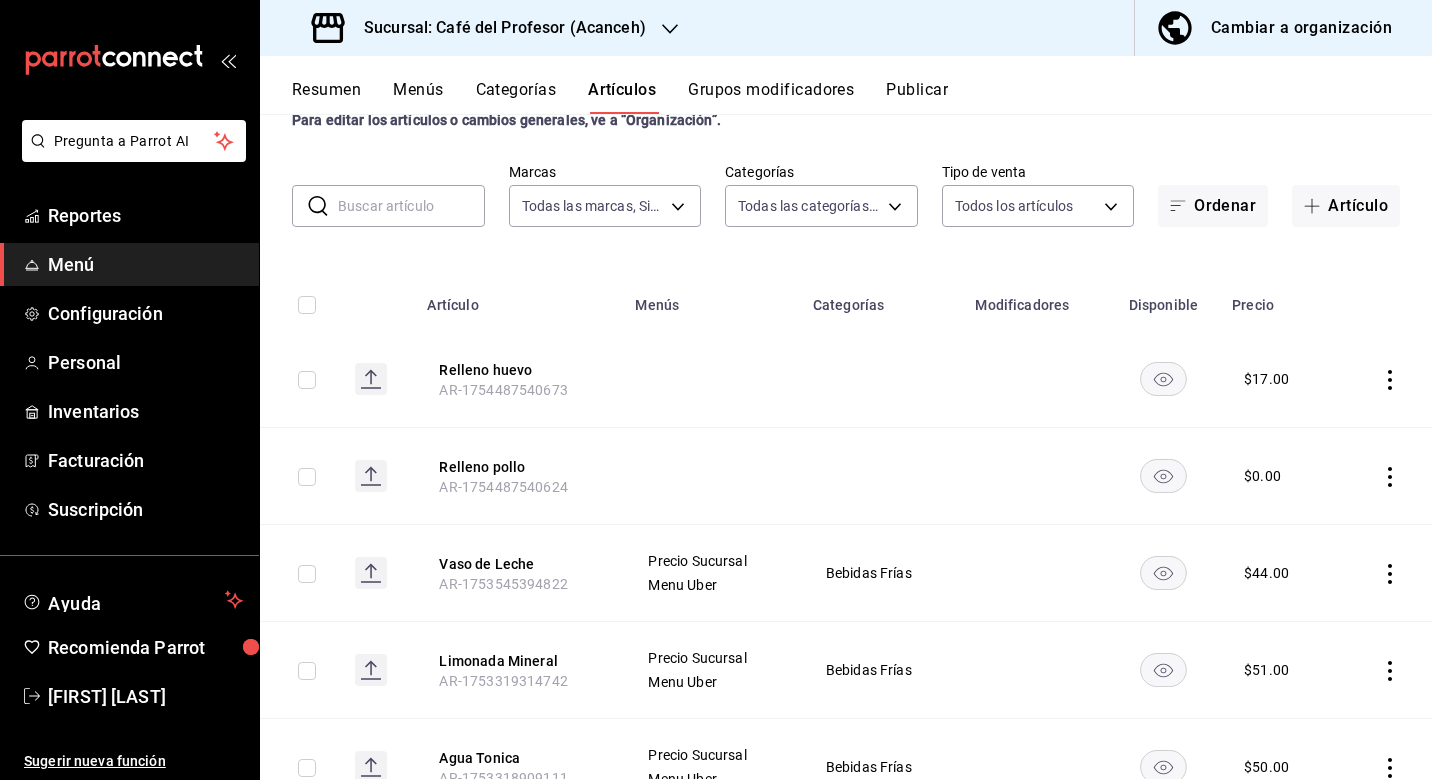 click on "Grupos modificadores" at bounding box center (771, 97) 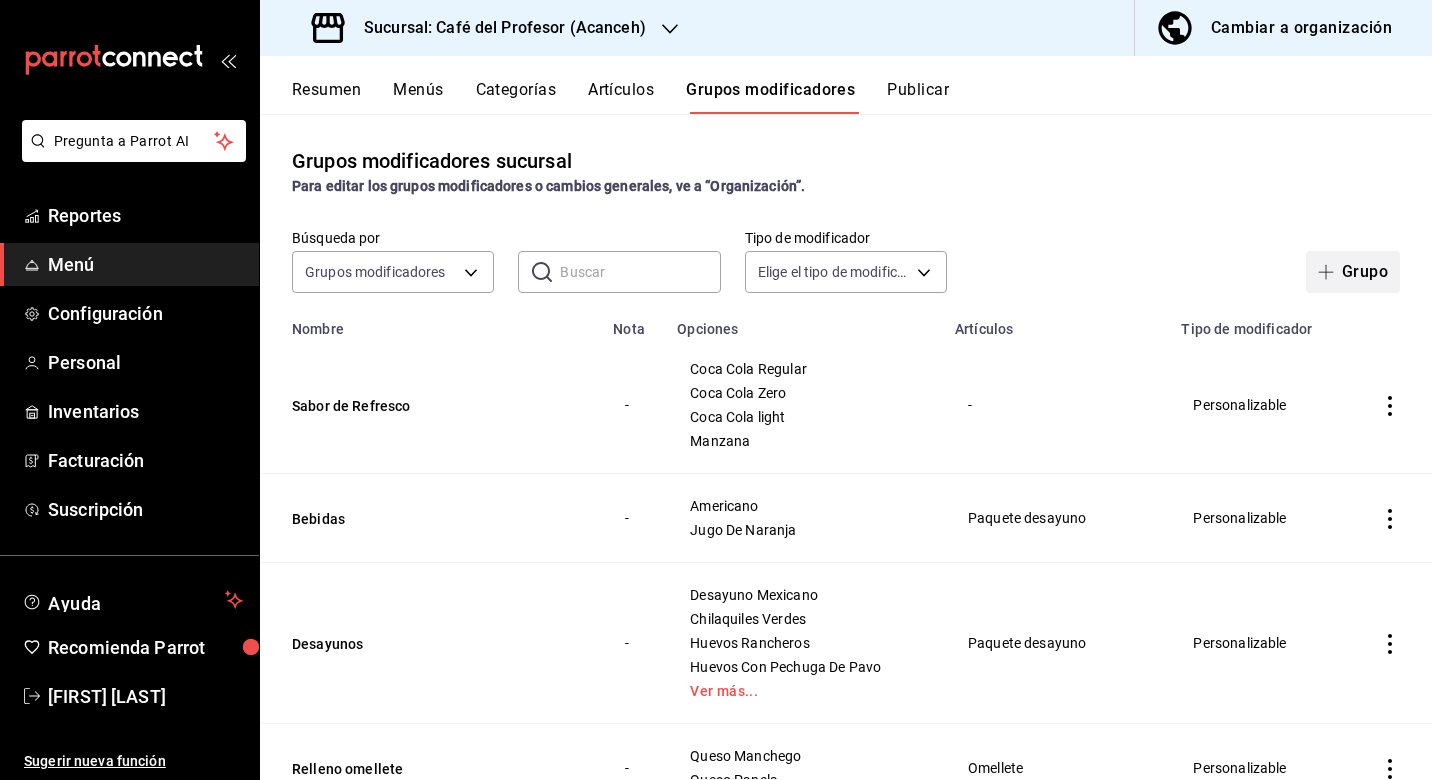 click at bounding box center (1330, 272) 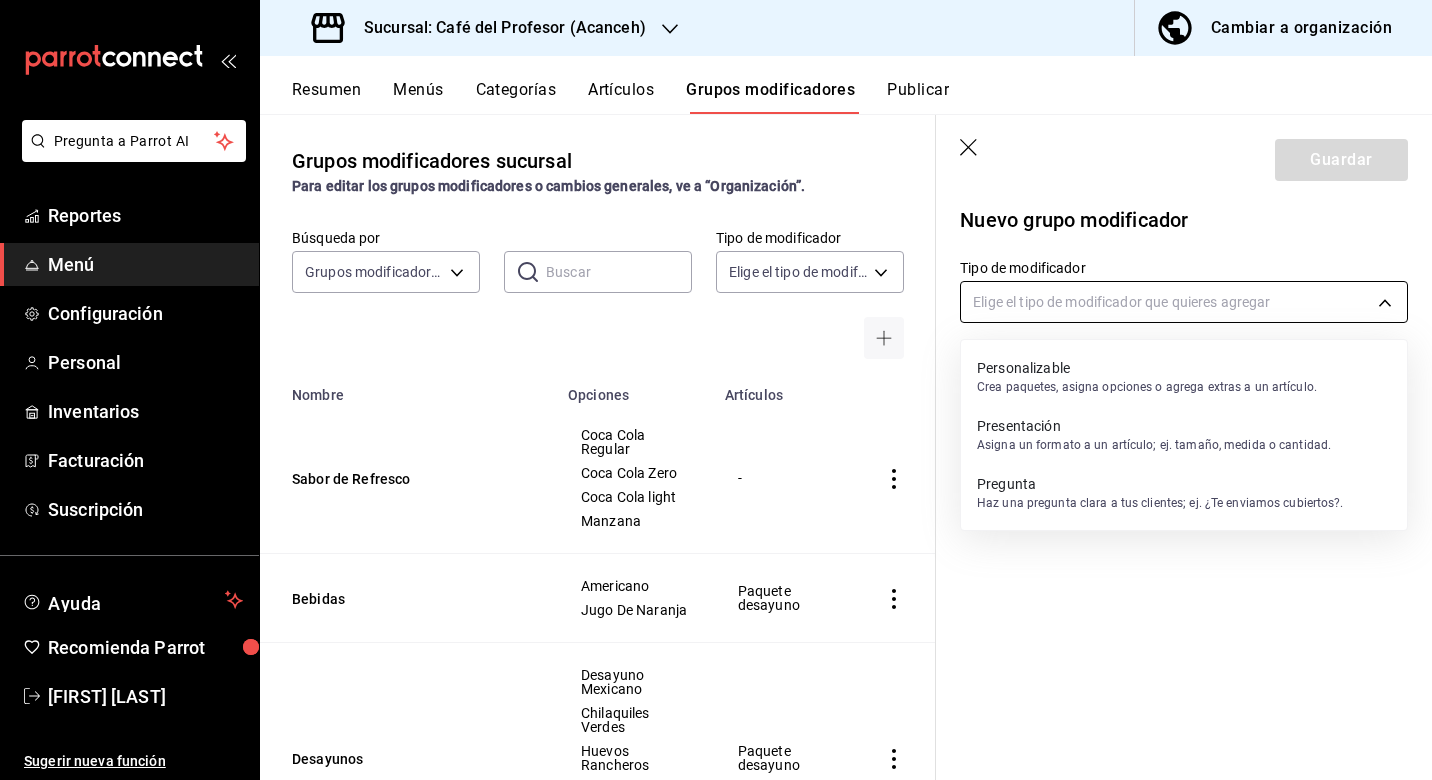 click on "Pregunta a Parrot AI Reportes   Menú   Configuración   Personal   Inventarios   Facturación   Suscripción   Ayuda Recomienda Parrot   [FIRST] [LAST]   Sugerir nueva función   Sucursal: Café del Profesor (Acanceh) Cambiar a organización Resumen Menús Categorías Artículos Grupos modificadores Publicar Grupos modificadores sucursal Para editar los grupos modificadores o cambios generales, ve a “Organización”. Búsqueda por Grupos modificadores GROUP ​ ​ Tipo de modificador Elige el tipo de modificador Nombre Opciones Artículos Sabor de Refresco Coca Cola Regular Coca Cola Zero Coca Cola light Manzana - Bebidas Americano Jugo De Naranja Paquete desayuno Desayunos Desayuno Mexicano Chilaquiles Verdes Huevos Rancheros Huevos Con Pechuga De Pavo Ver más... Paquete desayuno Relleno omellete Queso Manchego Queso Panela Omellete Huevos al gusto Huevos con chorizo Huevos con jamon Huevo revuelto natural Estrellados Ver más... Huevos al gusto Sabor de Nieve Chocolate Fresa Vainilla Helado - Tierno - -" at bounding box center (716, 390) 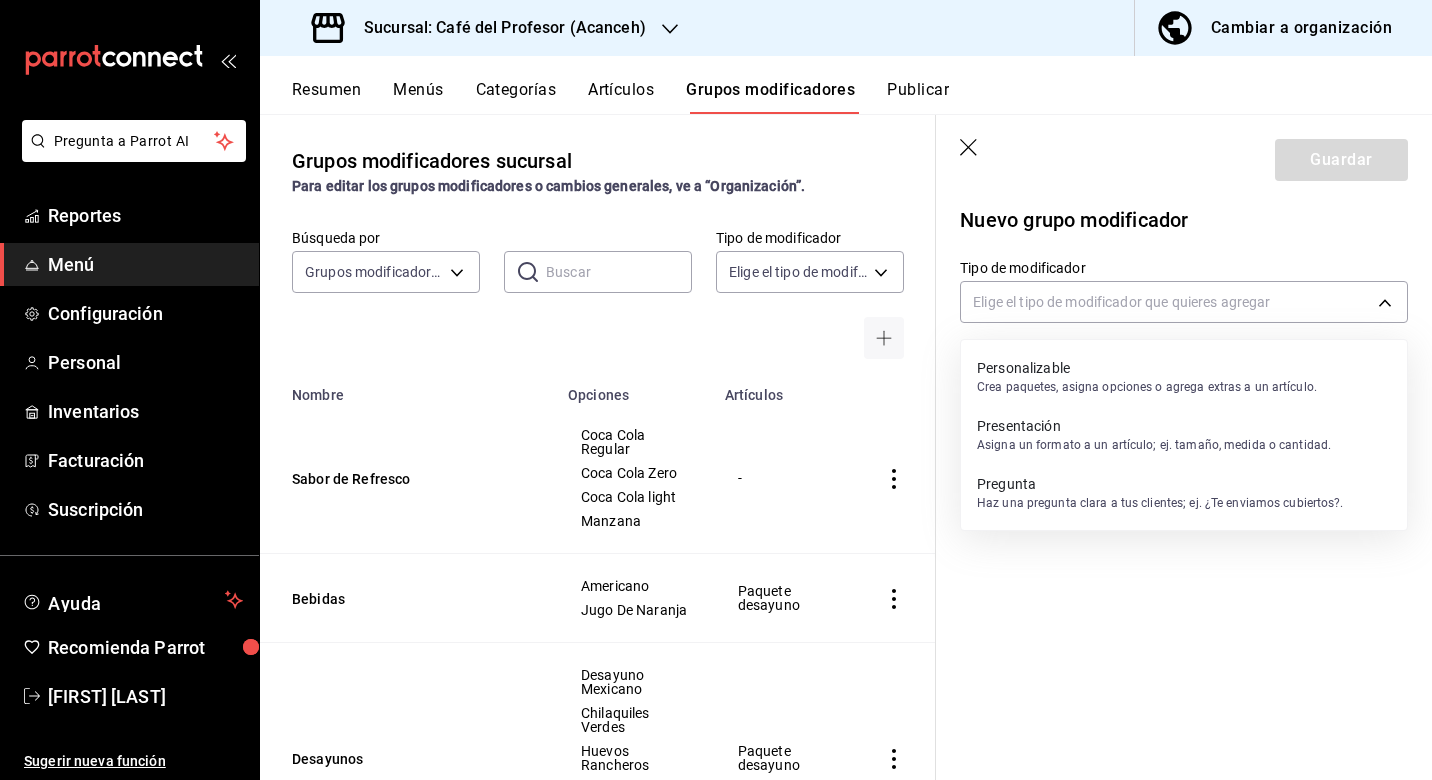 click on "Personalizable" at bounding box center [1147, 368] 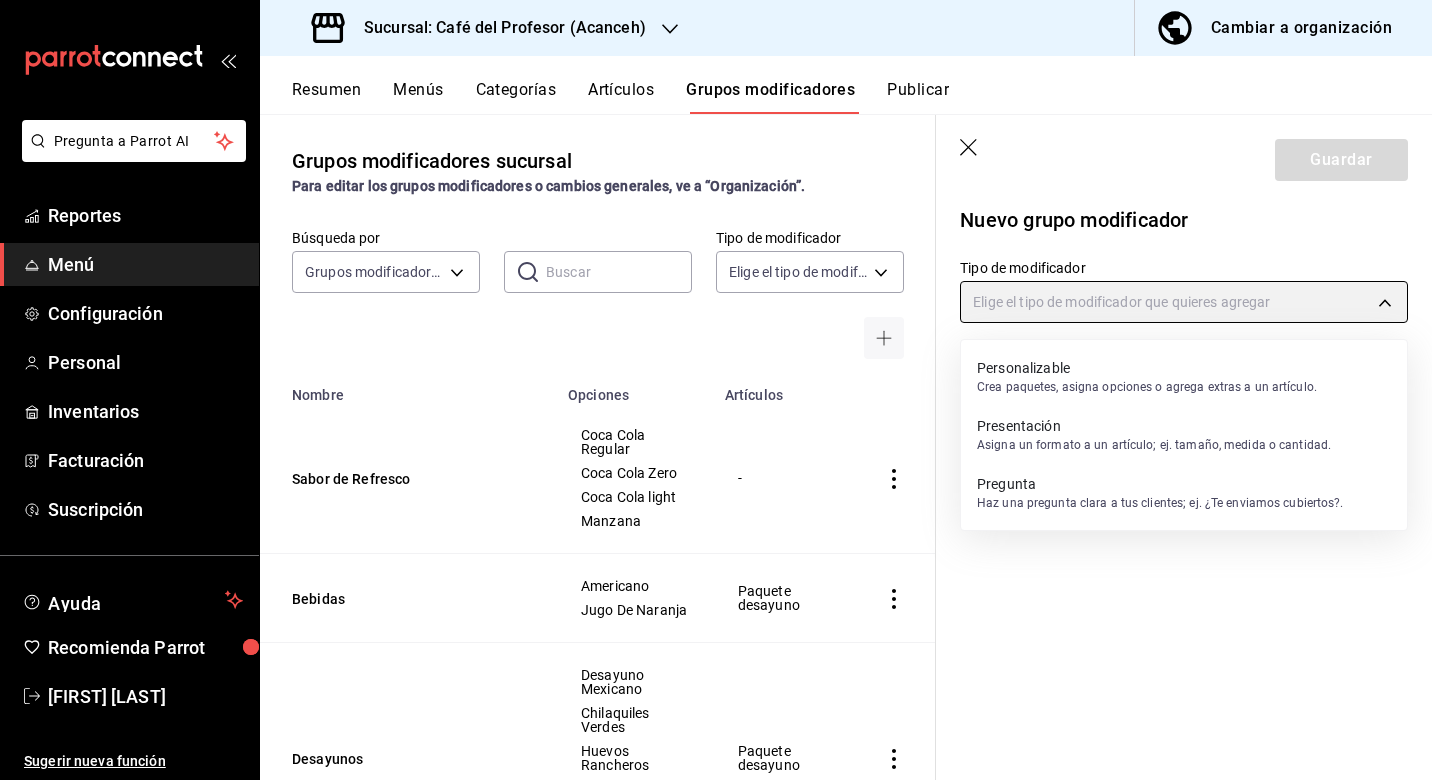 type on "CUSTOMIZABLE" 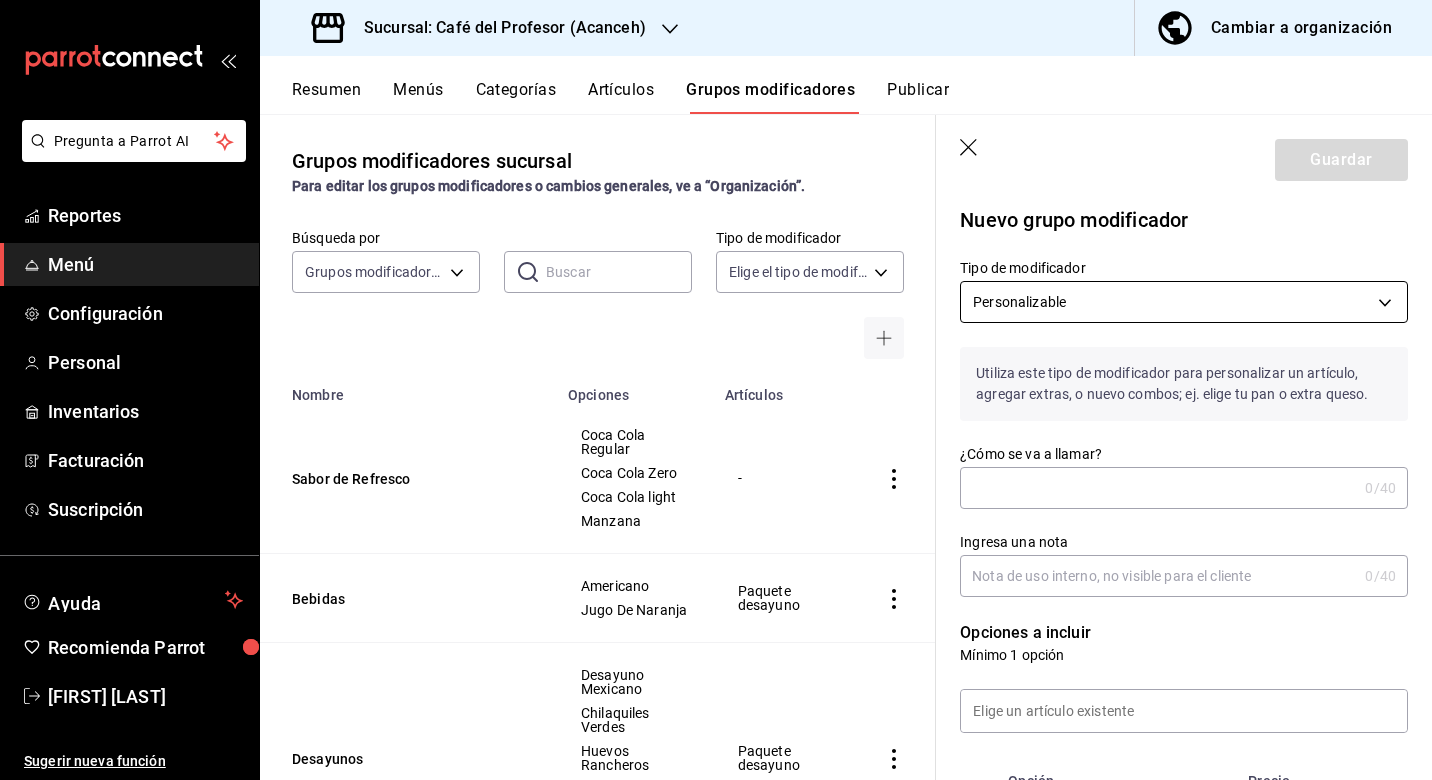 click on "Pregunta a Parrot AI Reportes   Menú   Configuración   Personal   Inventarios   Facturación   Suscripción   Ayuda Recomienda Parrot   [FIRST] [LAST]   Sugerir nueva función   Sucursal: Café del Profesor (Acanceh) Cambiar a organización Resumen Menús Categorías Artículos Grupos modificadores Publicar Grupos modificadores sucursal Para editar los grupos modificadores o cambios generales, ve a “Organización”. Búsqueda por Grupos modificadores GROUP ​ ​ Tipo de modificador Elige el tipo de modificador Nombre Opciones Artículos Sabor de Refresco Coca Cola Regular Coca Cola Zero Coca Cola light Manzana - Bebidas Americano Jugo De Naranja Paquete desayuno Desayunos Desayuno Mexicano Chilaquiles Verdes Huevos Rancheros Huevos Con Pechuga De Pavo Ver más... Paquete desayuno Relleno omellete Queso Manchego Queso Panela Omellete Huevos al gusto Huevos con chorizo Huevos con jamon Huevo revuelto natural Estrellados Ver más... Huevos al gusto Sabor de Nieve Chocolate Fresa Vainilla Helado - Tierno - -" at bounding box center [716, 390] 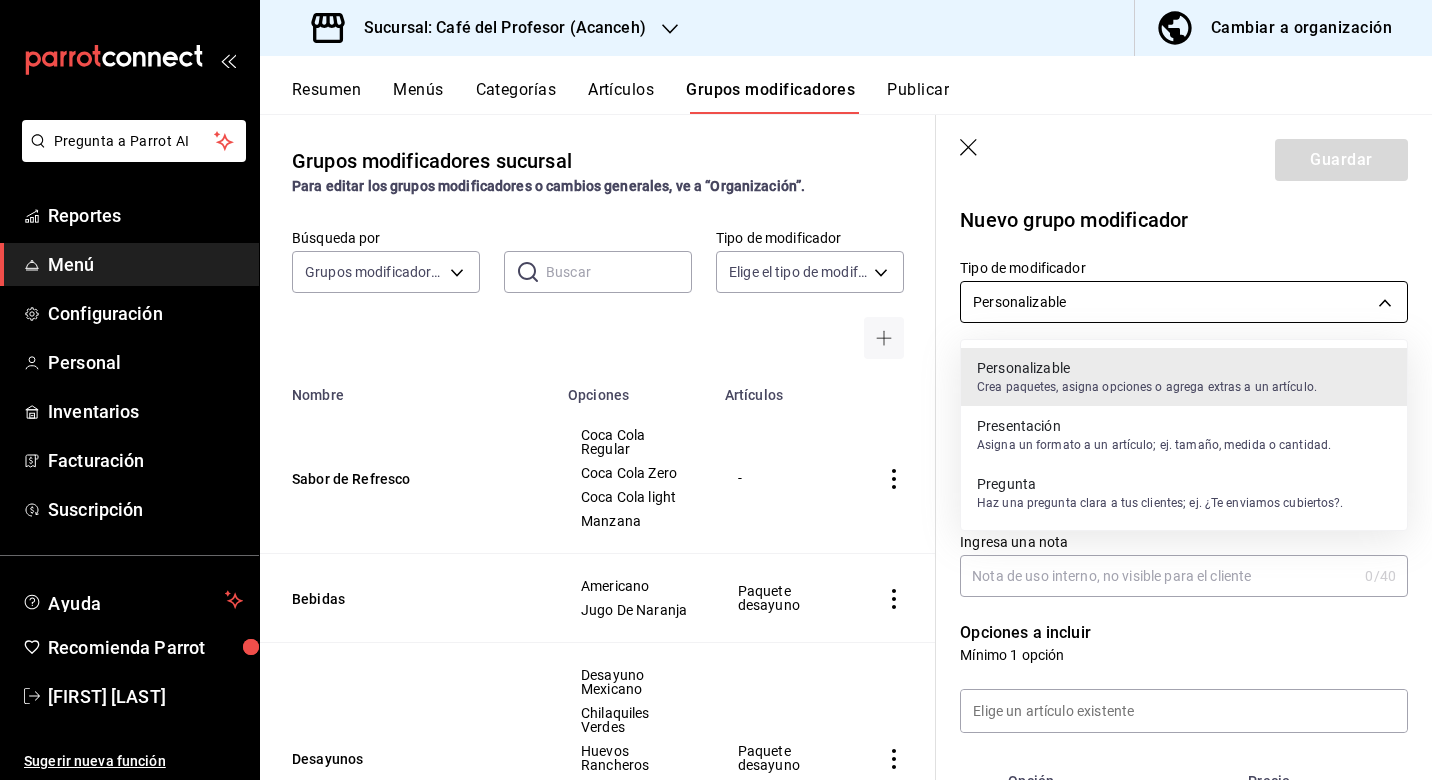 click at bounding box center [716, 390] 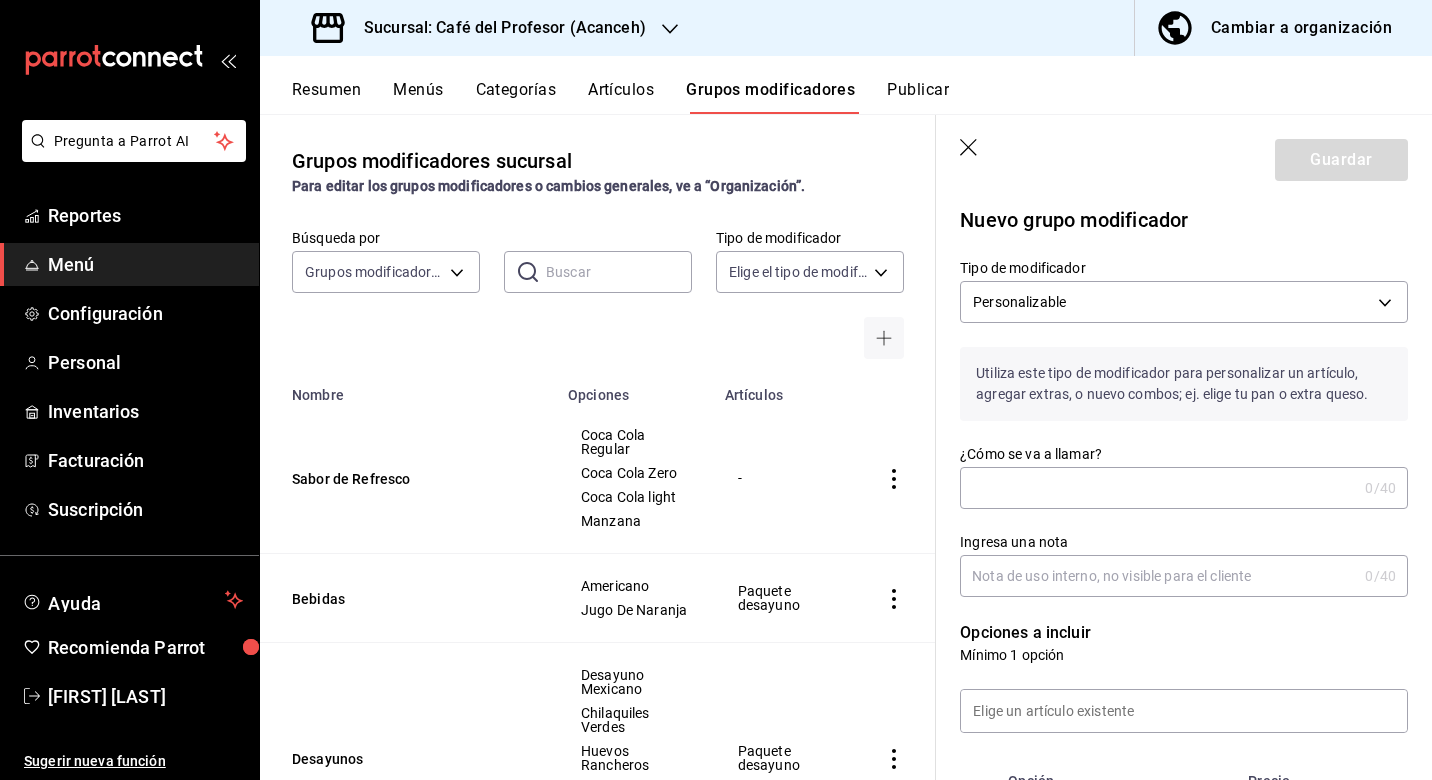 click on "¿Cómo se va a llamar?" at bounding box center (1158, 488) 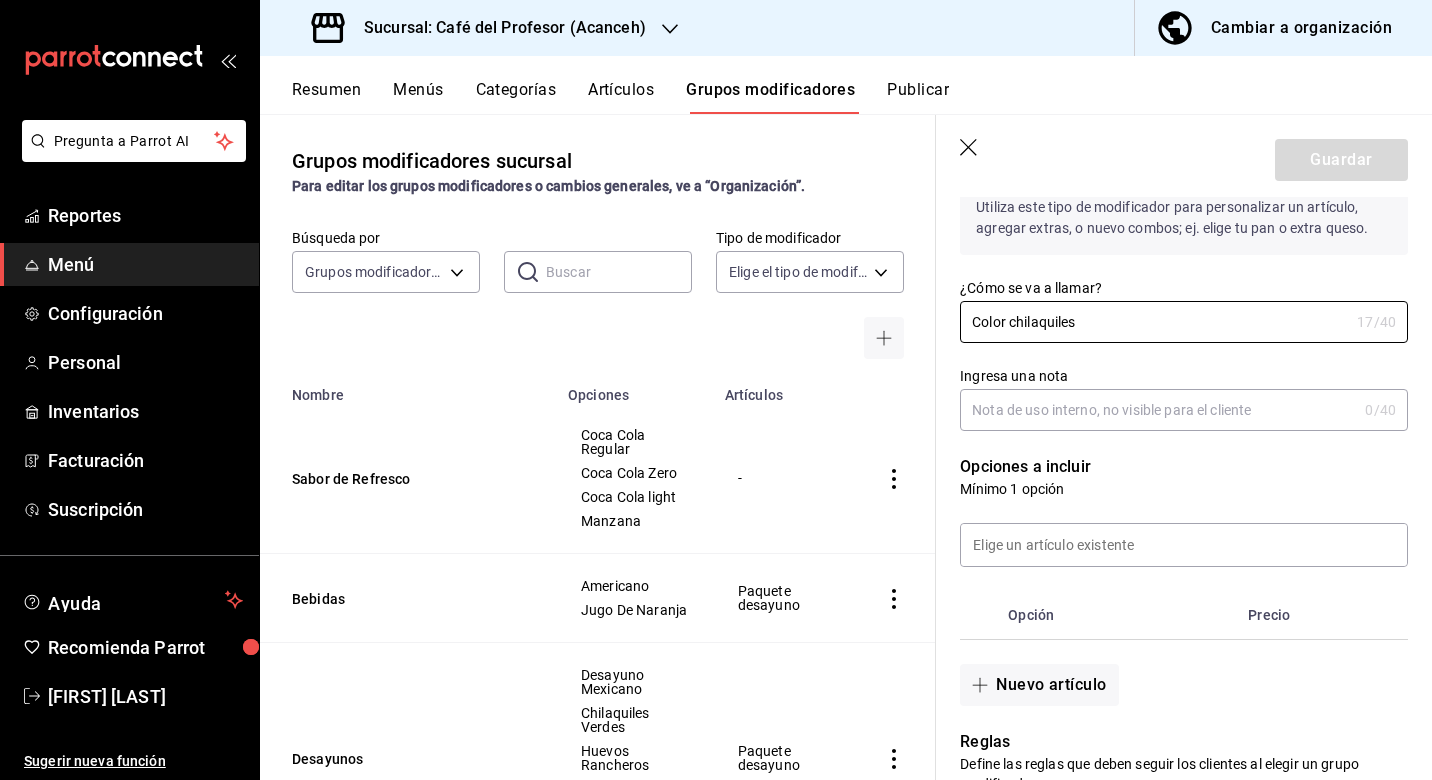 scroll, scrollTop: 169, scrollLeft: 0, axis: vertical 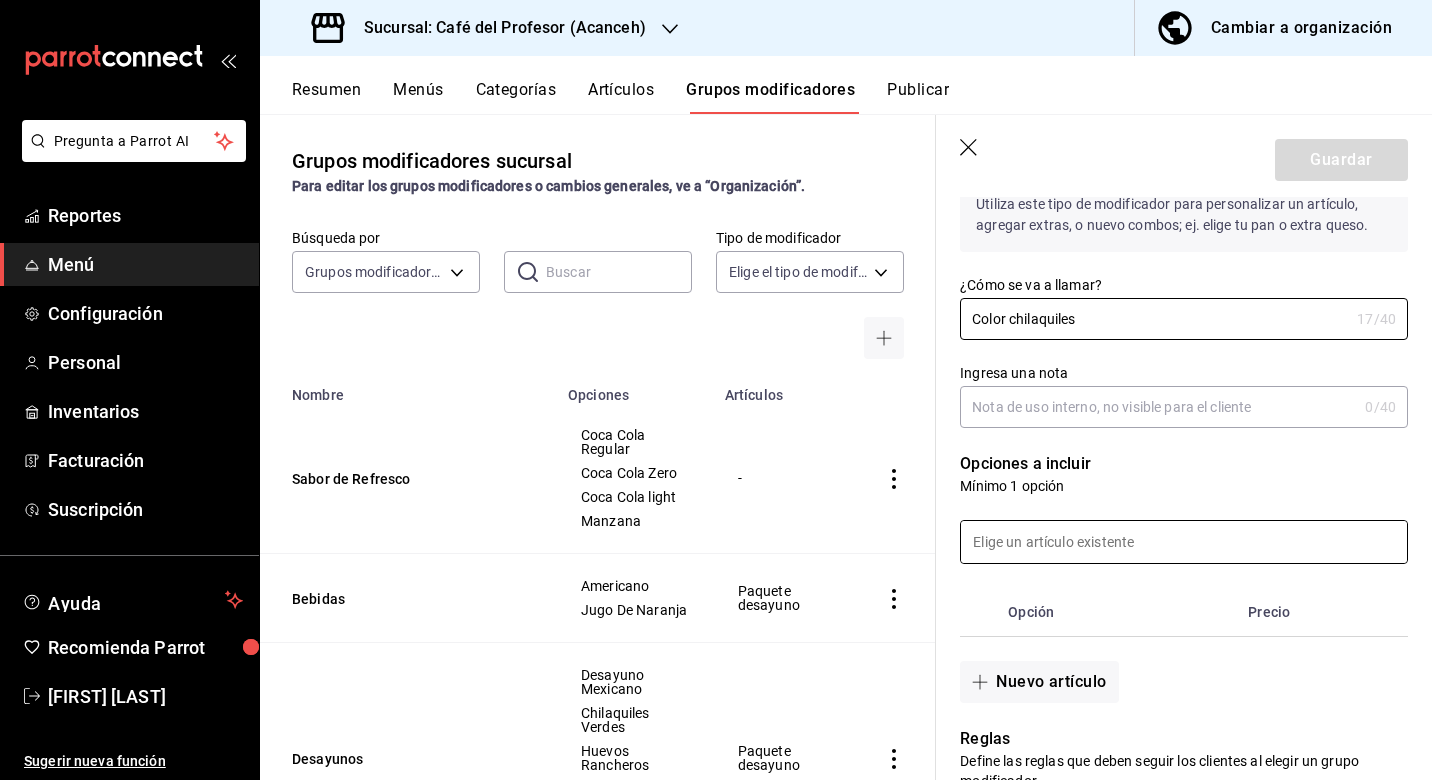 type on "Color chilaquiles" 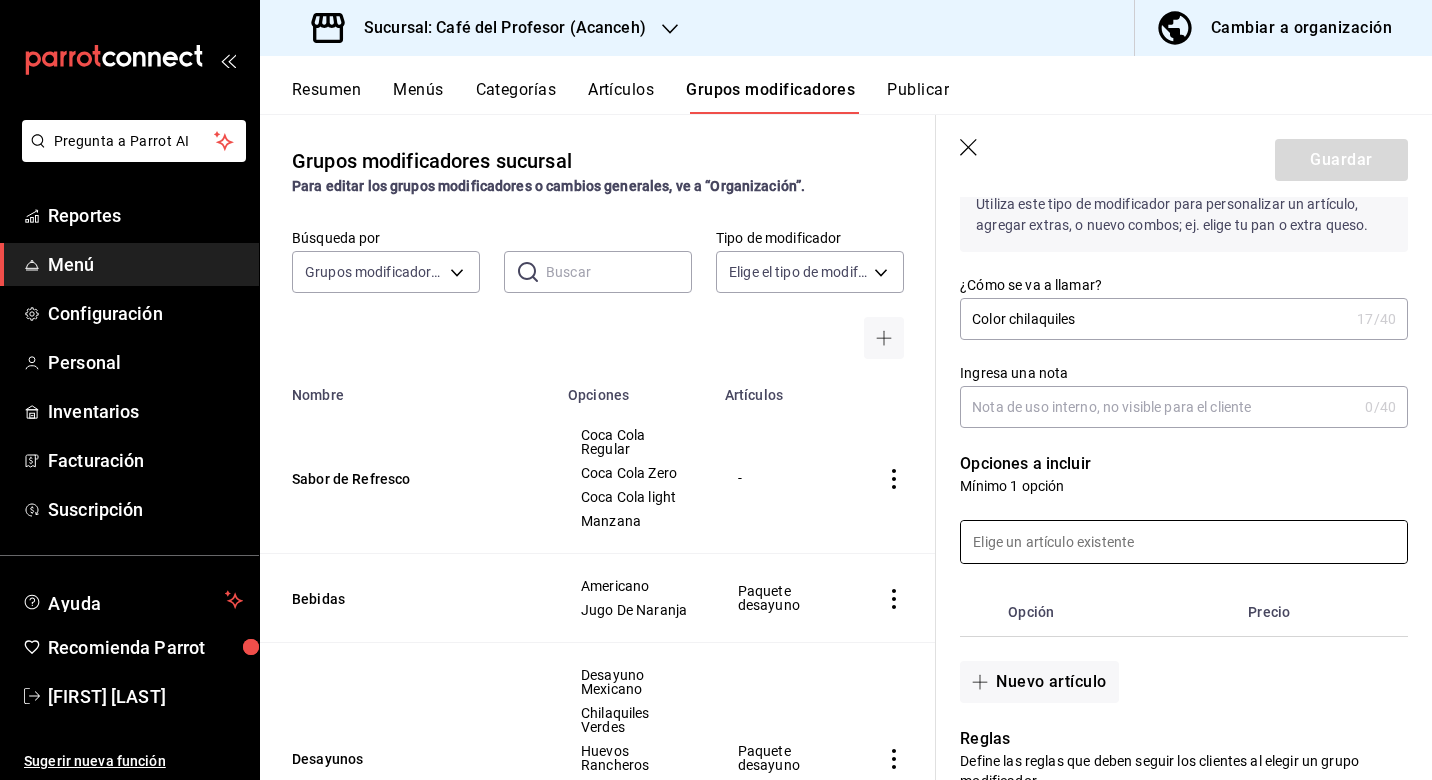 click at bounding box center (1184, 542) 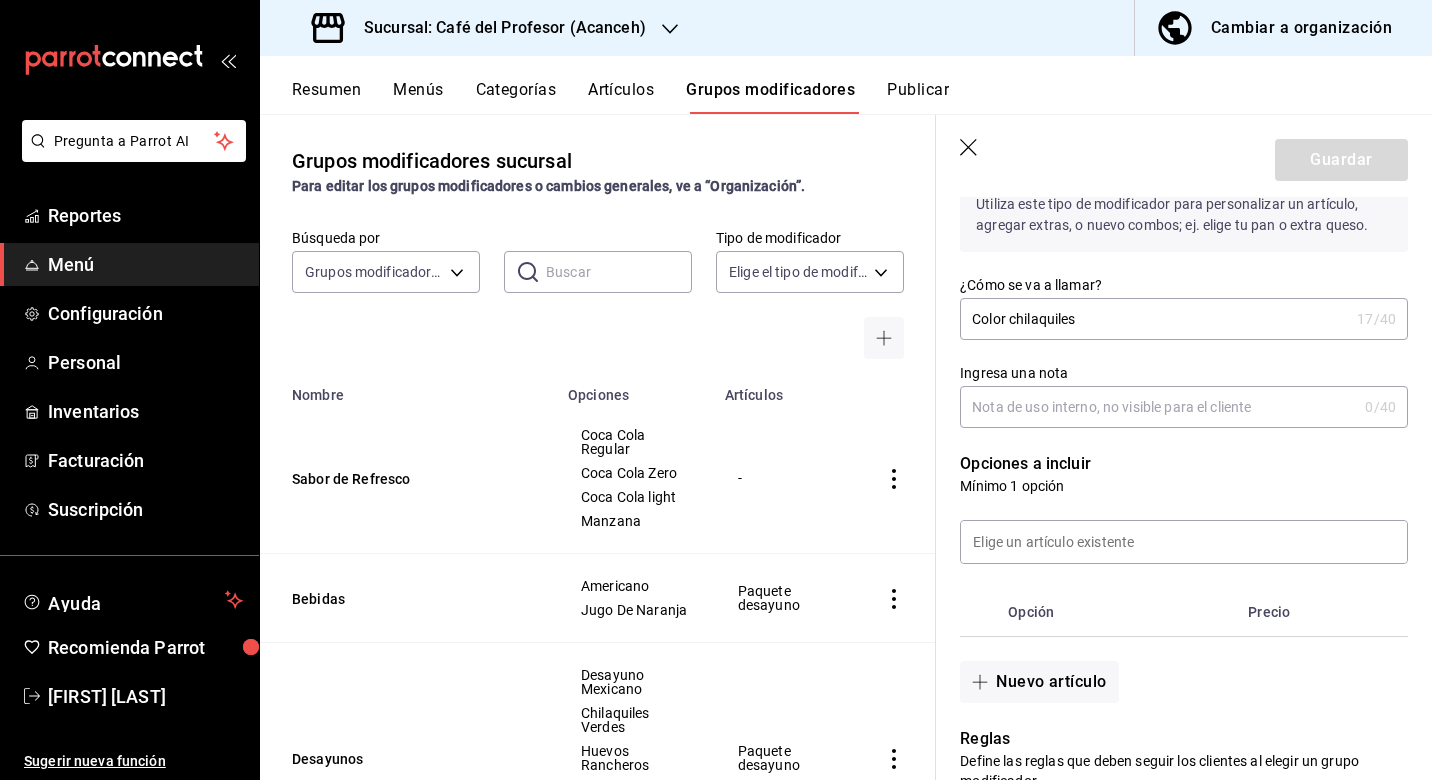 click on "Opción" at bounding box center (1120, 612) 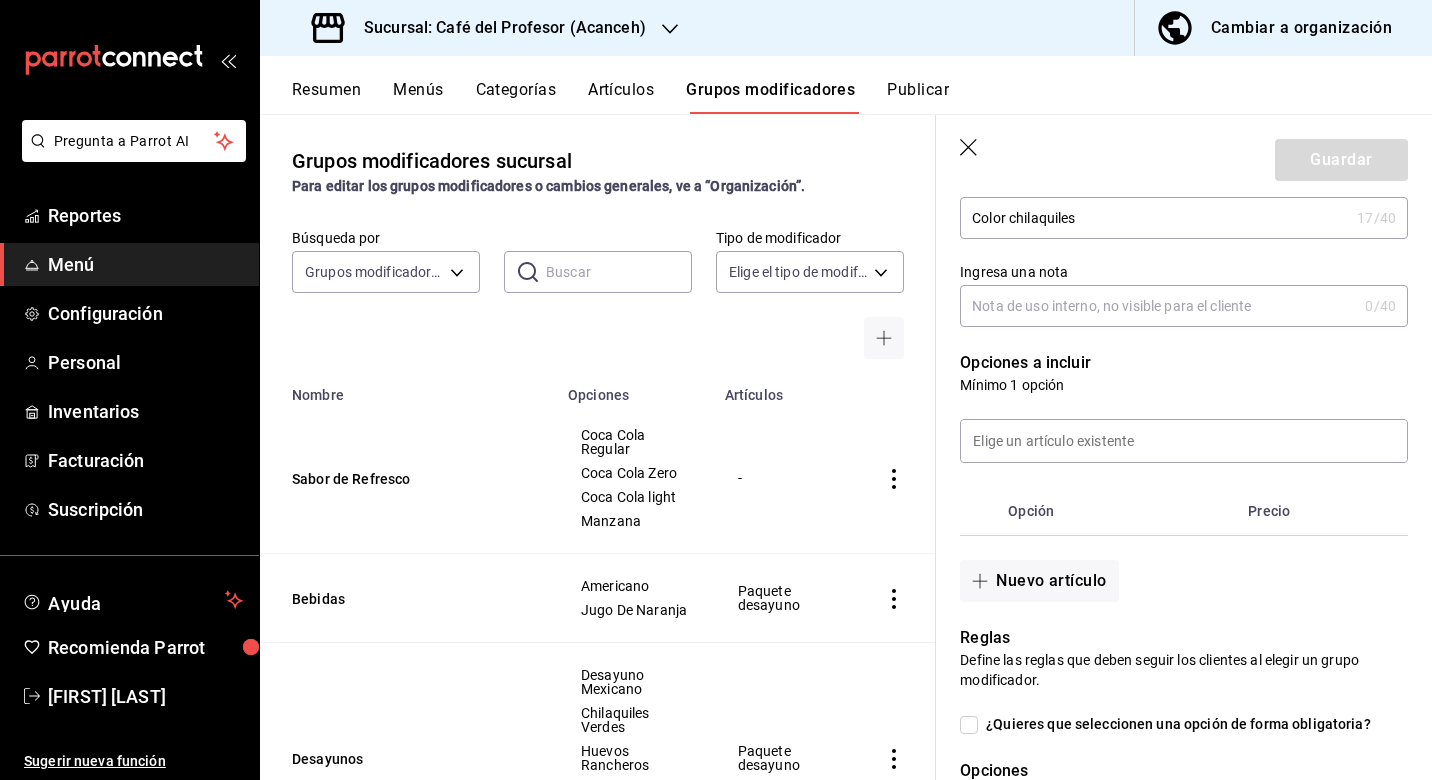 scroll, scrollTop: 289, scrollLeft: 0, axis: vertical 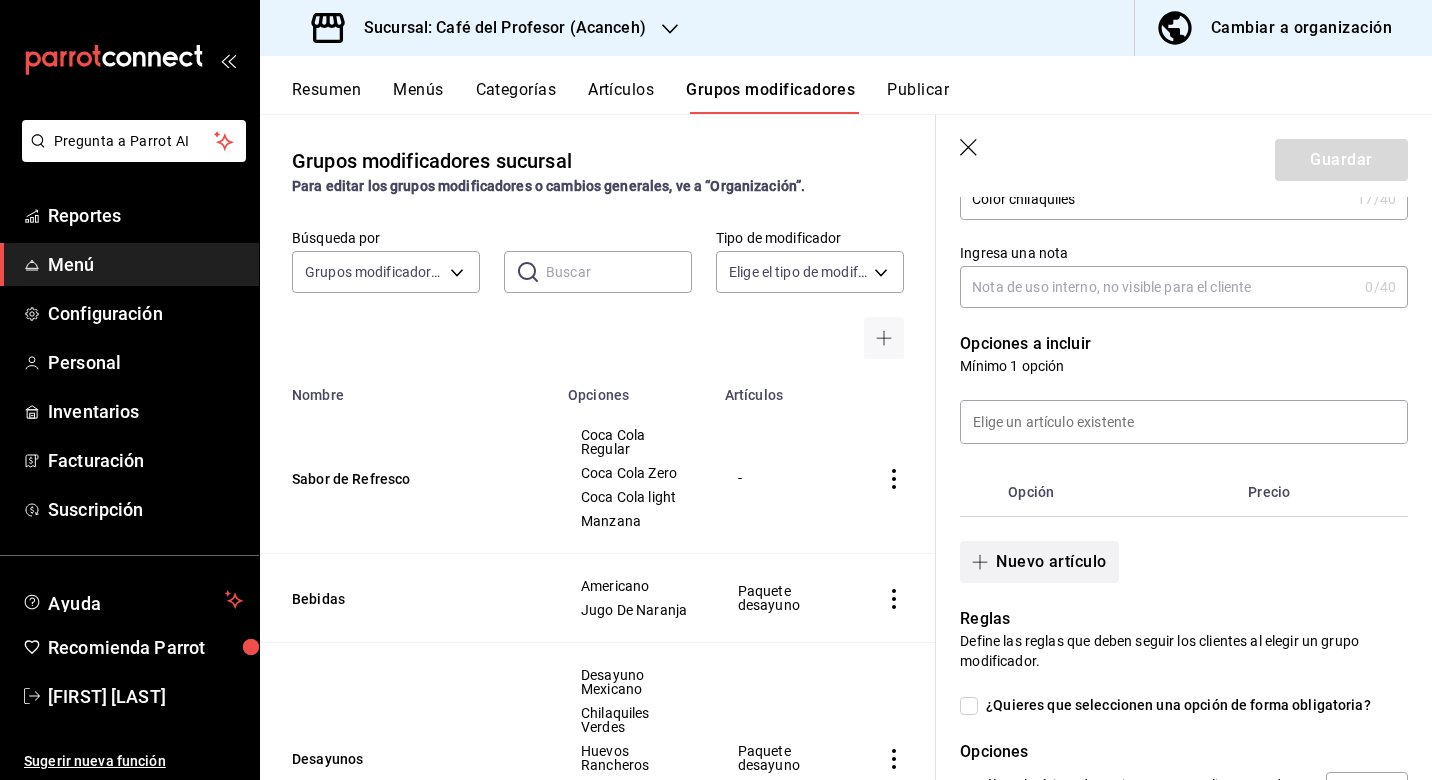 click on "Nuevo artículo" at bounding box center [1039, 562] 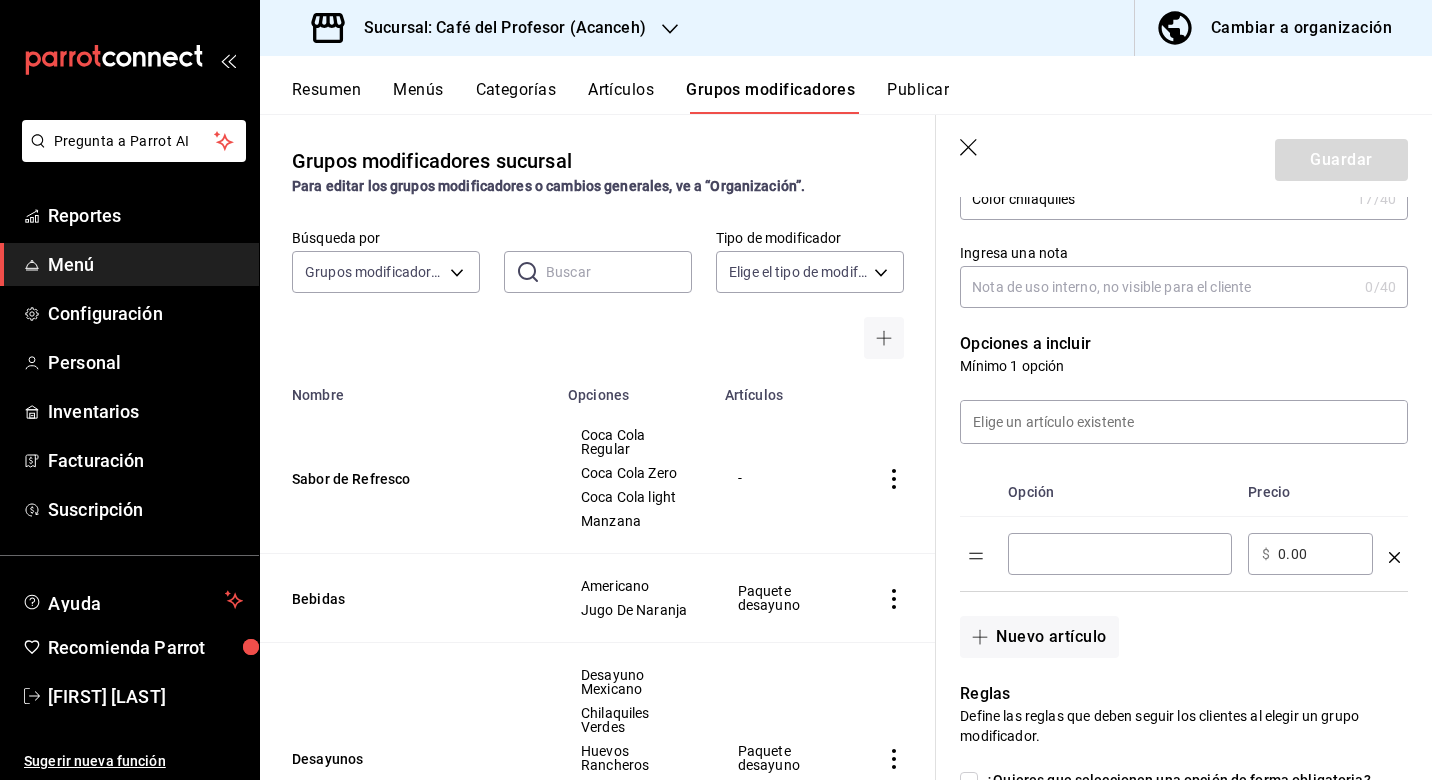 click on "​" at bounding box center [1120, 554] 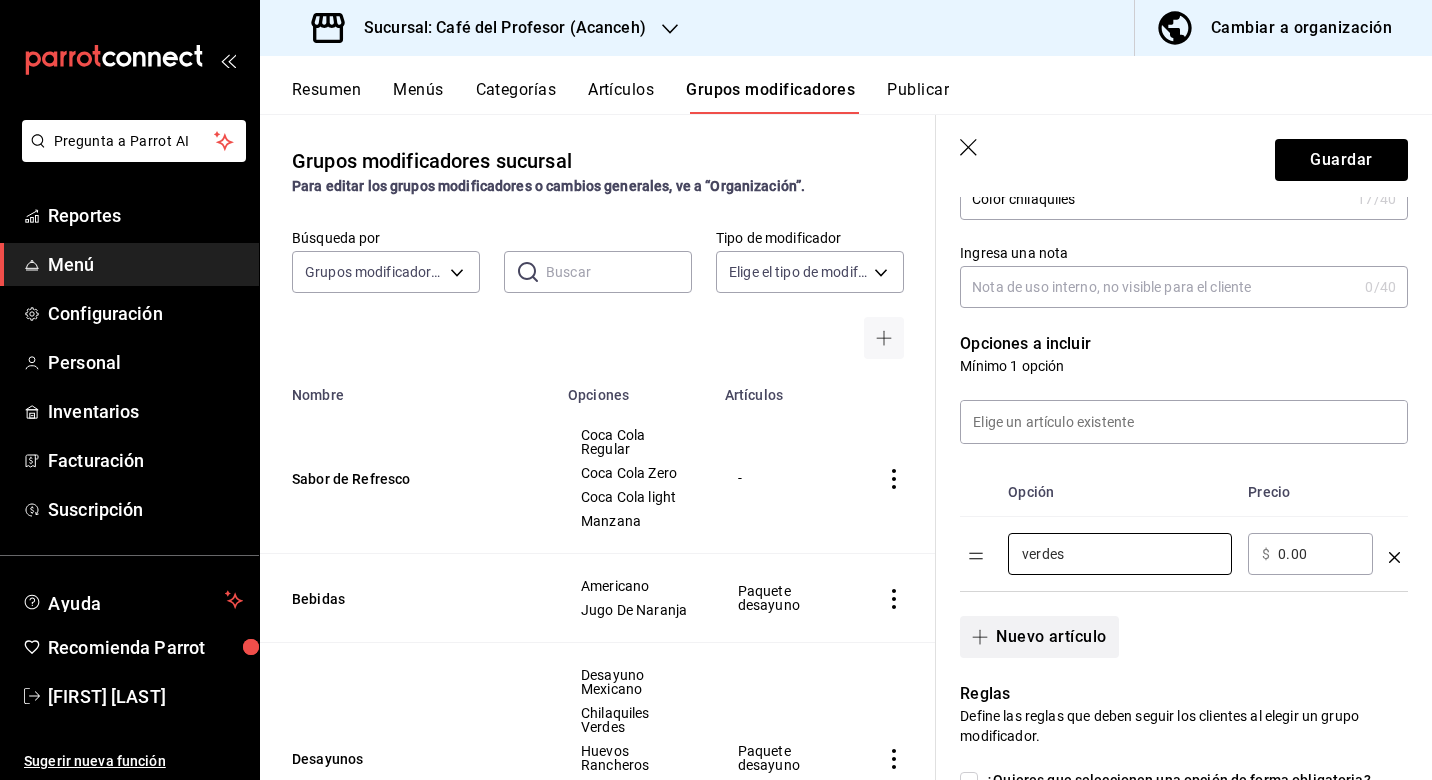 type on "verdes" 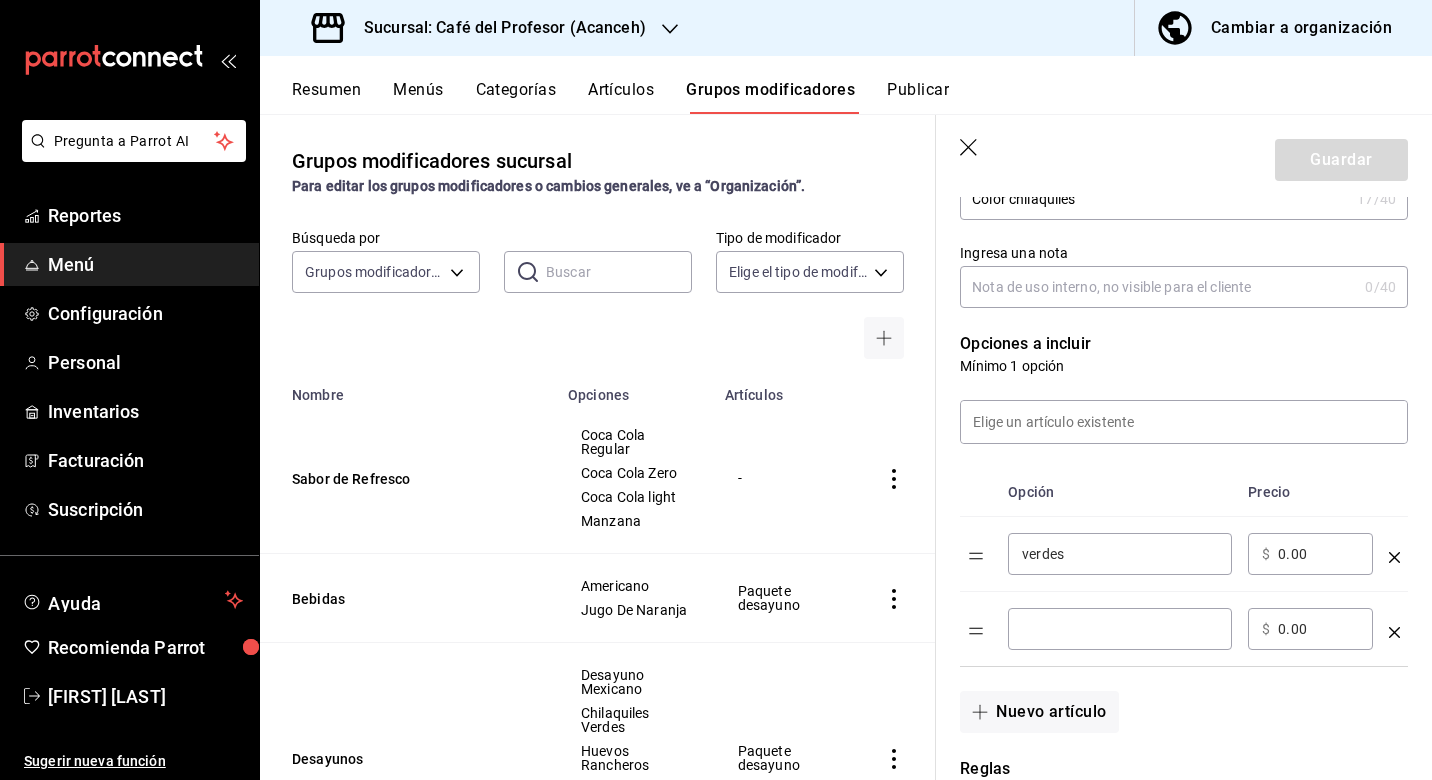click at bounding box center [1120, 629] 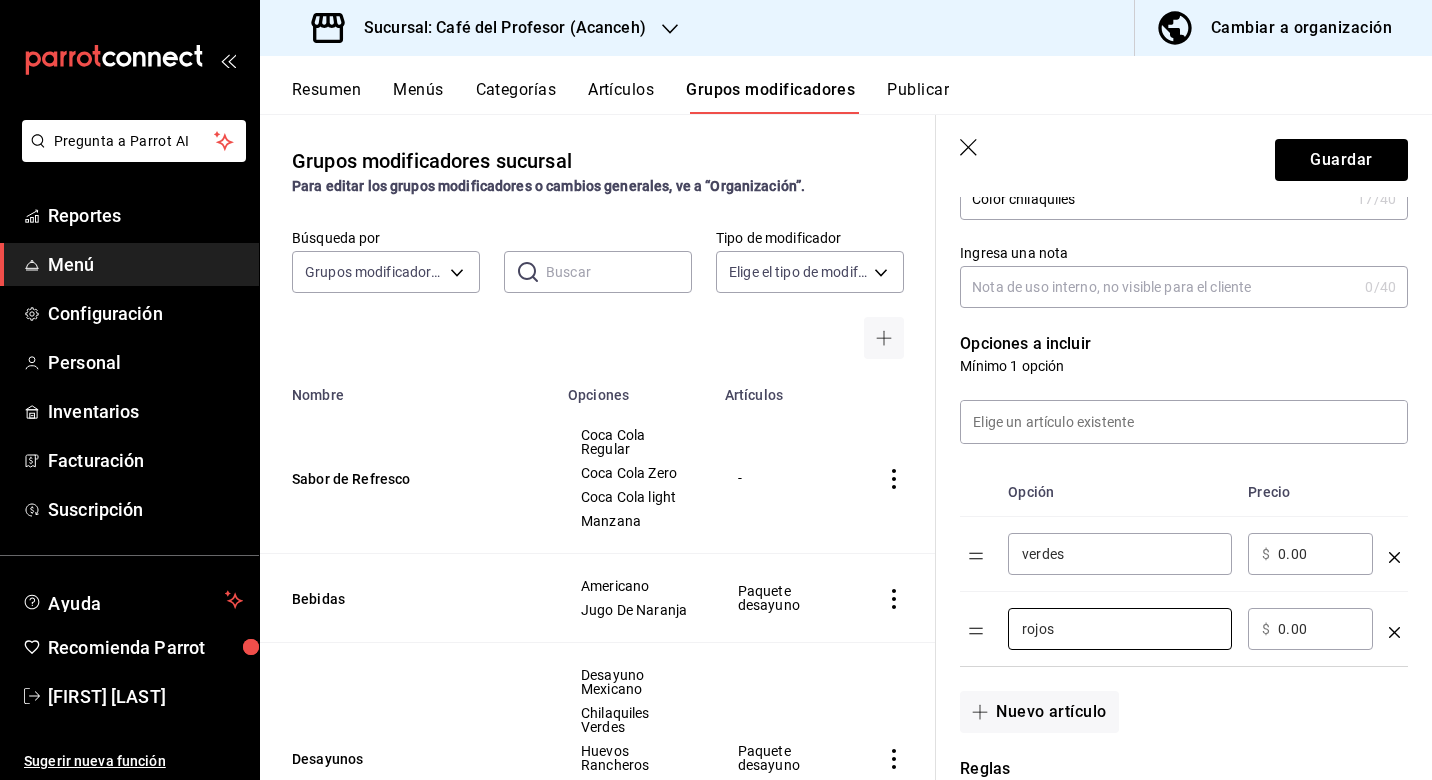 type on "rojos" 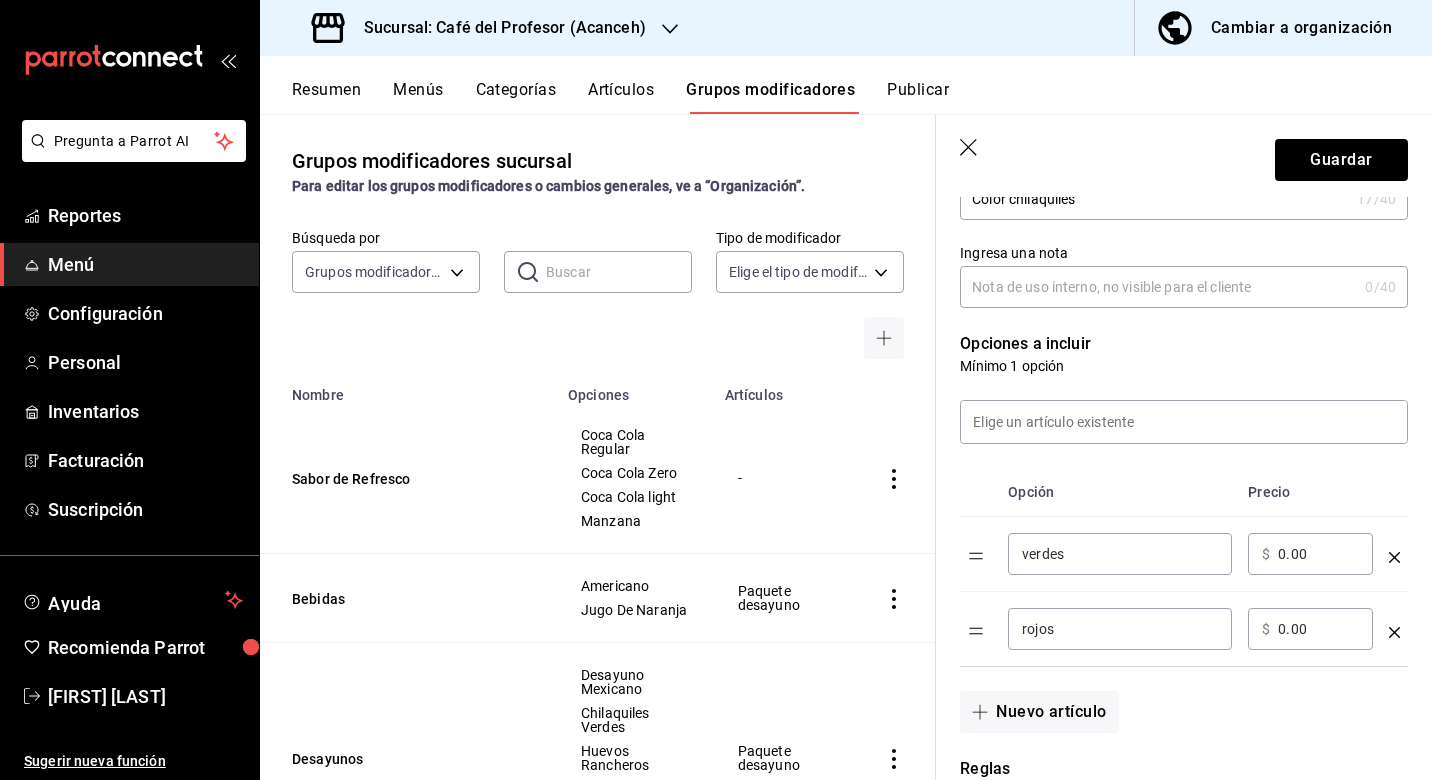 click on "Nuevo artículo" at bounding box center [1172, 700] 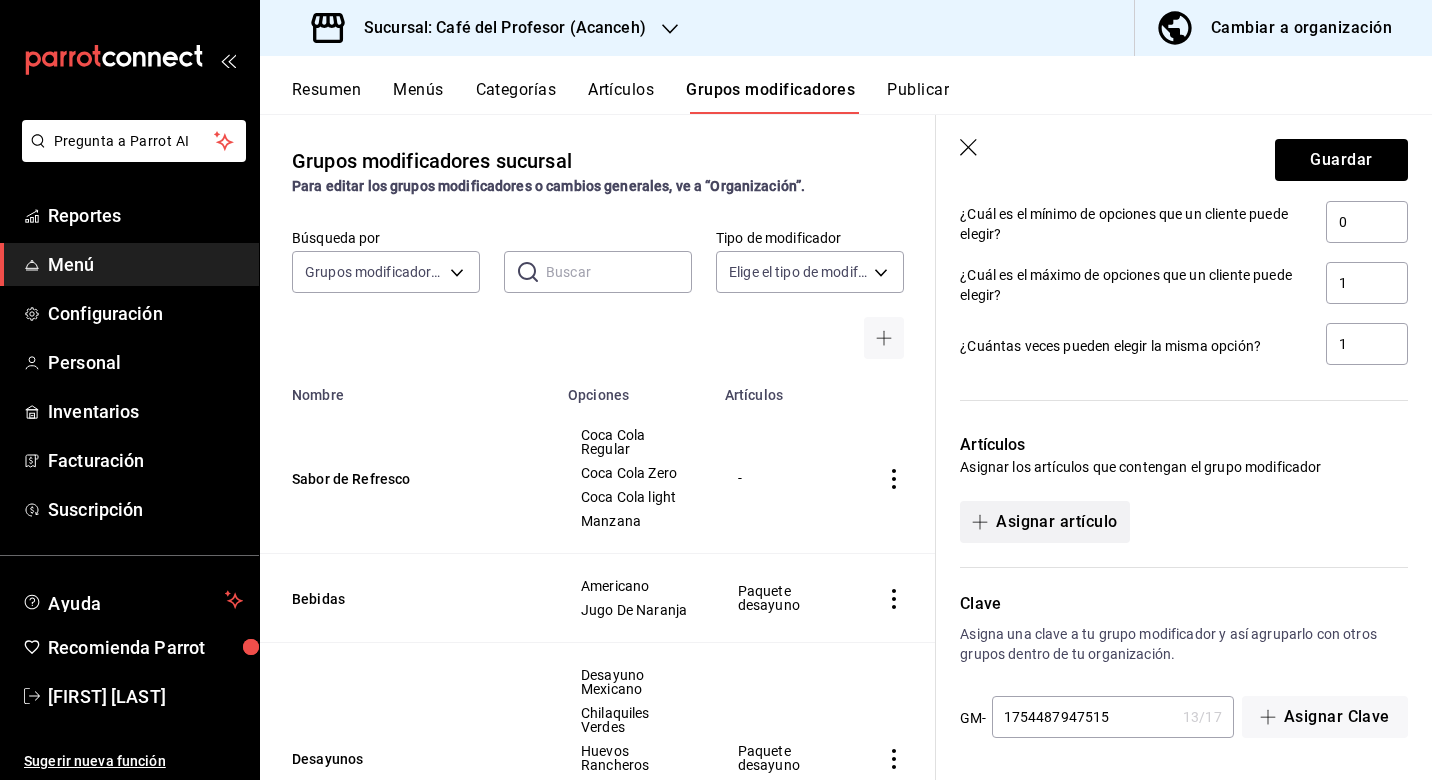 scroll, scrollTop: 1010, scrollLeft: 0, axis: vertical 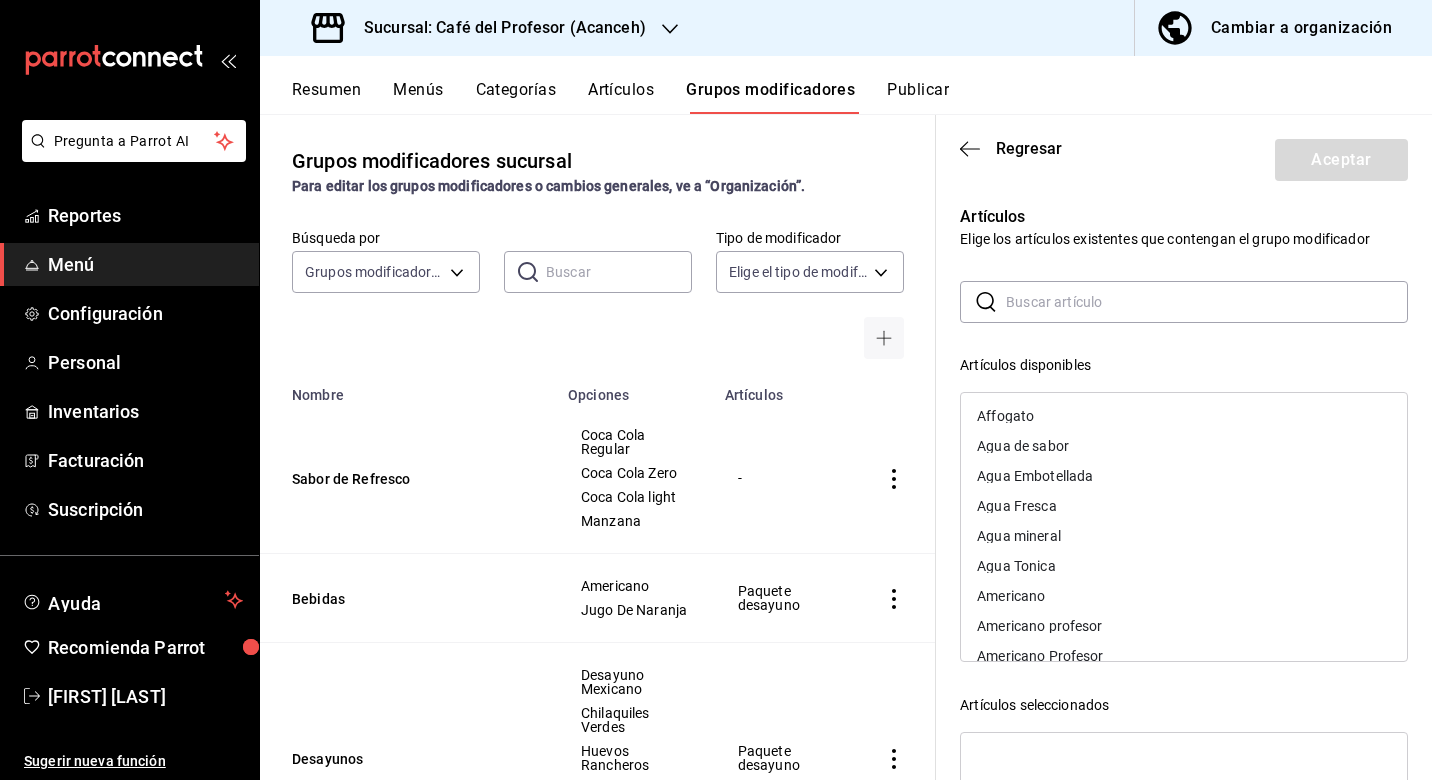click at bounding box center (1207, 302) 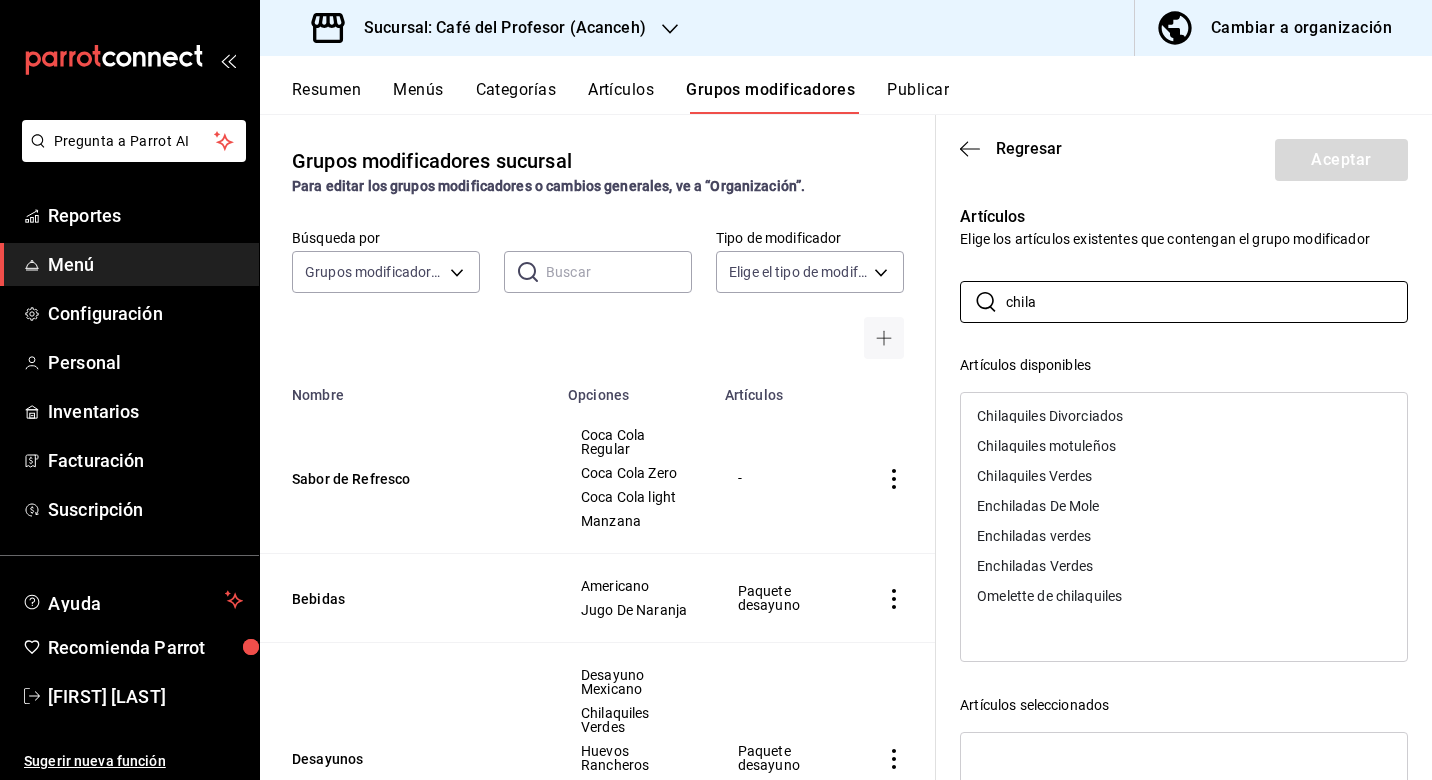 type on "chila" 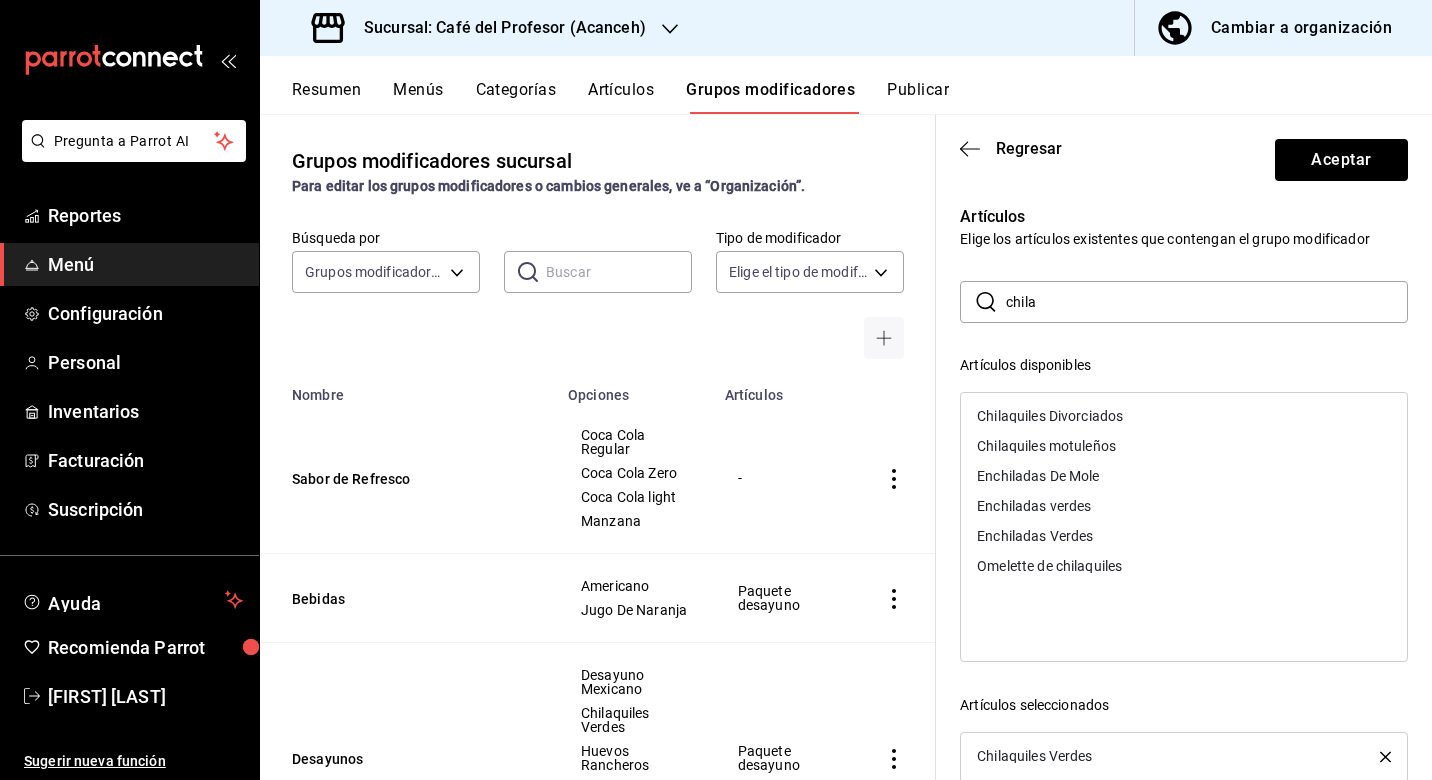 click on "Artículos disponibles Chilaquiles Divorciados Chilaquiles motuleños Enchiladas De Mole Enchiladas verdes Enchiladas Verdes Omelette de chilaquiles Artículos seleccionados Chilaquiles Verdes" at bounding box center (1184, 675) 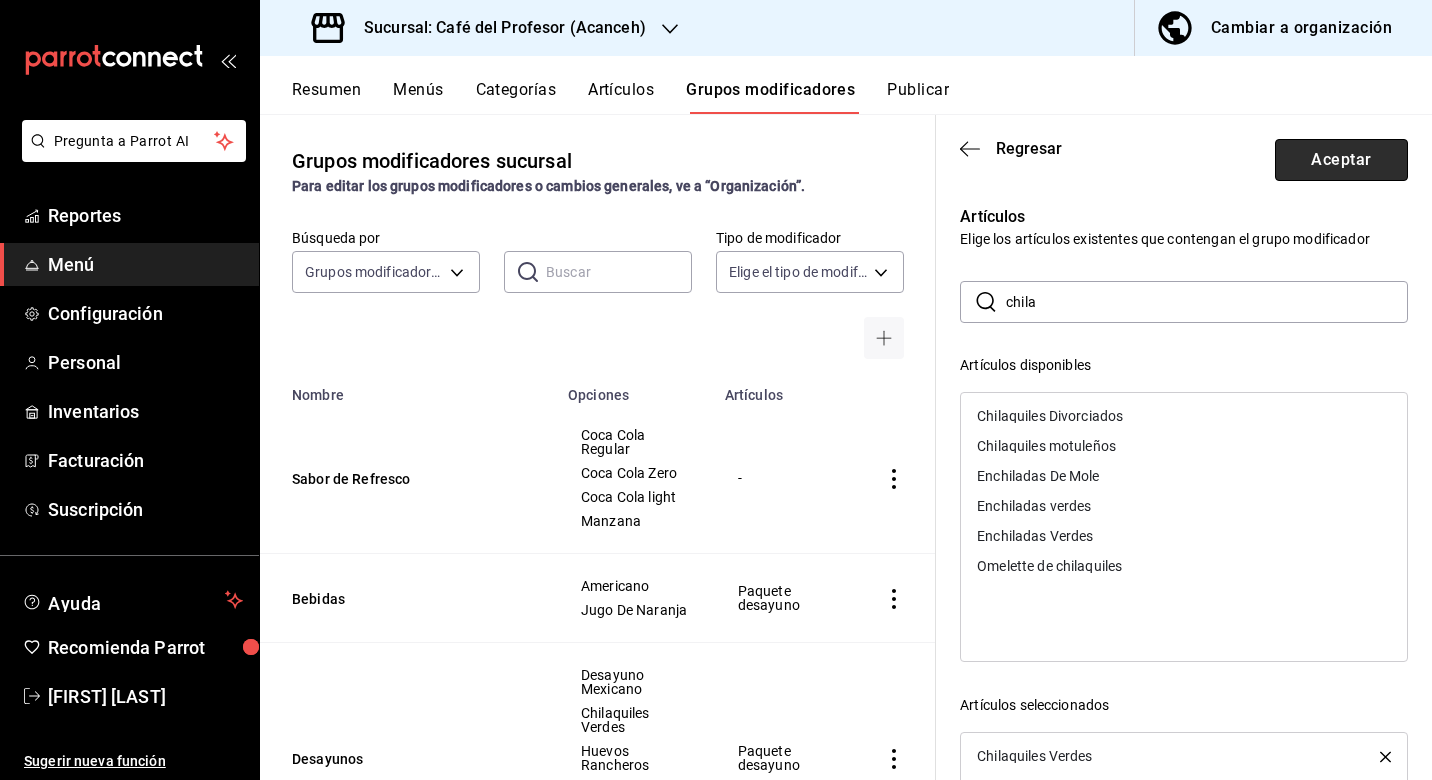 click on "Aceptar" at bounding box center (1341, 160) 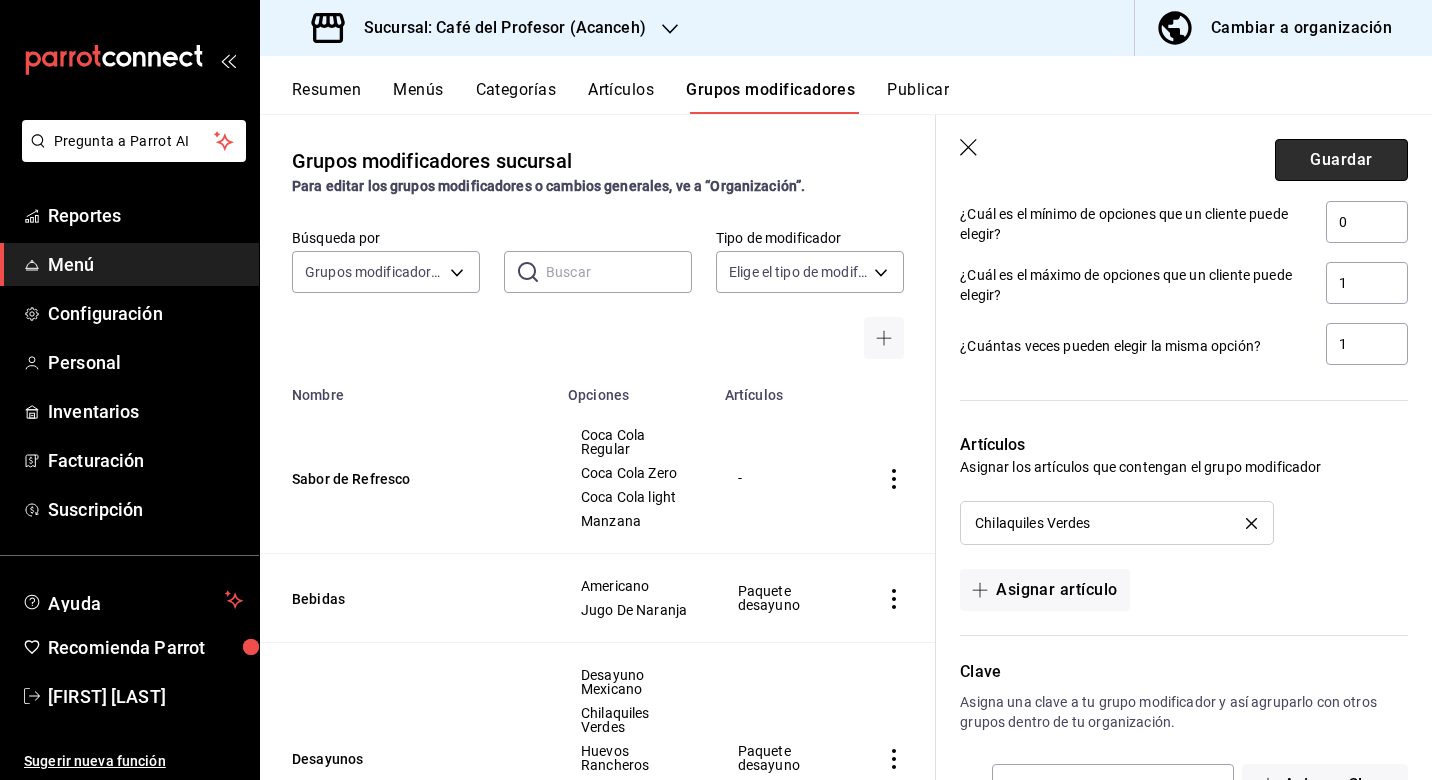 click on "Guardar" at bounding box center [1341, 160] 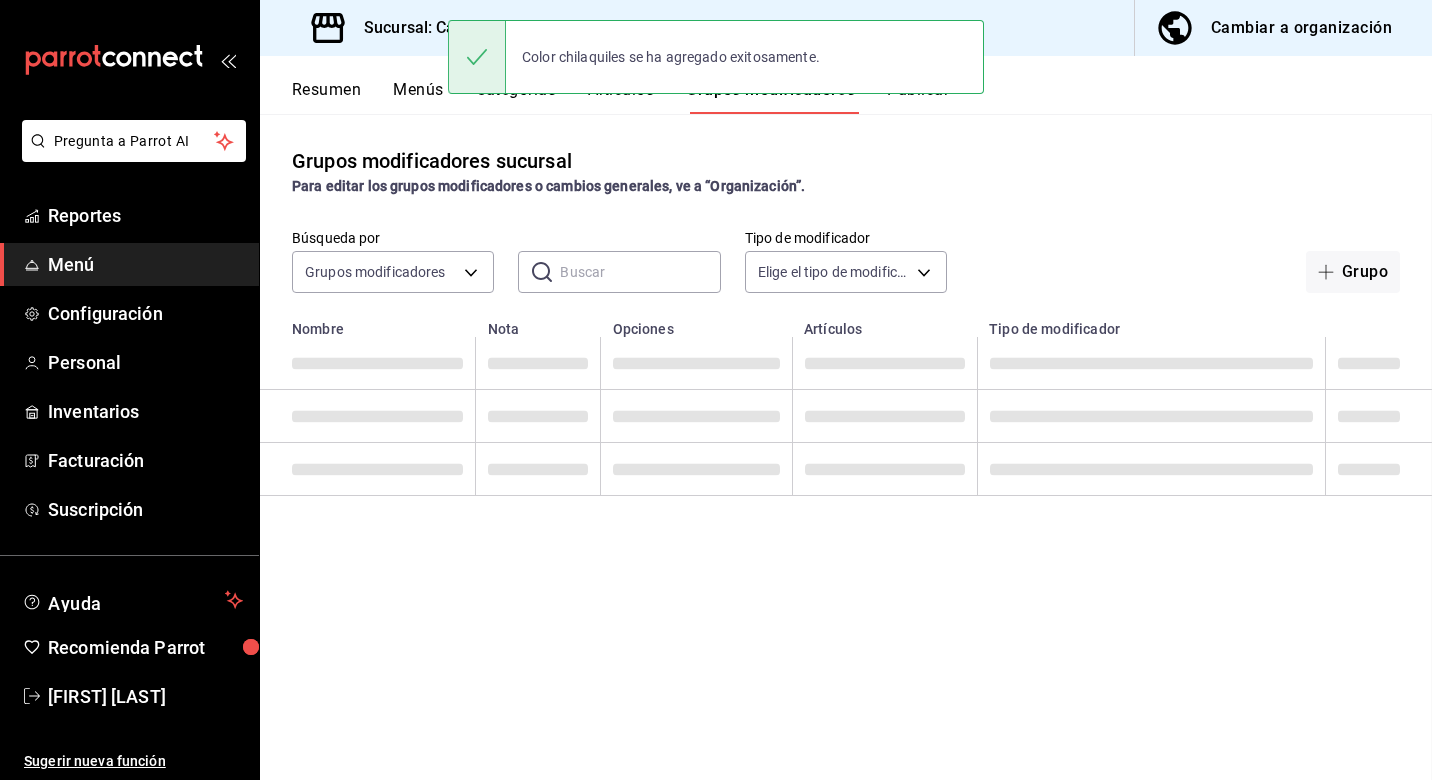 scroll, scrollTop: 0, scrollLeft: 0, axis: both 